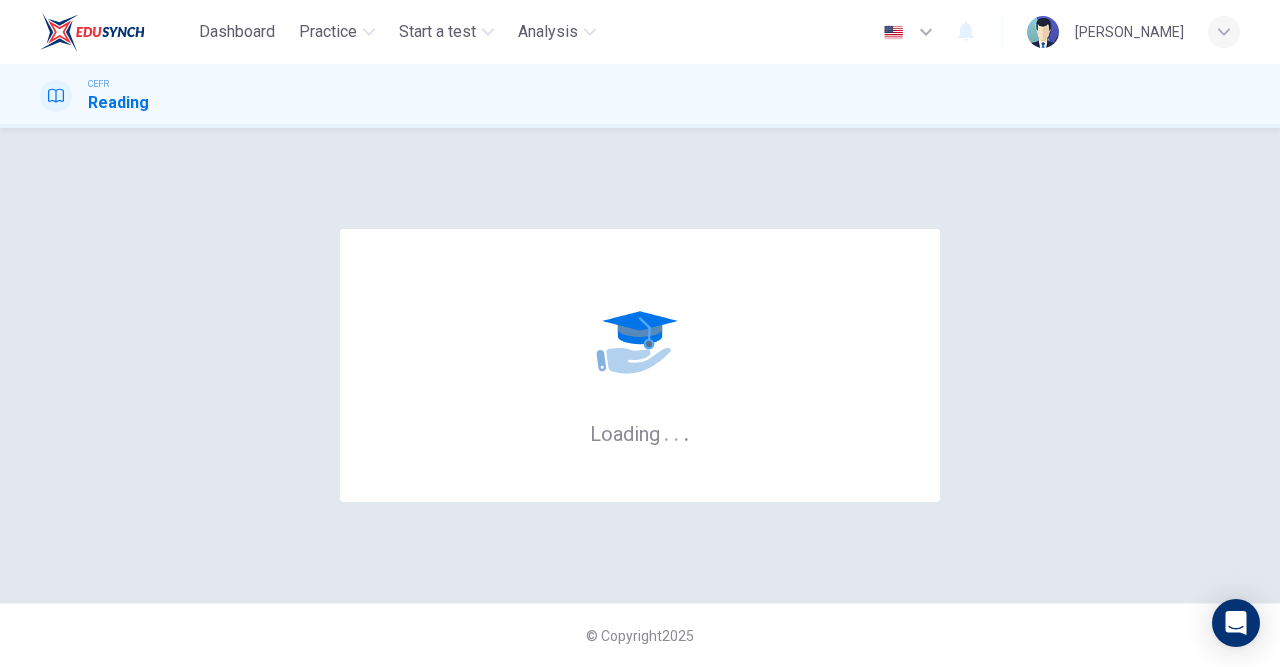 scroll, scrollTop: 0, scrollLeft: 0, axis: both 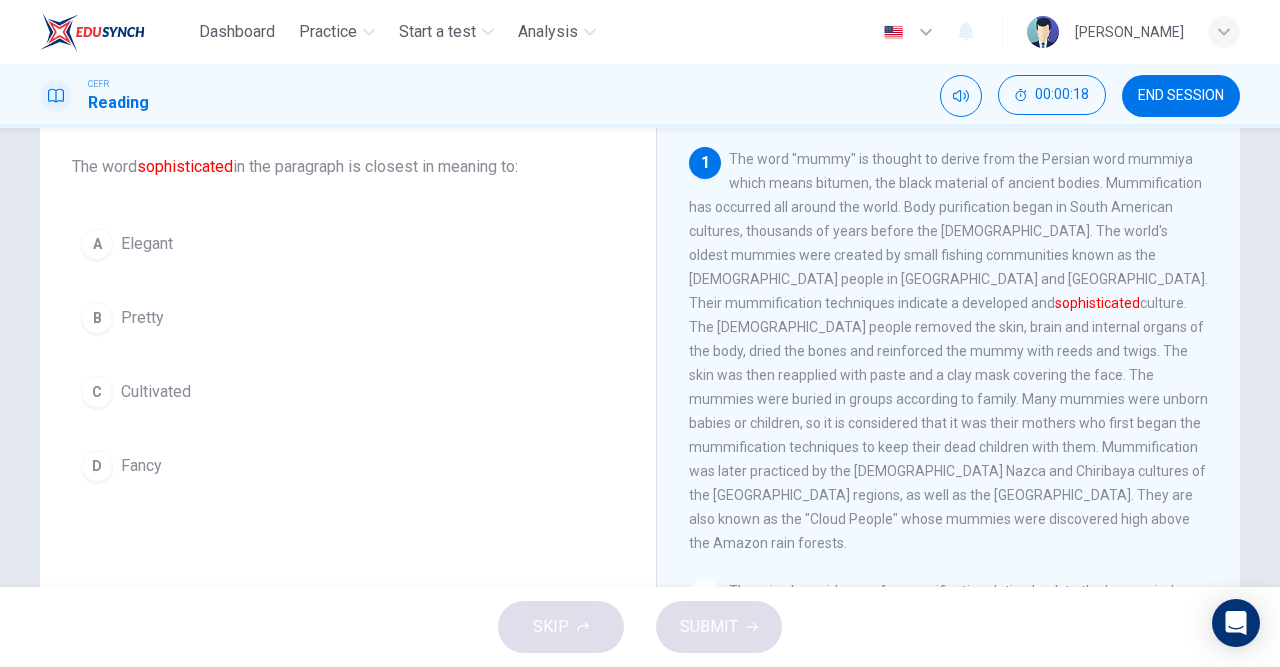 click on "C" at bounding box center [97, 392] 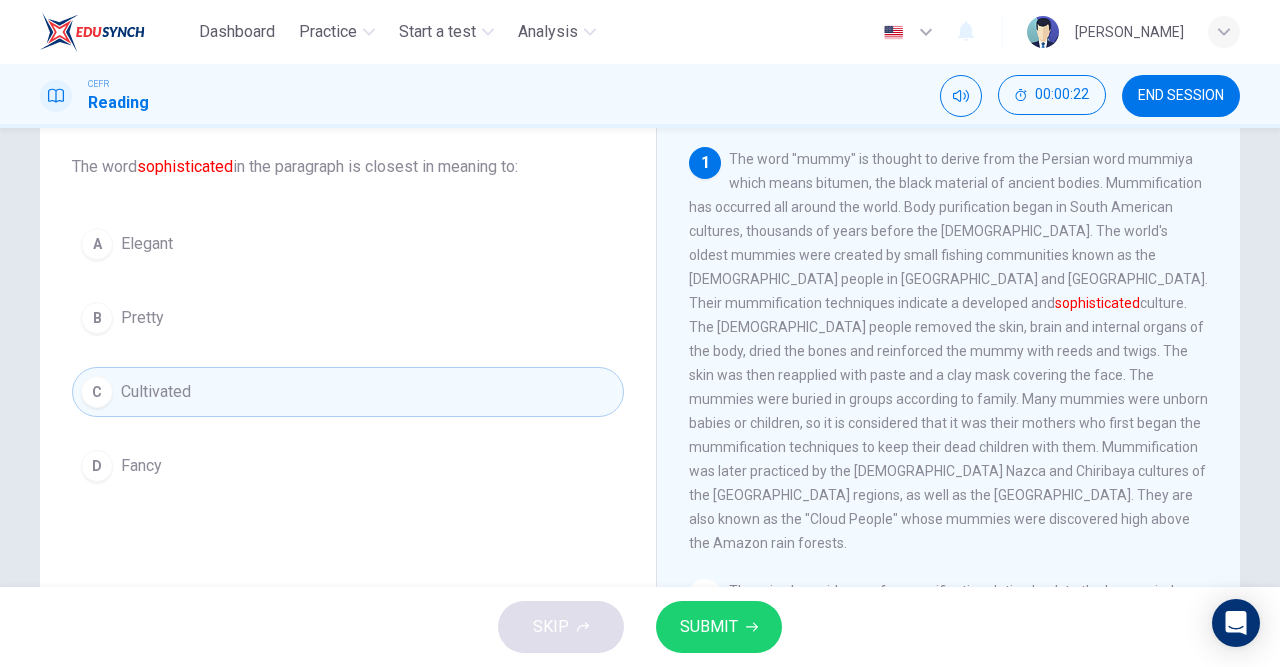 click on "SKIP SUBMIT" at bounding box center (640, 627) 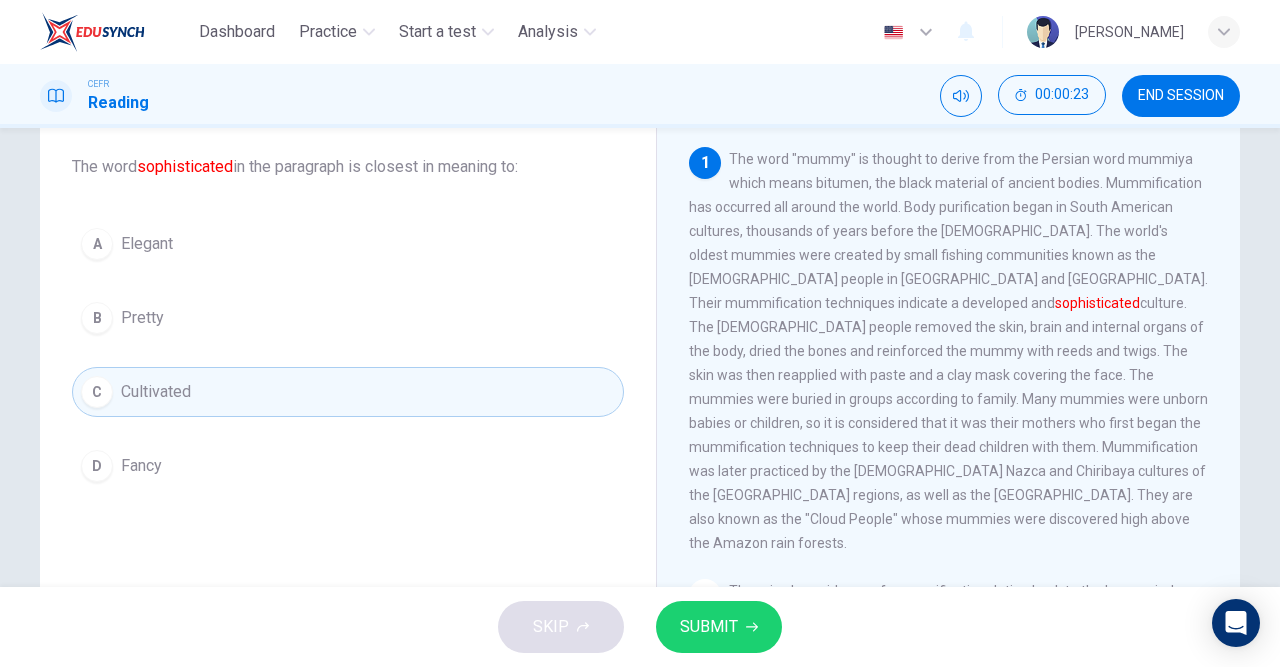 click on "SUBMIT" at bounding box center [709, 627] 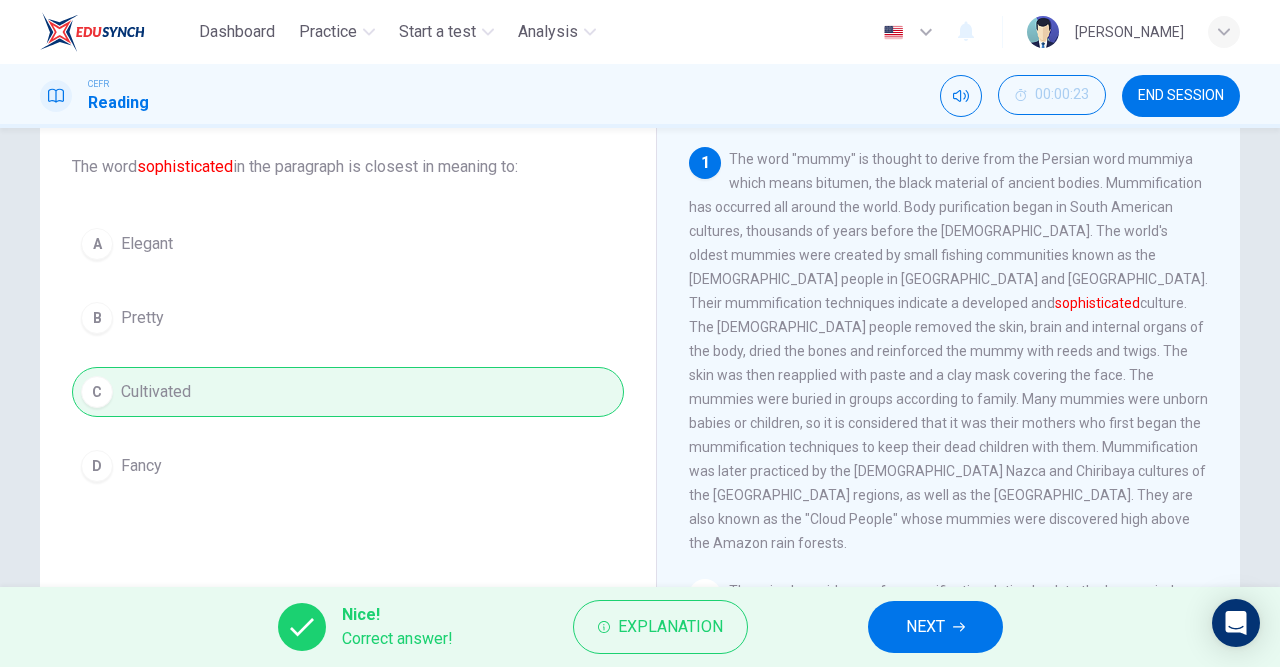 click on "Explanation" at bounding box center (670, 627) 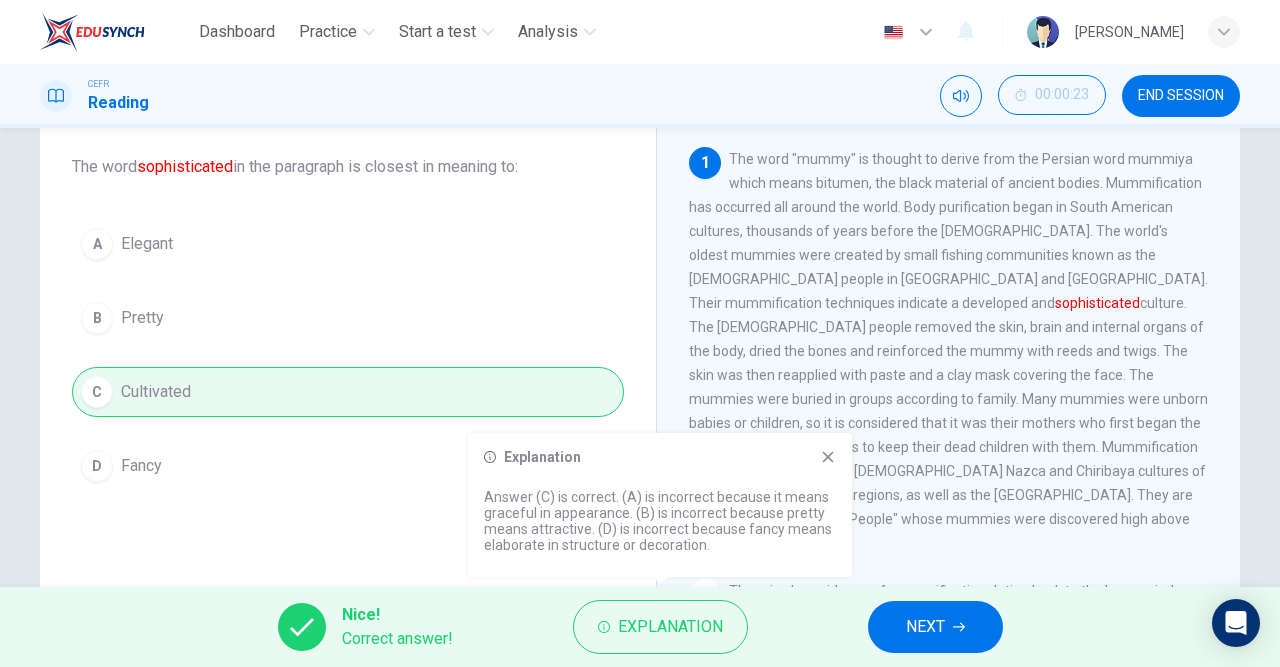 click on "A Elegant B Pretty C Cultivated D Fancy" at bounding box center [348, 355] 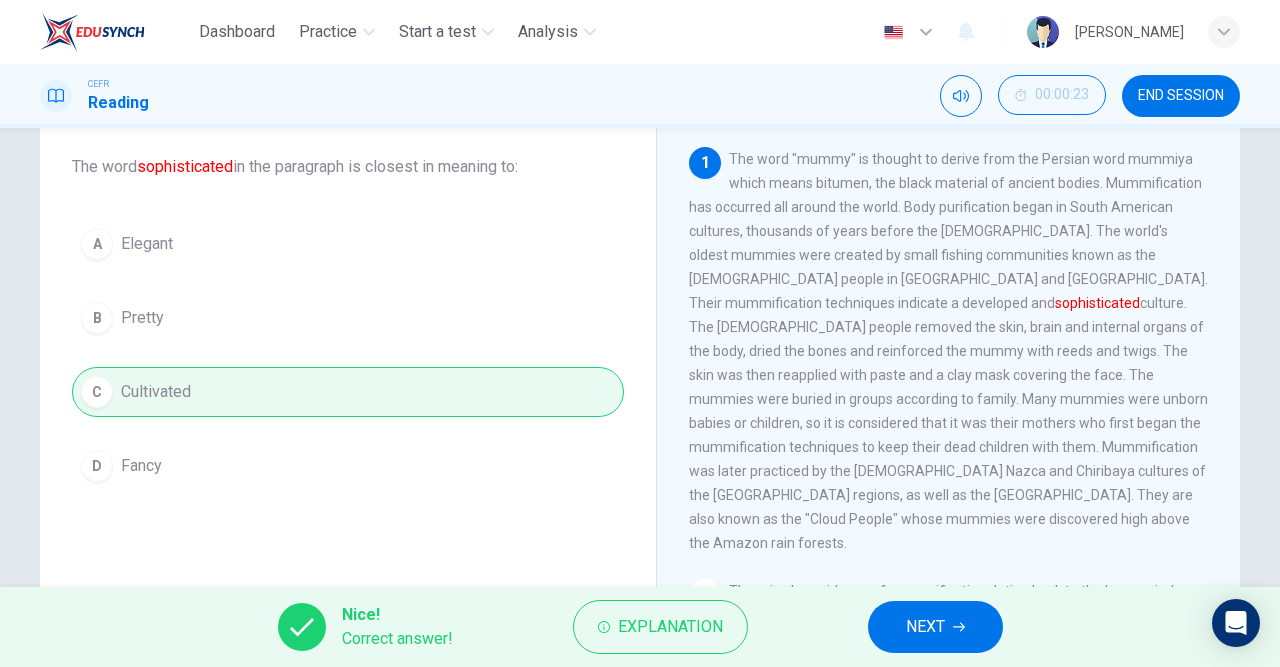 click on "NEXT" at bounding box center (925, 627) 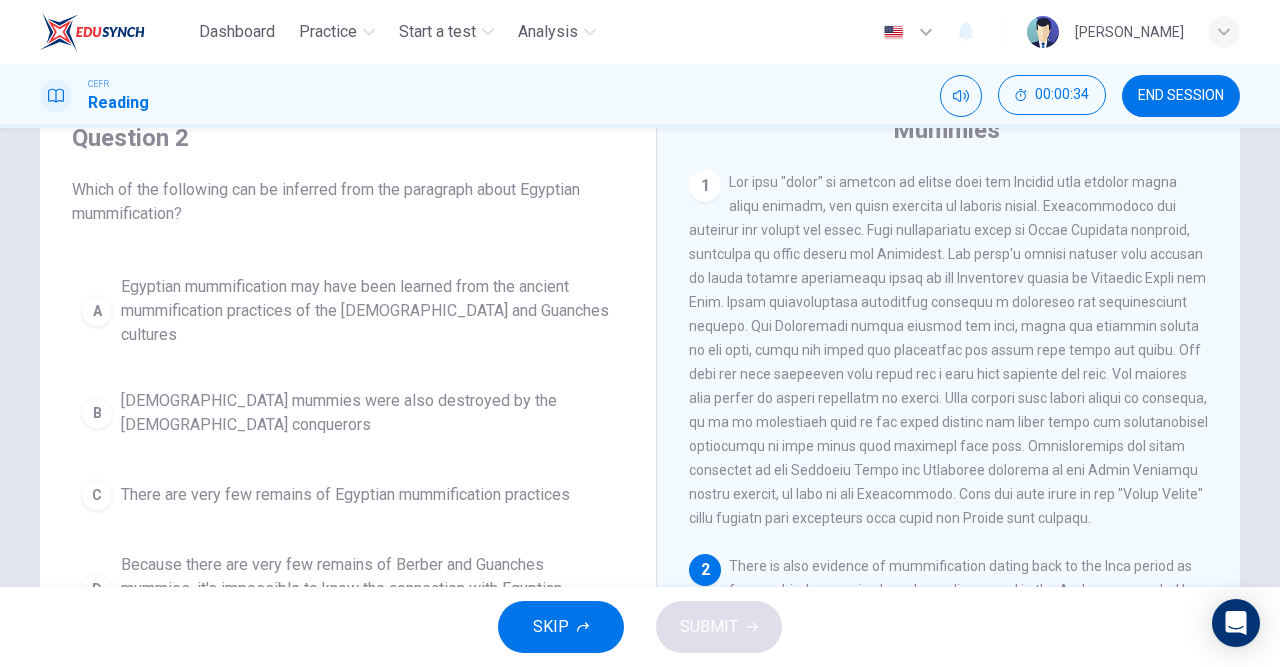 scroll, scrollTop: 86, scrollLeft: 0, axis: vertical 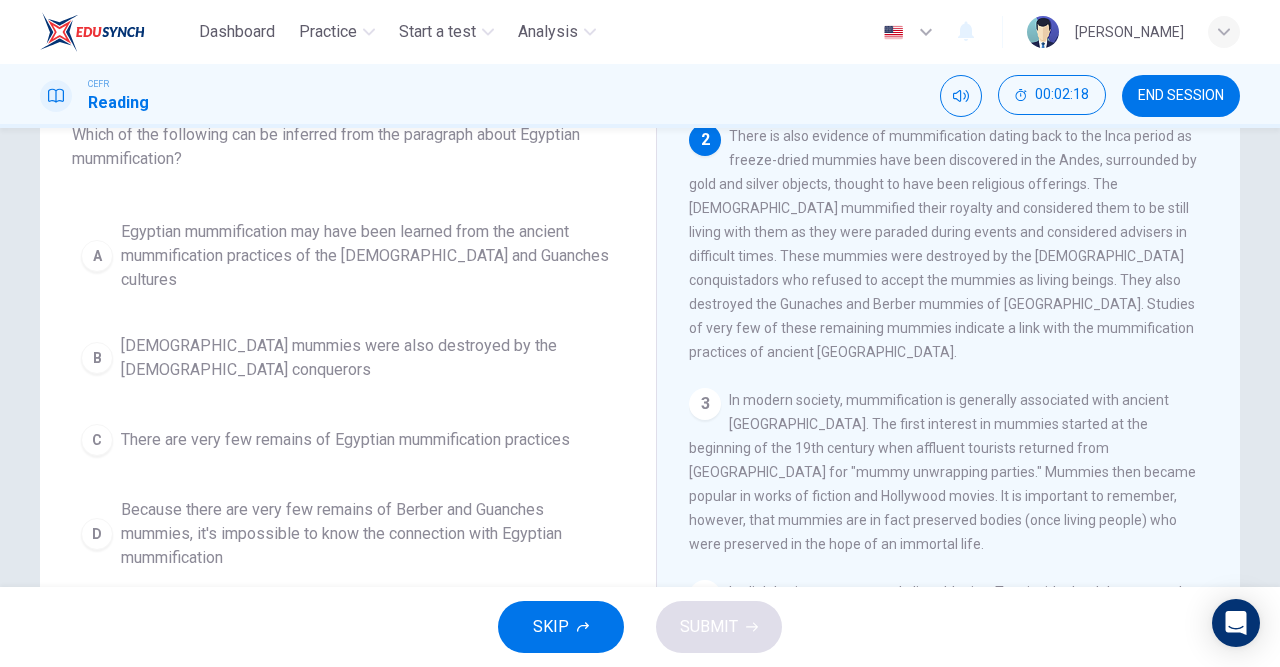 click on "B" at bounding box center [97, 358] 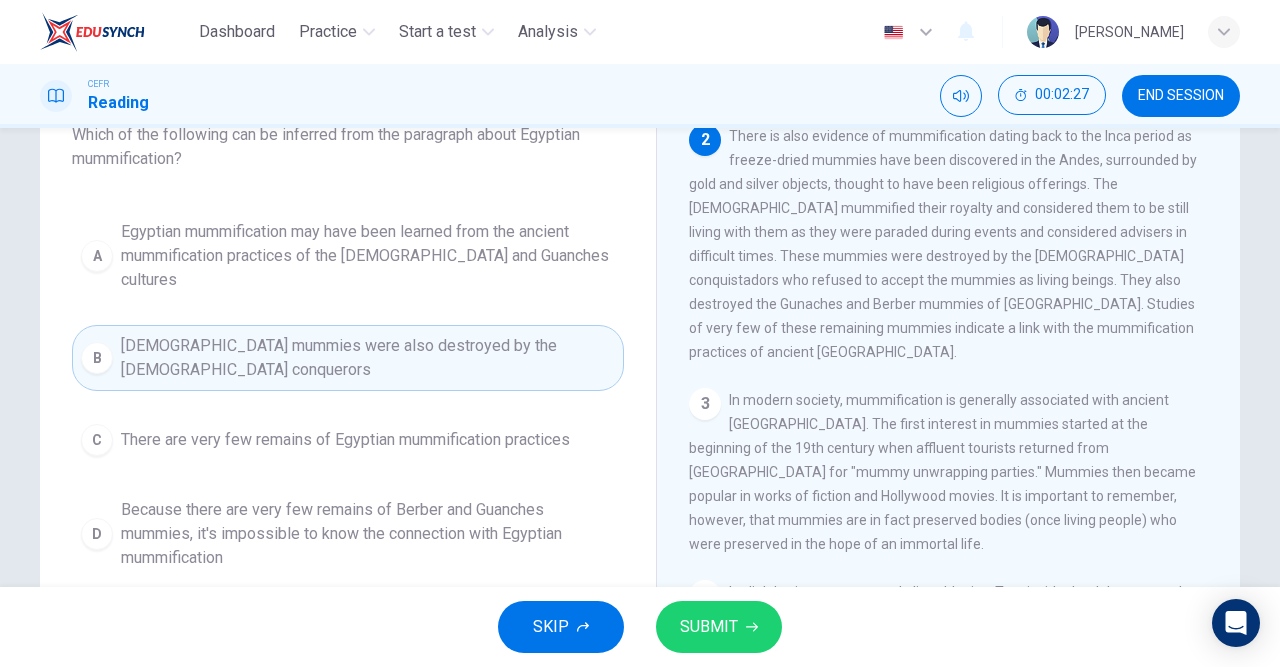 click on "SUBMIT" at bounding box center (709, 627) 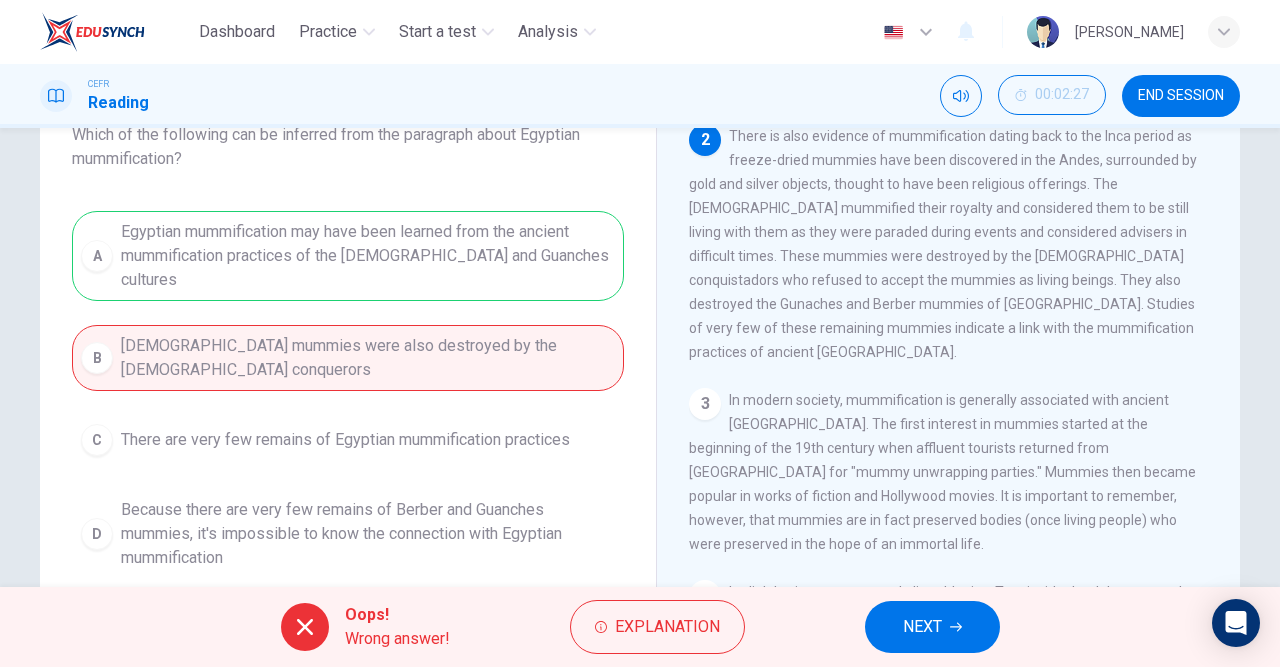 click on "Explanation" at bounding box center (667, 627) 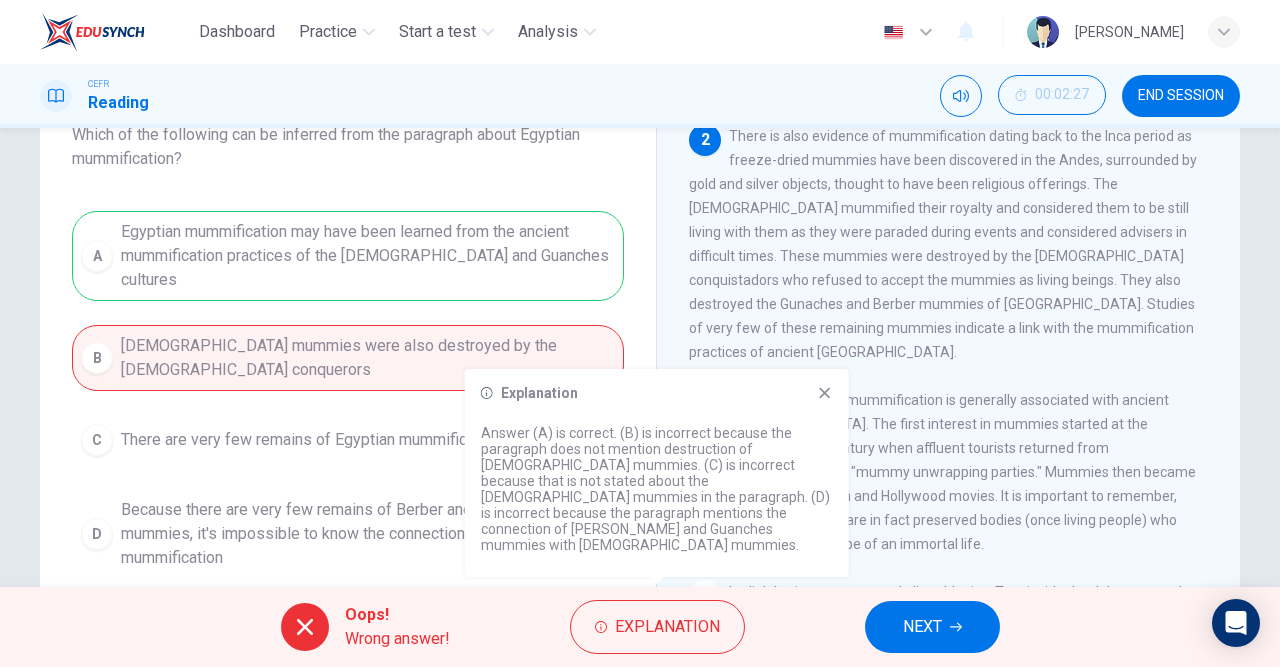click on "NEXT" at bounding box center (922, 627) 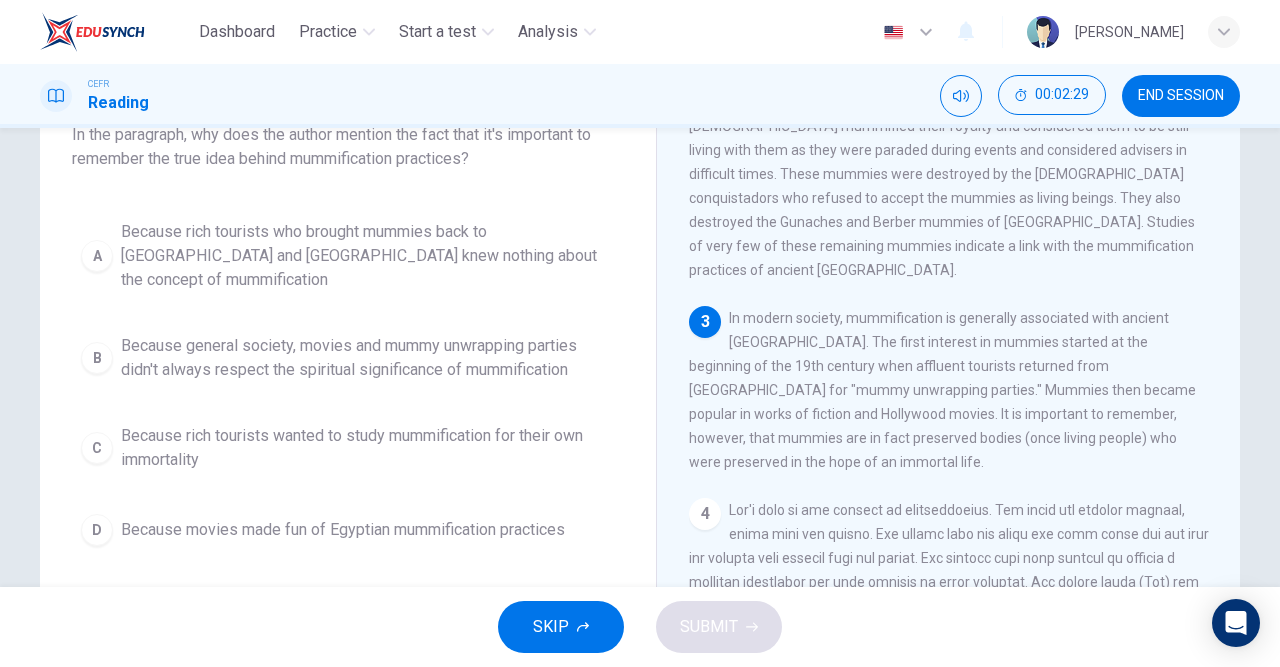 scroll, scrollTop: 505, scrollLeft: 0, axis: vertical 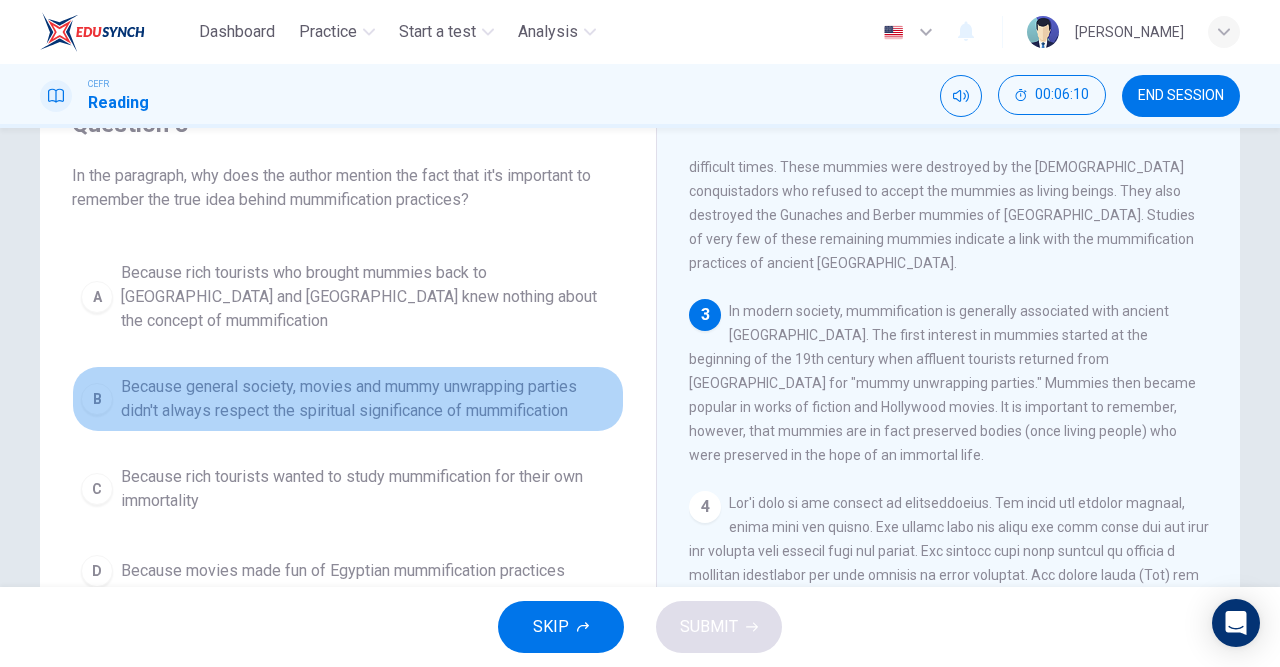 click on "B" at bounding box center [97, 399] 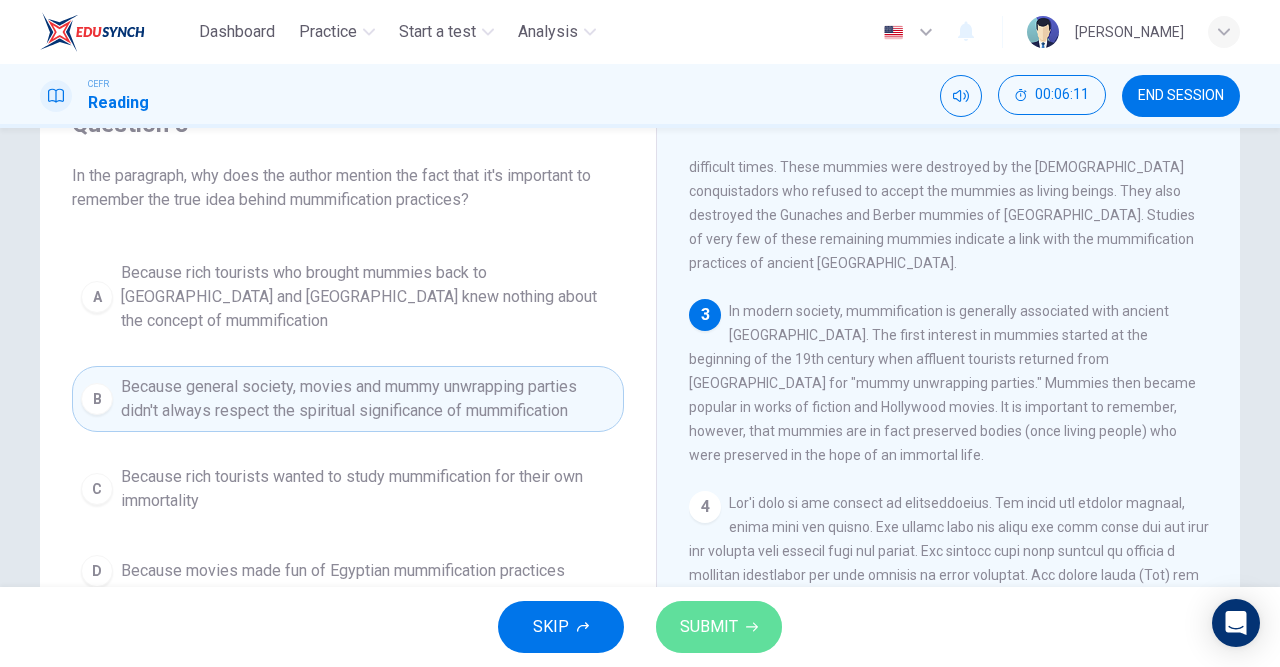 click on "SUBMIT" at bounding box center [709, 627] 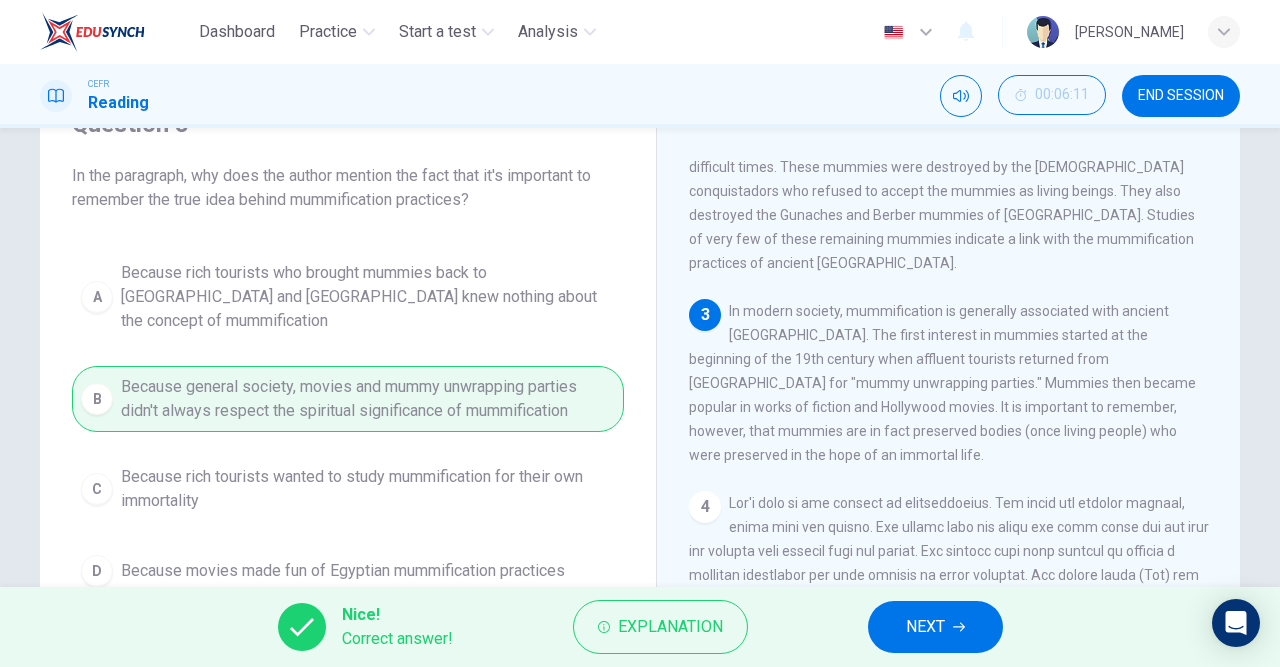 click 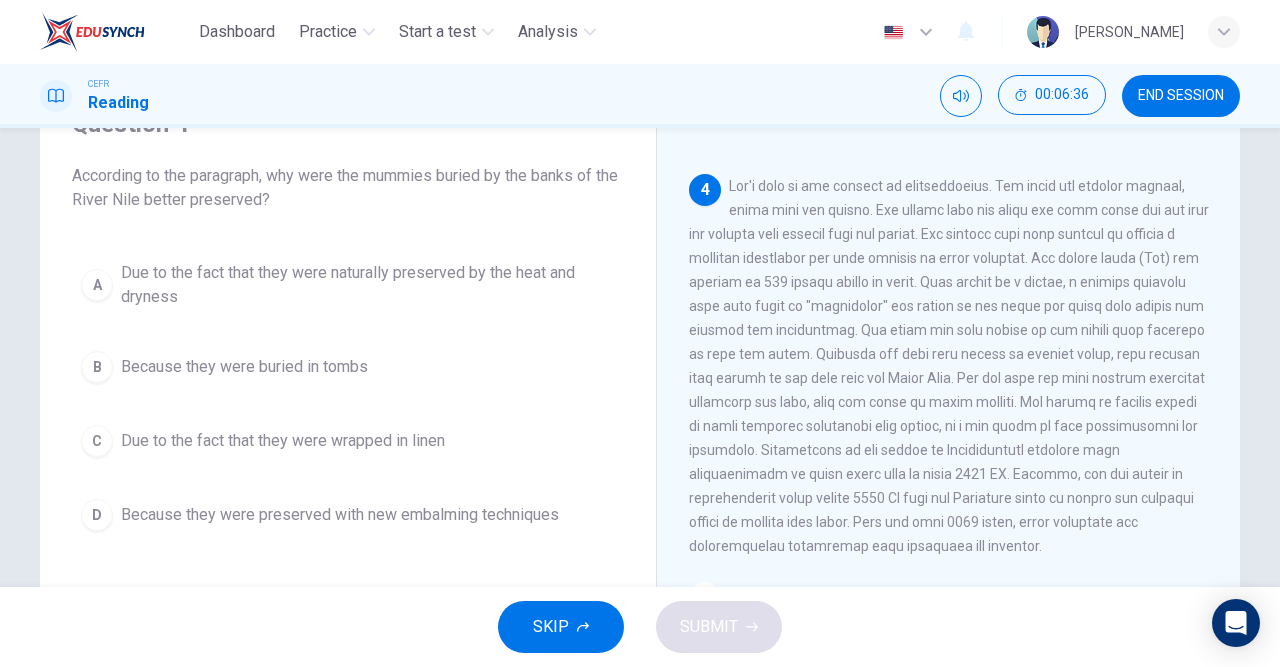 scroll, scrollTop: 824, scrollLeft: 0, axis: vertical 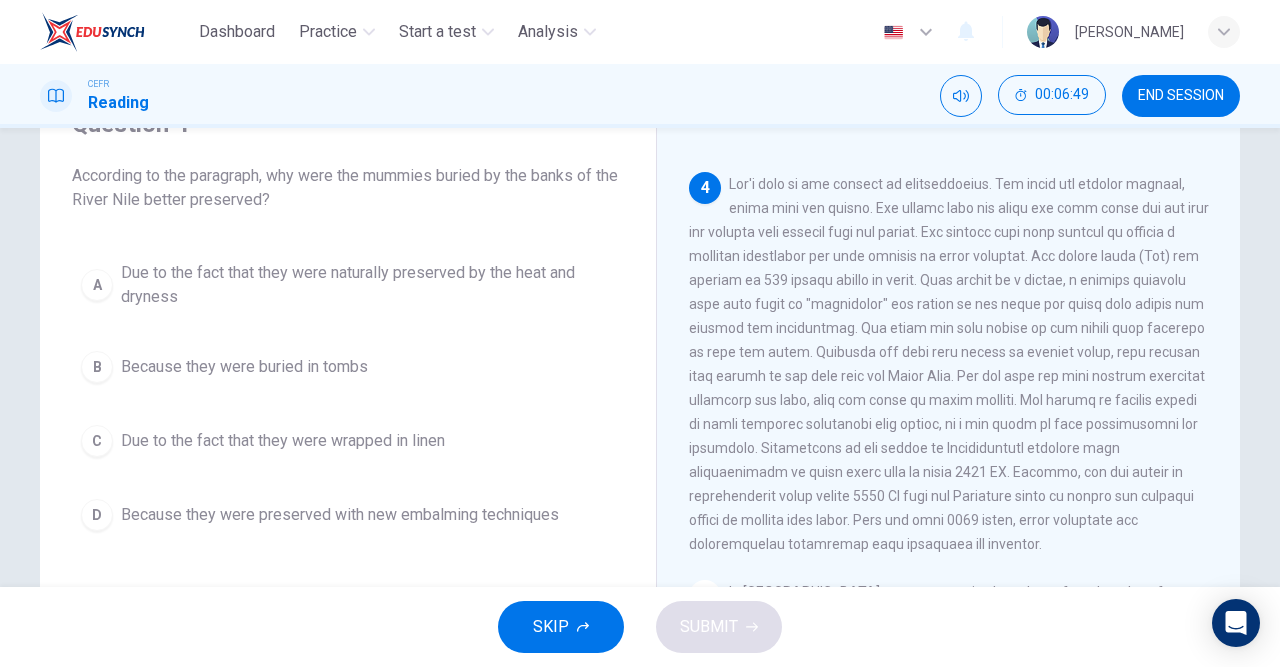 click on "B" at bounding box center (97, 367) 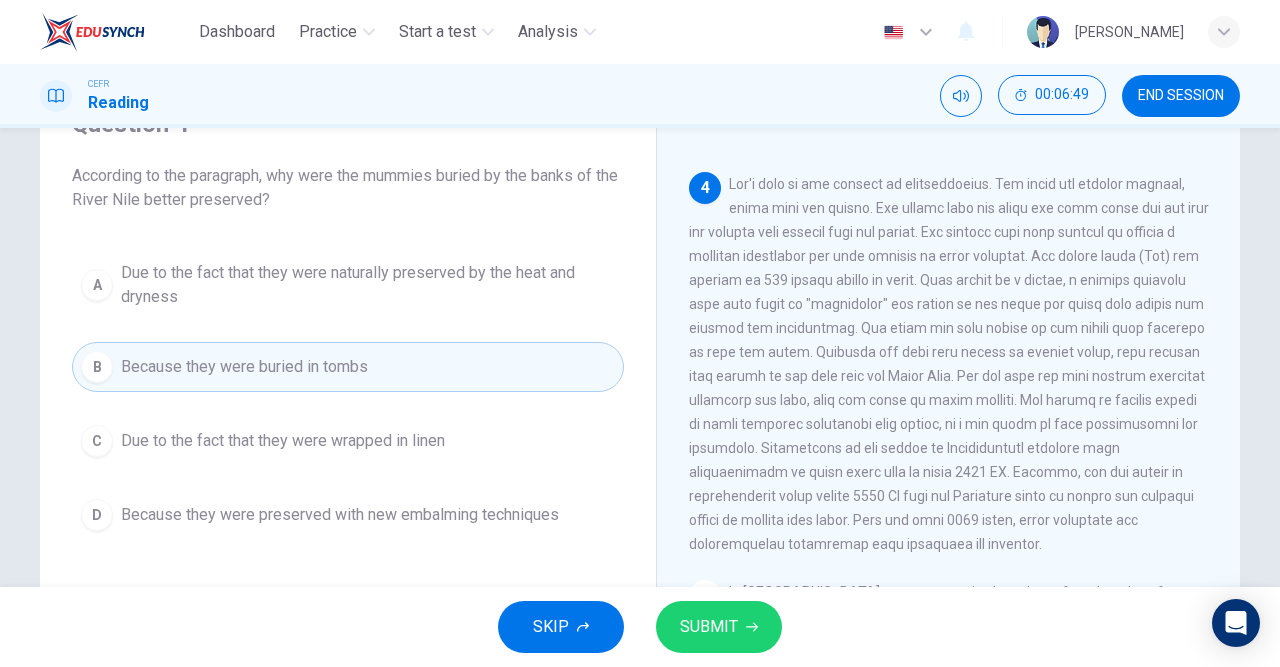 click on "SUBMIT" at bounding box center [709, 627] 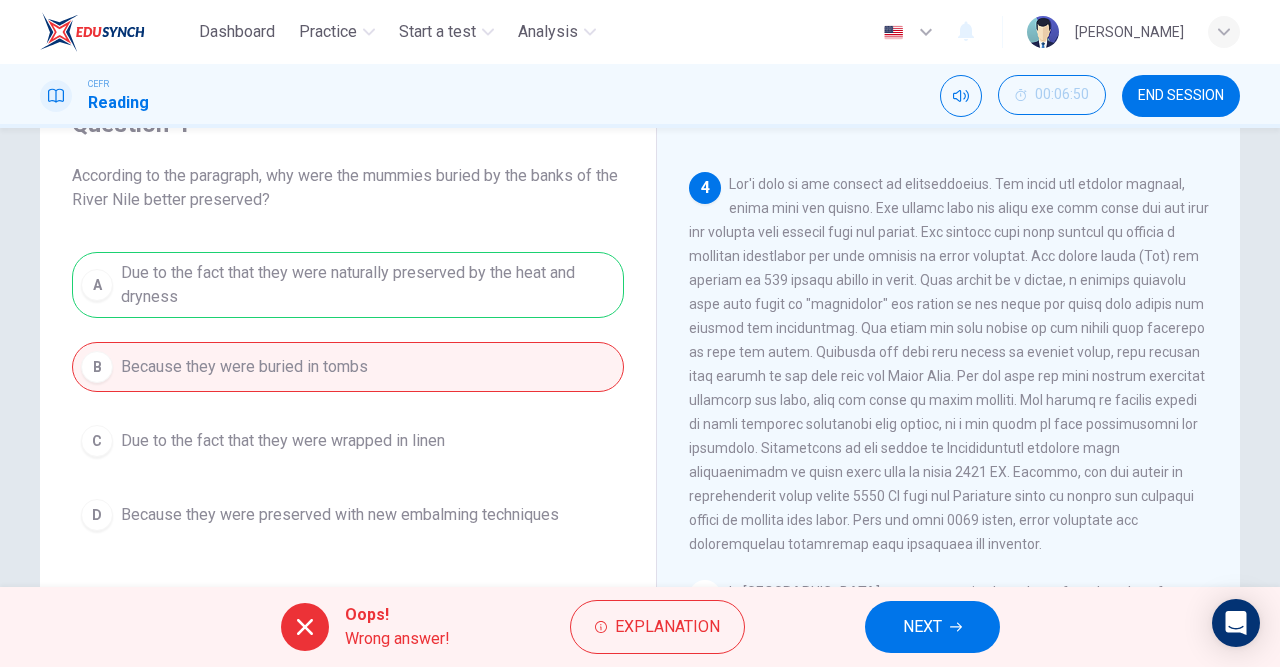 click on "NEXT" at bounding box center [922, 627] 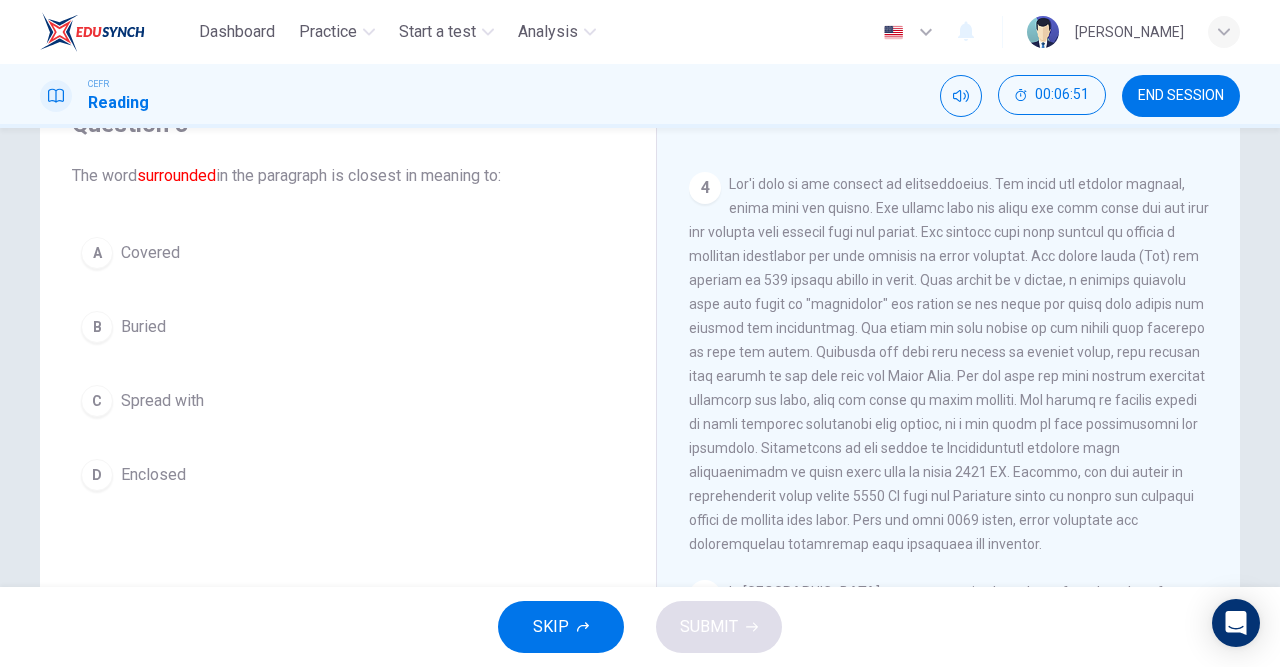 scroll, scrollTop: 1031, scrollLeft: 0, axis: vertical 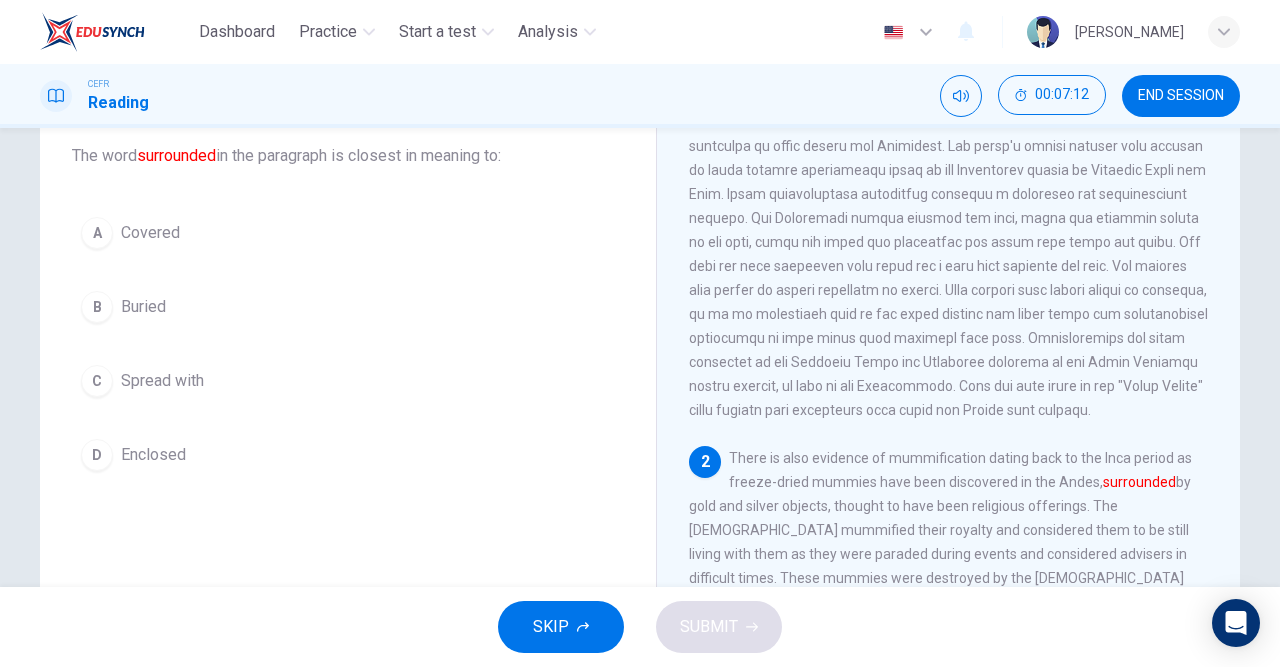 click on "B" at bounding box center [97, 307] 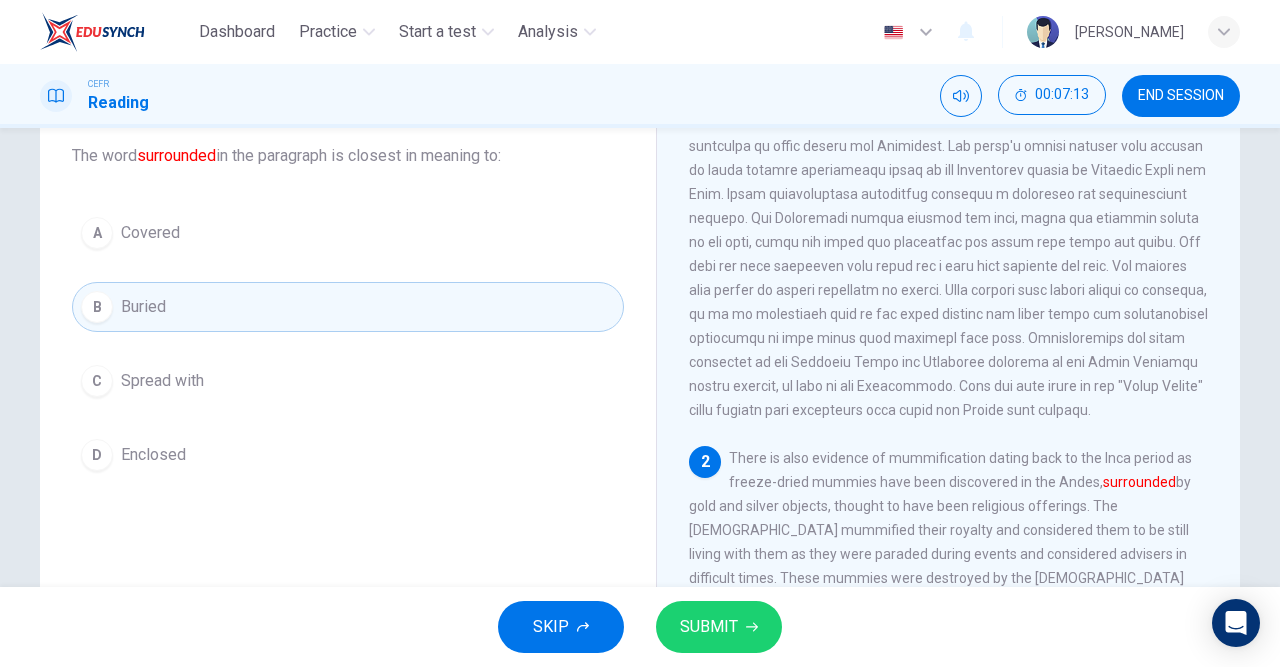click on "SUBMIT" at bounding box center (709, 627) 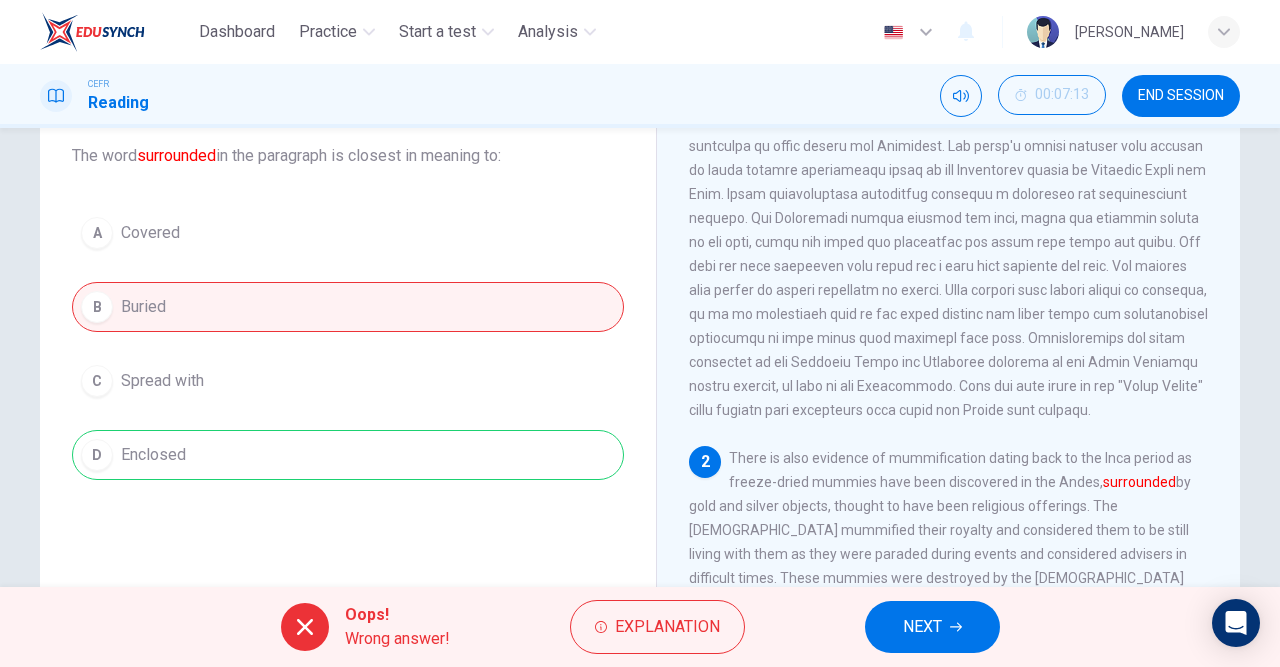 click on "Explanation" at bounding box center (667, 627) 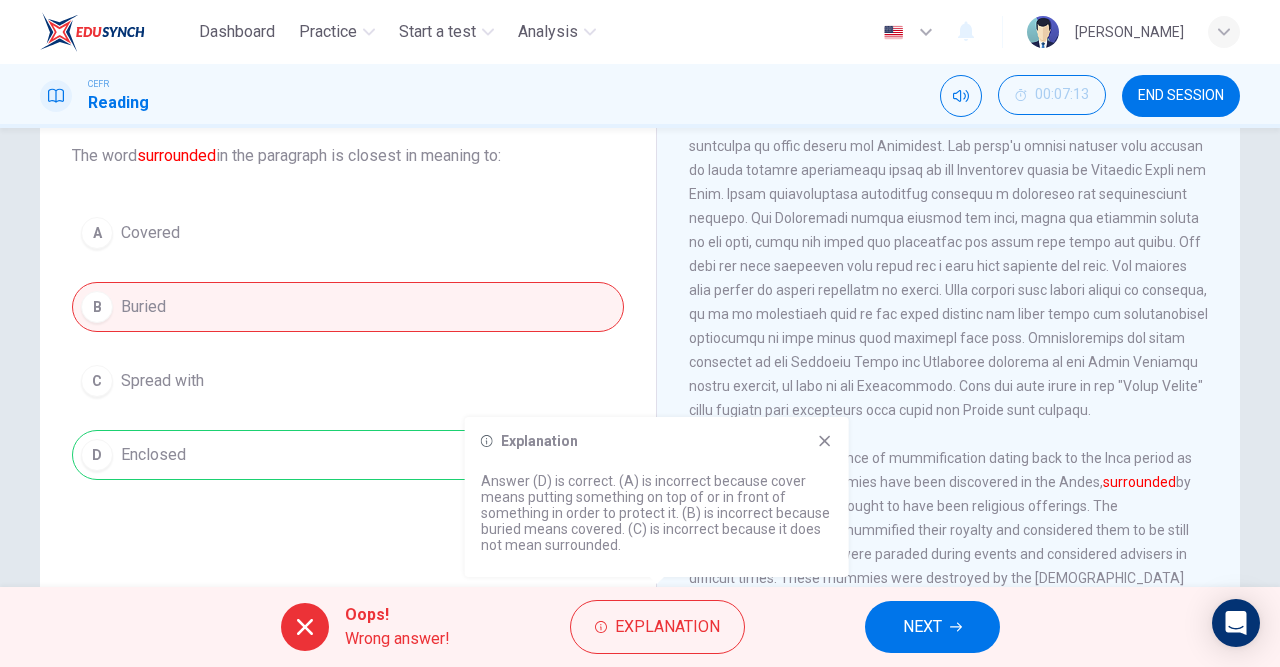 click 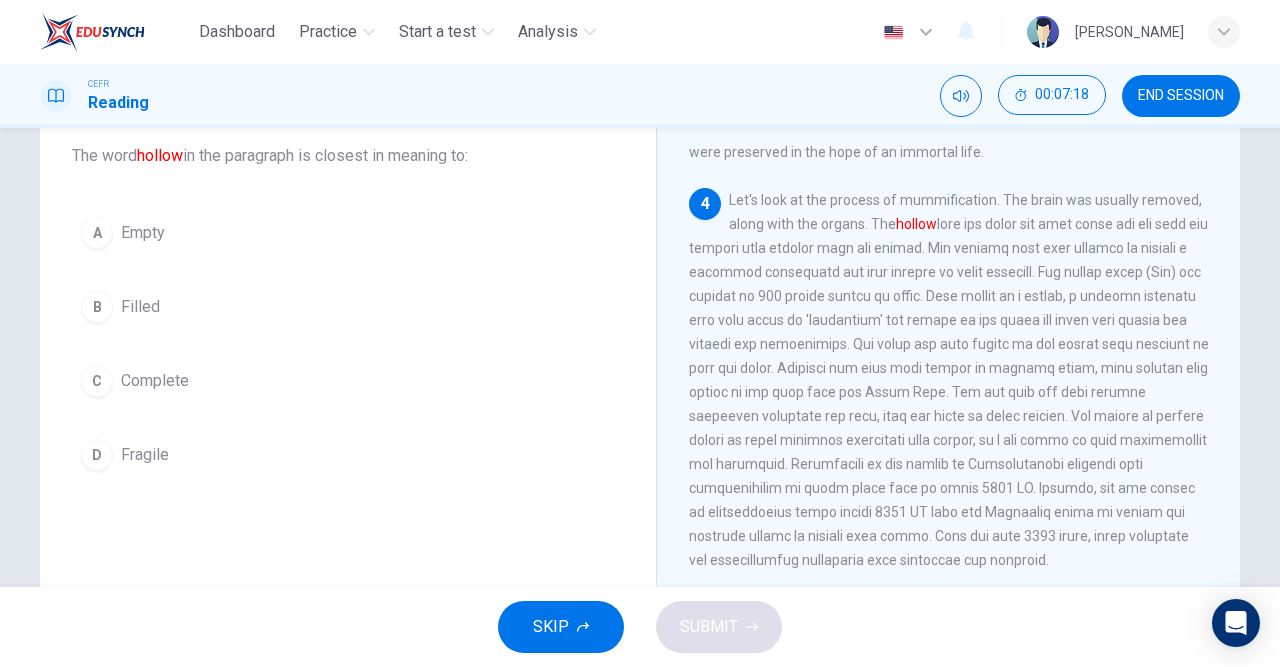 scroll, scrollTop: 780, scrollLeft: 0, axis: vertical 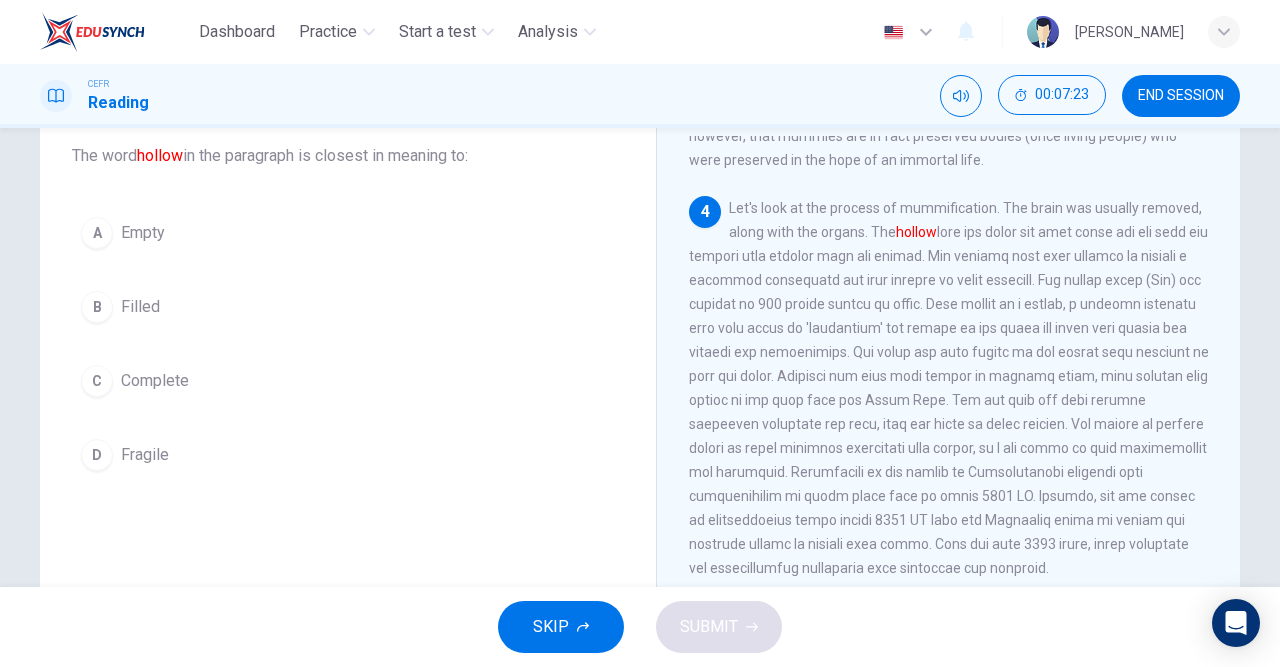 click on "A" at bounding box center (97, 233) 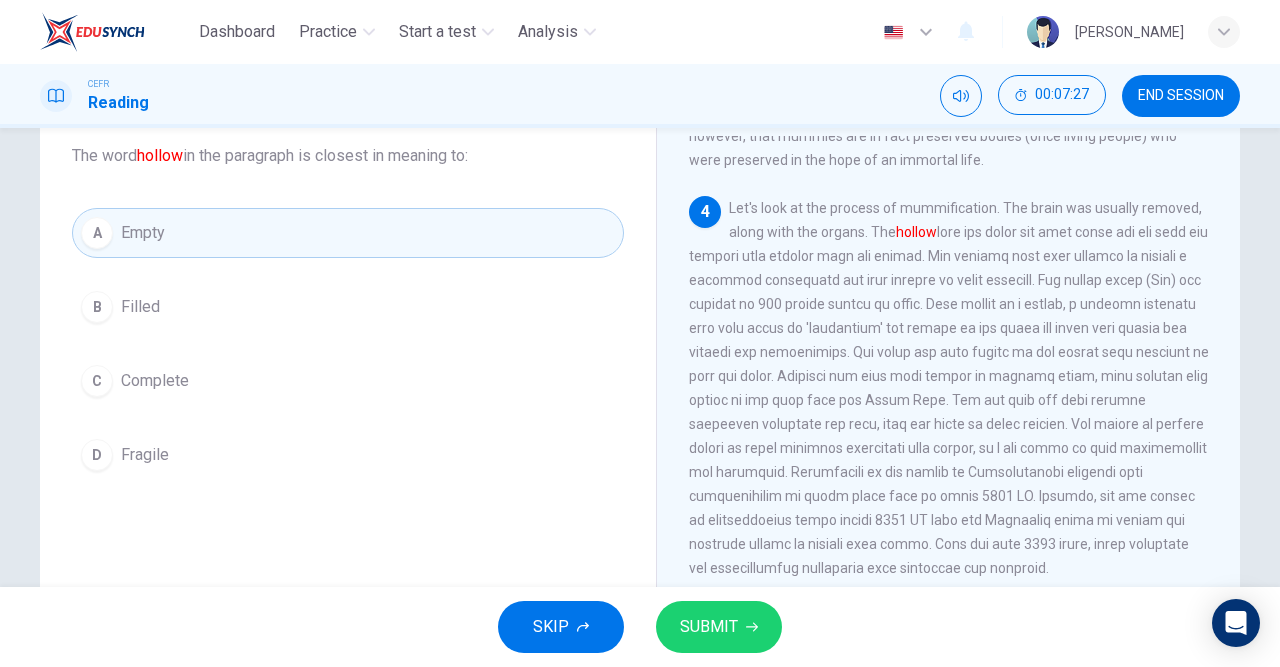 click on "SUBMIT" at bounding box center [709, 627] 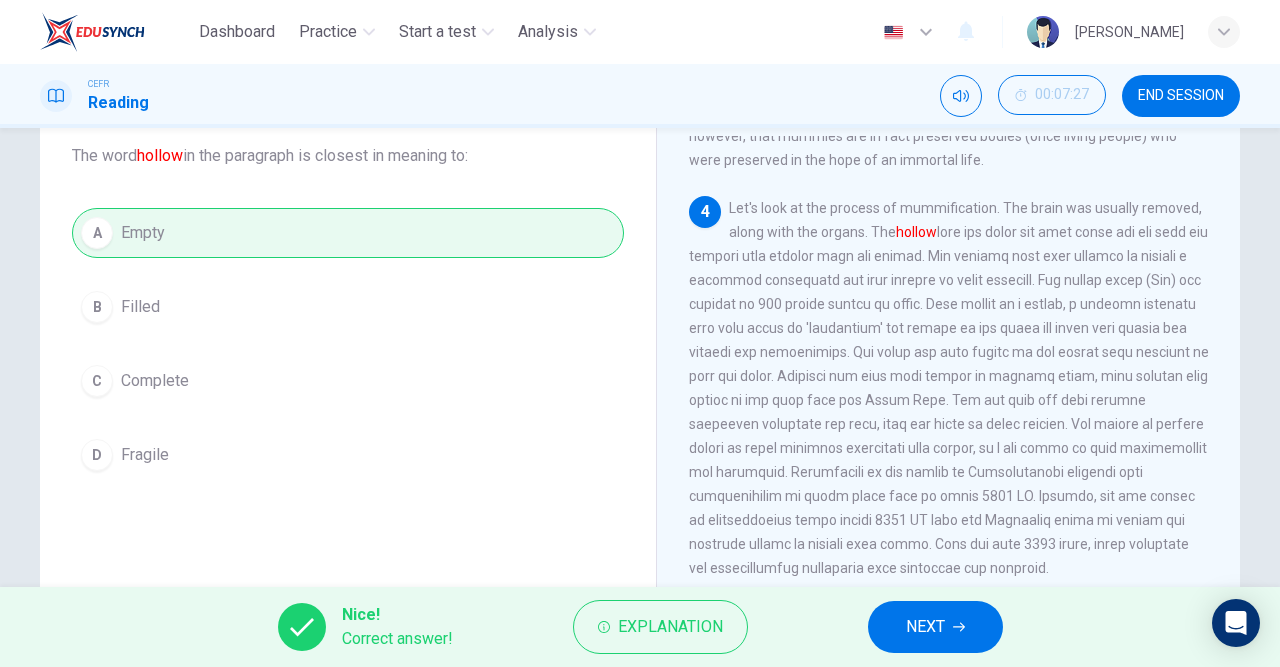 click on "NEXT" at bounding box center (925, 627) 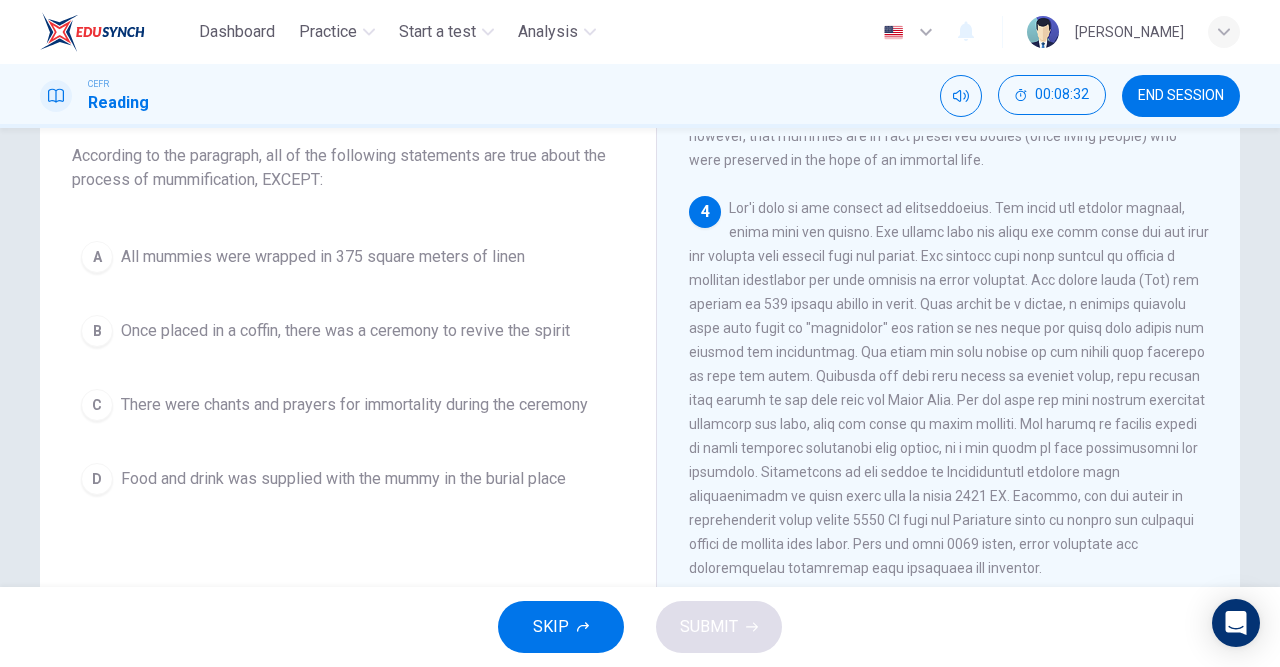 click on "C" at bounding box center [97, 405] 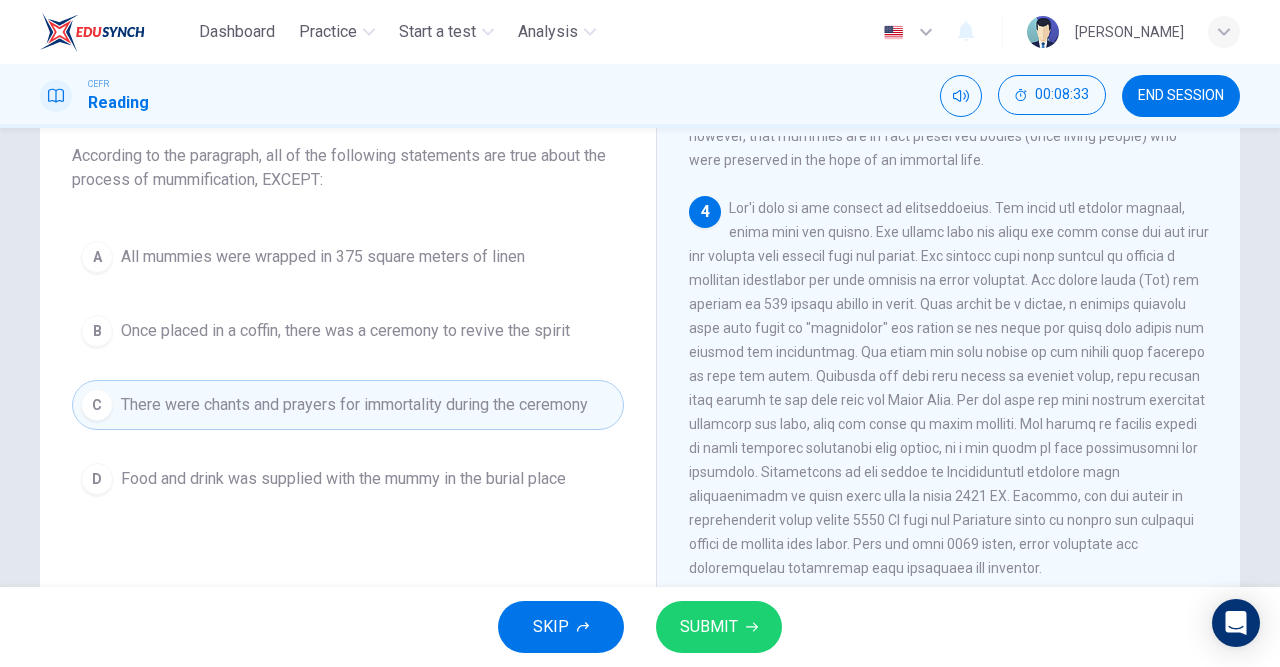 click on "SUBMIT" at bounding box center (709, 627) 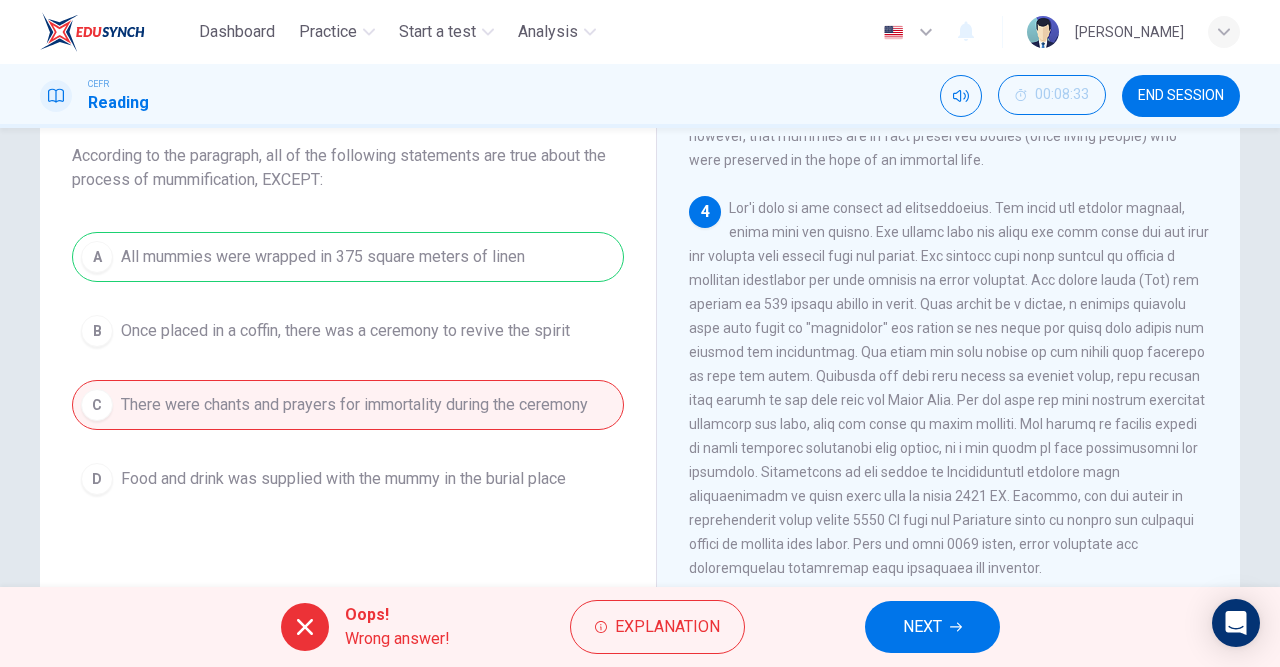click on "NEXT" at bounding box center (922, 627) 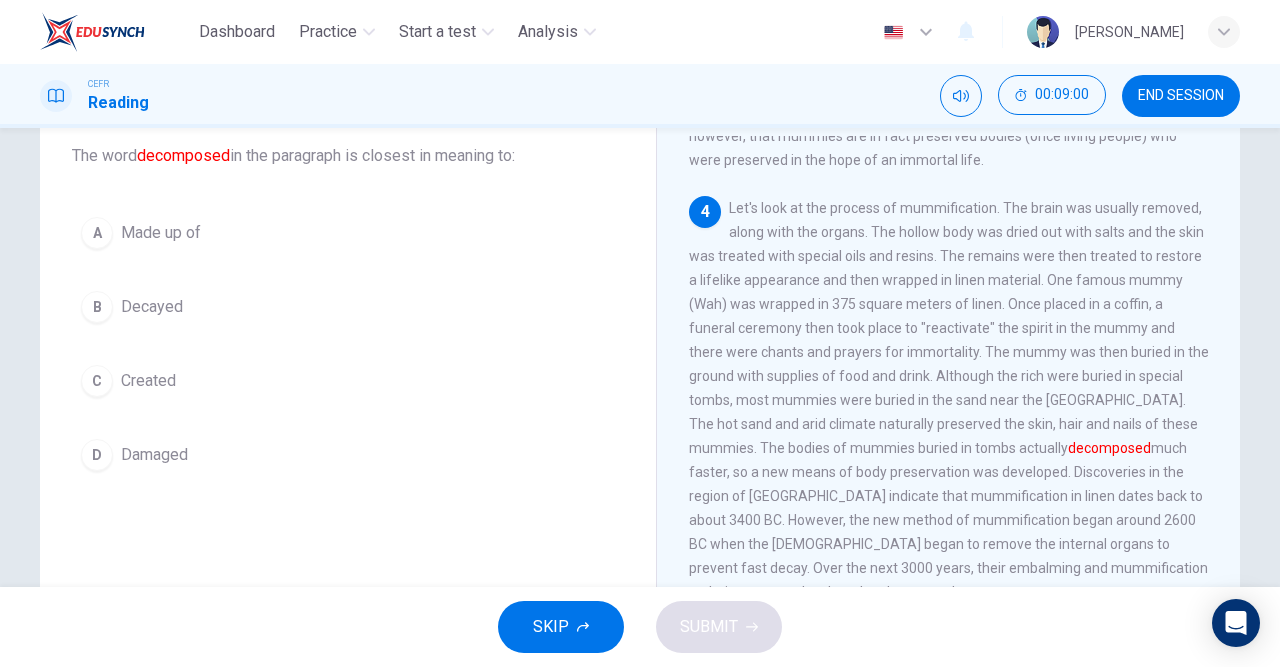 click on "Question 8 The word  decomposed  in the paragraph is closest in meaning to: A Made up of B Decayed C Created D Damaged" at bounding box center [348, 284] 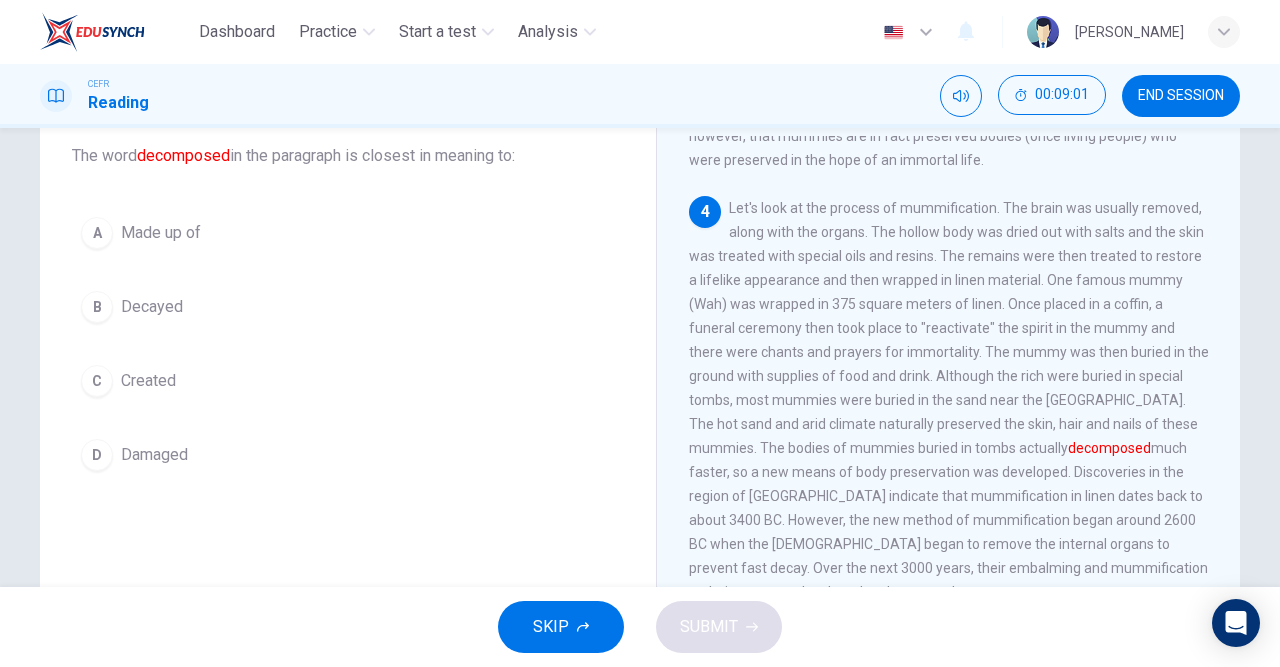 click on "Damaged" at bounding box center (154, 455) 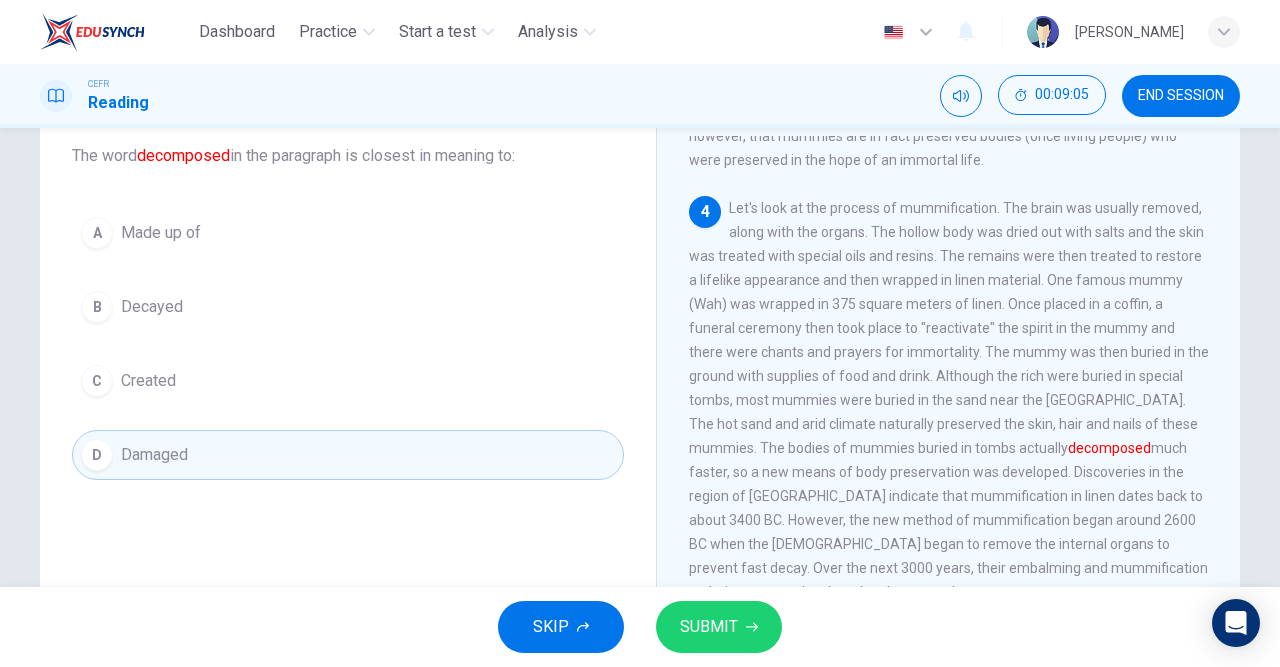 click on "SUBMIT" at bounding box center [709, 627] 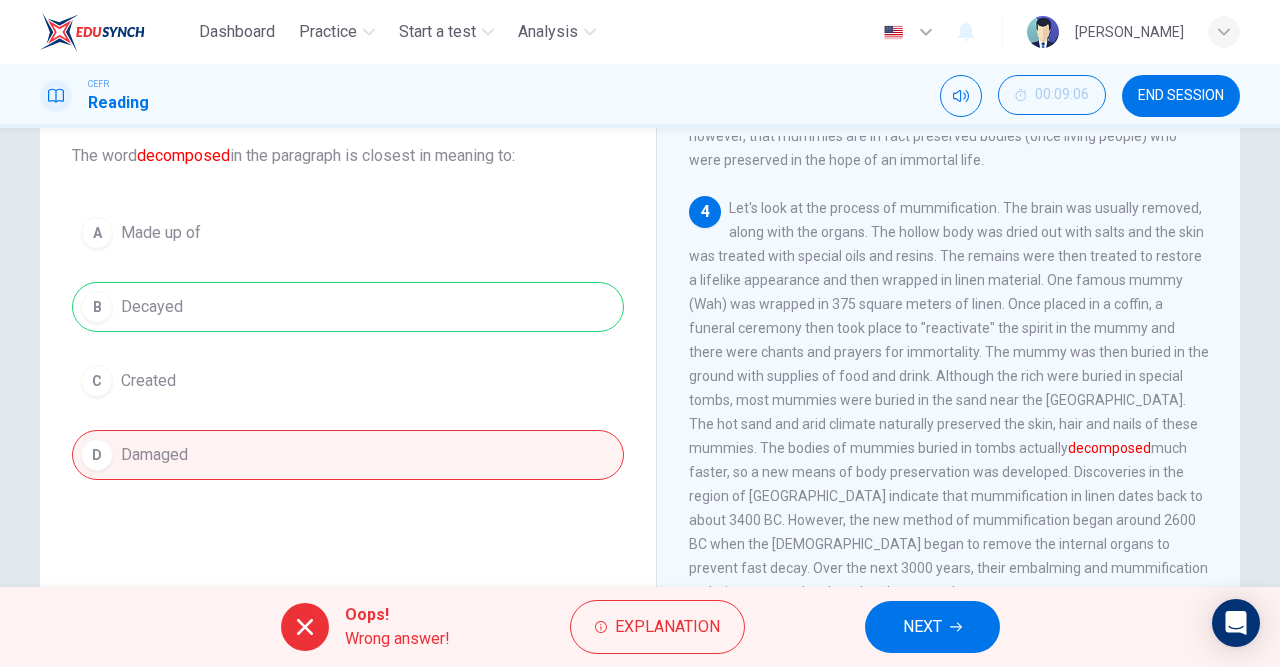click on "Explanation" at bounding box center [667, 627] 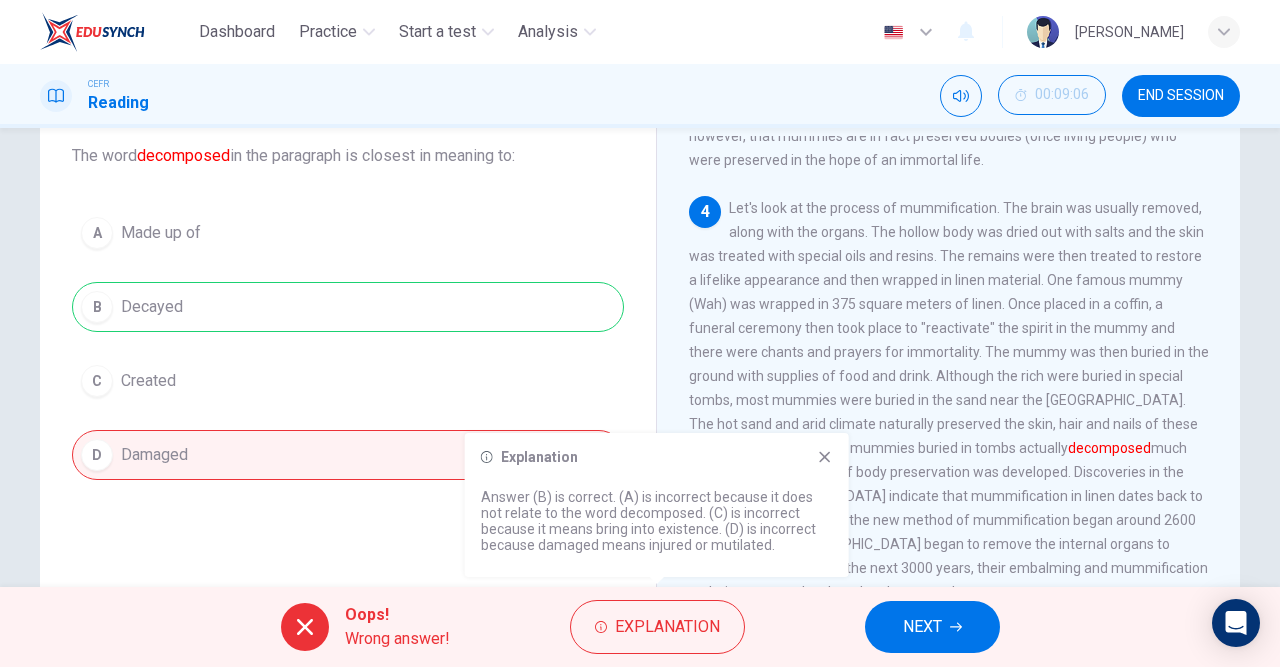 click 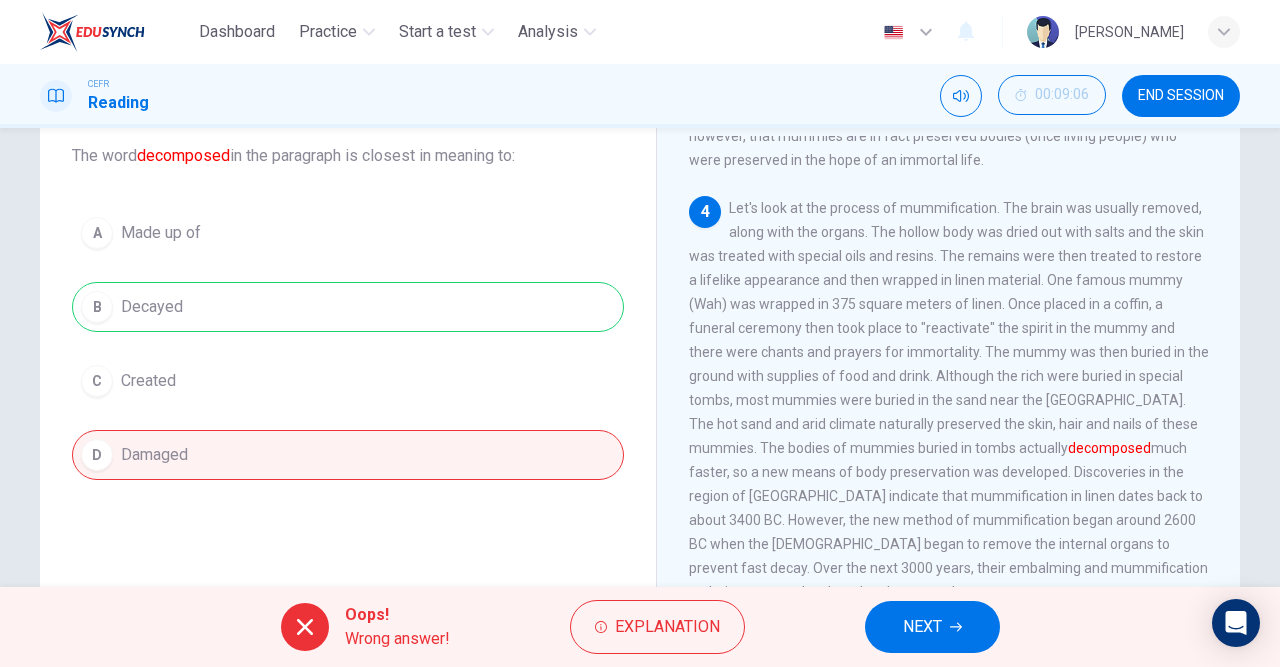 click on "NEXT" at bounding box center [932, 627] 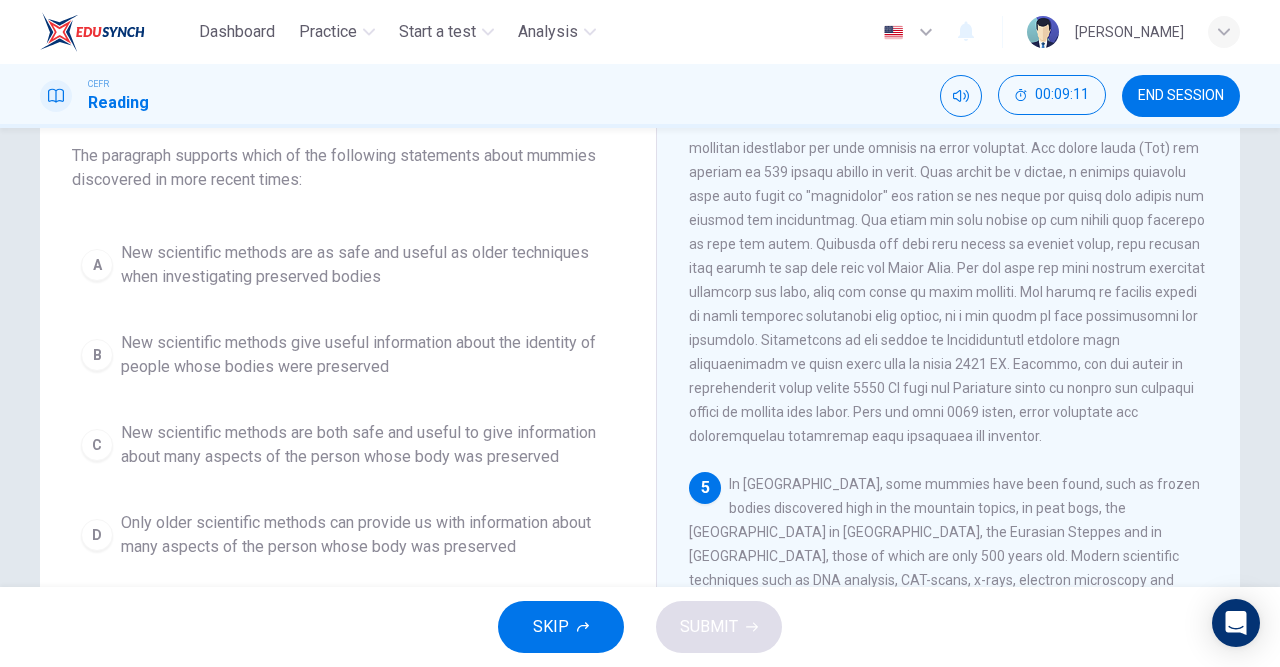scroll, scrollTop: 1031, scrollLeft: 0, axis: vertical 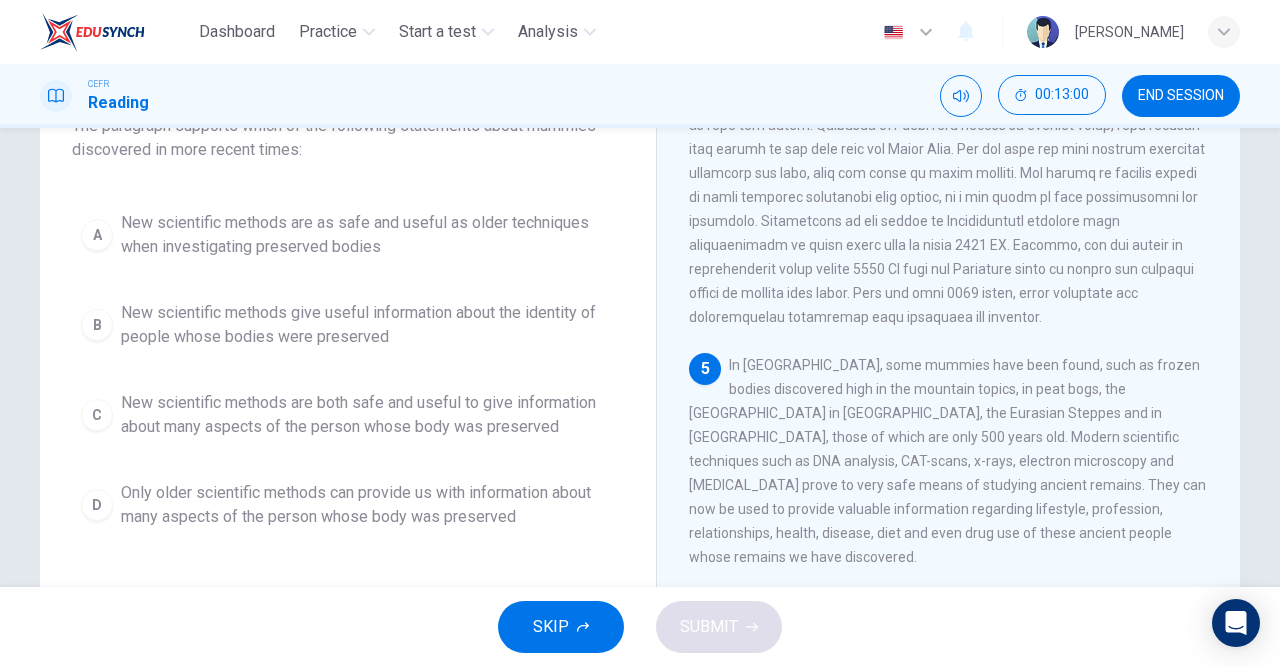 click on "New scientific methods give useful information about the identity of people whose bodies were preserved" at bounding box center (368, 325) 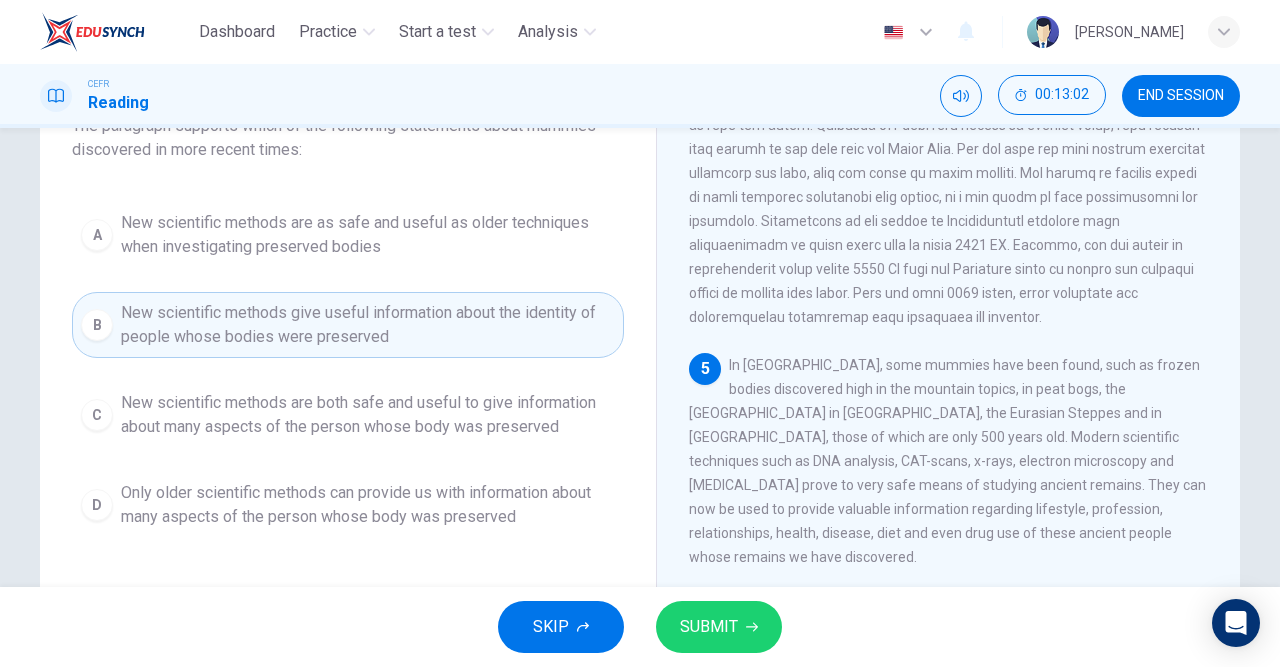 click on "SUBMIT" at bounding box center [709, 627] 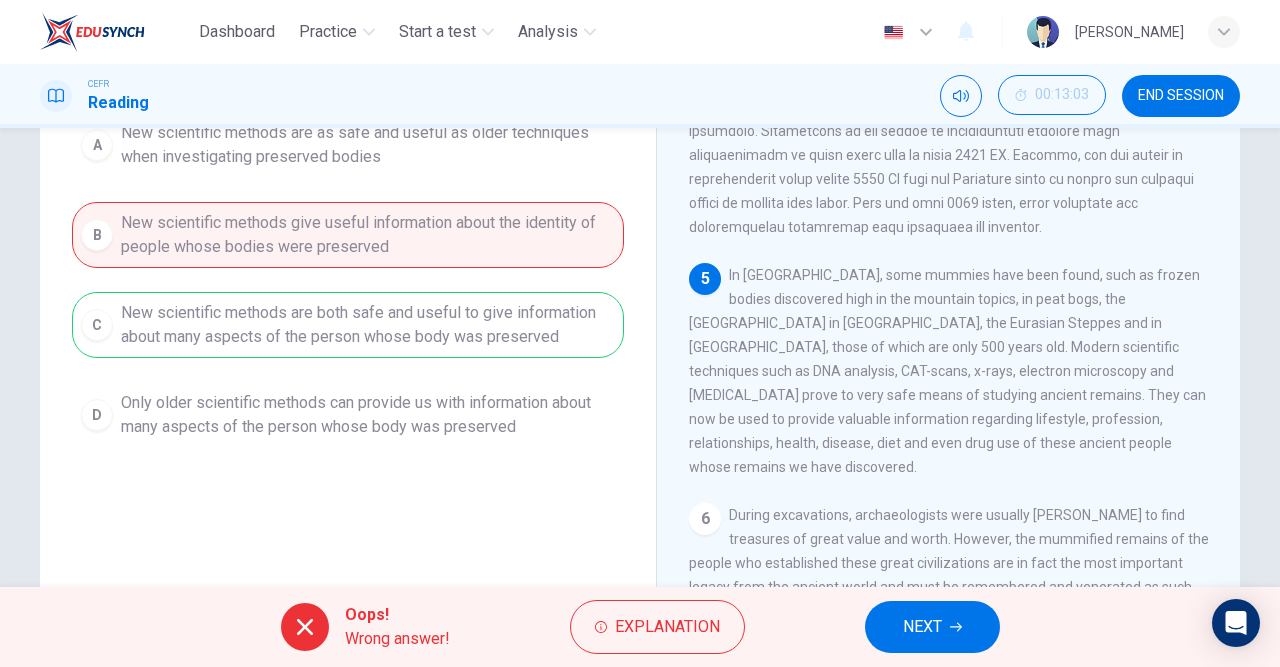scroll, scrollTop: 252, scrollLeft: 0, axis: vertical 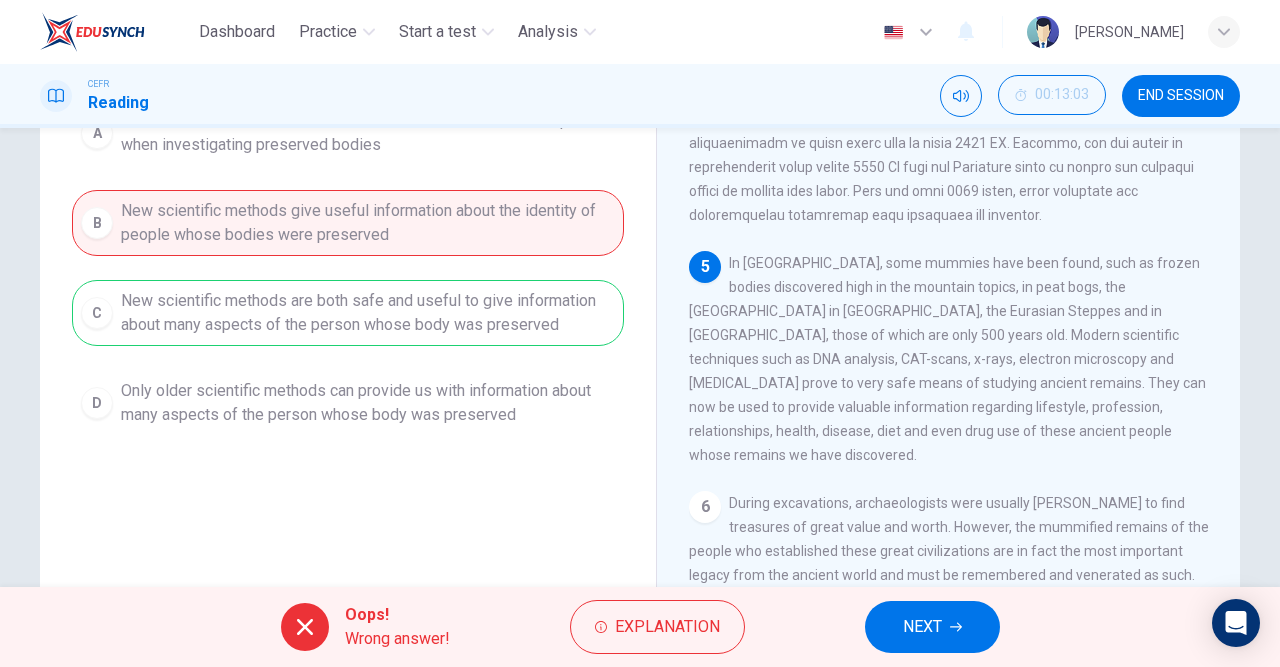 click on "NEXT" at bounding box center (922, 627) 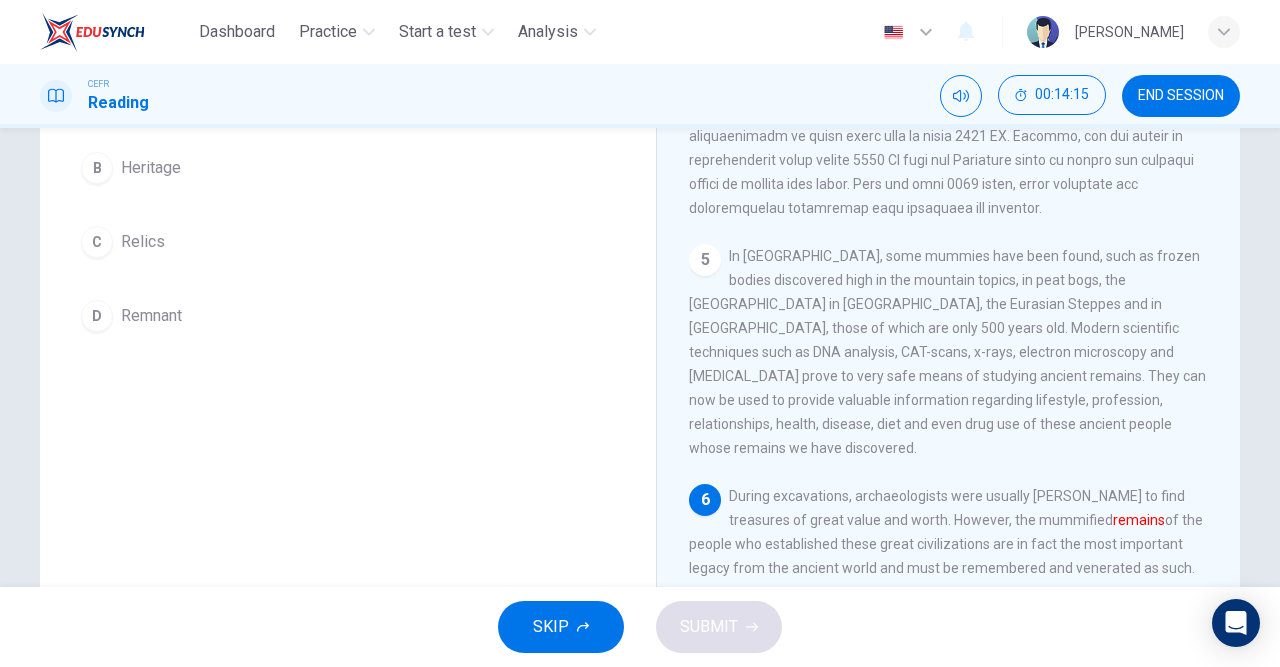 scroll, scrollTop: 316, scrollLeft: 0, axis: vertical 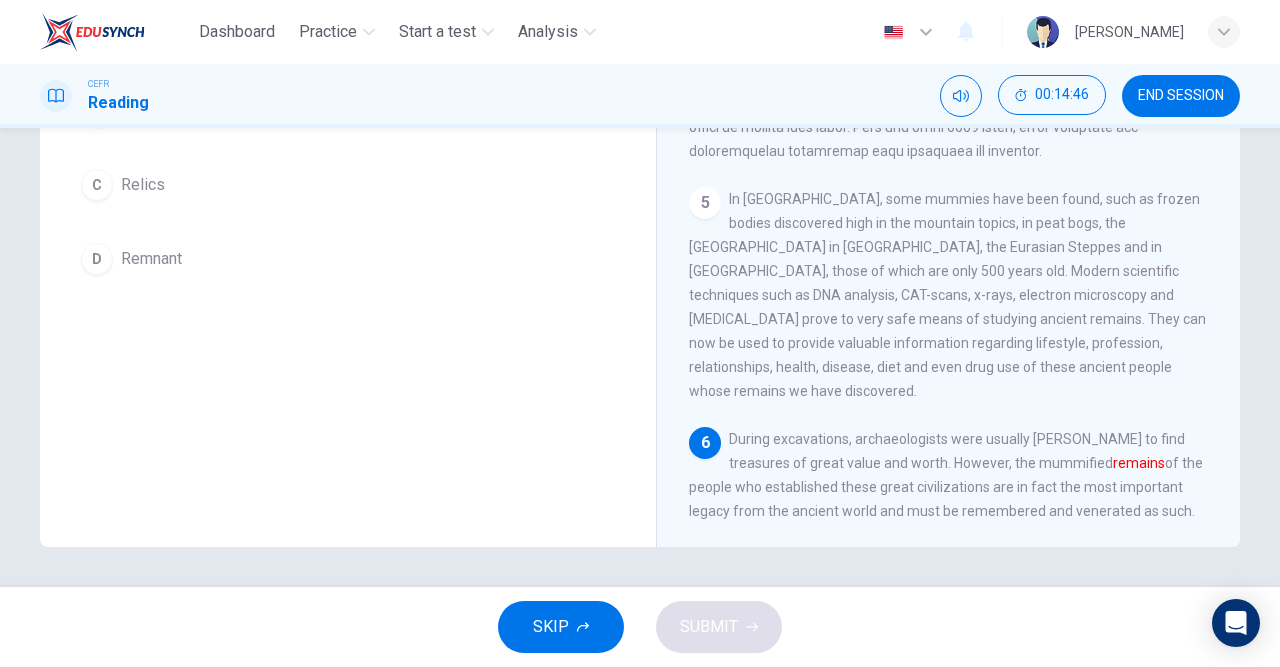 click on "C" at bounding box center (97, 185) 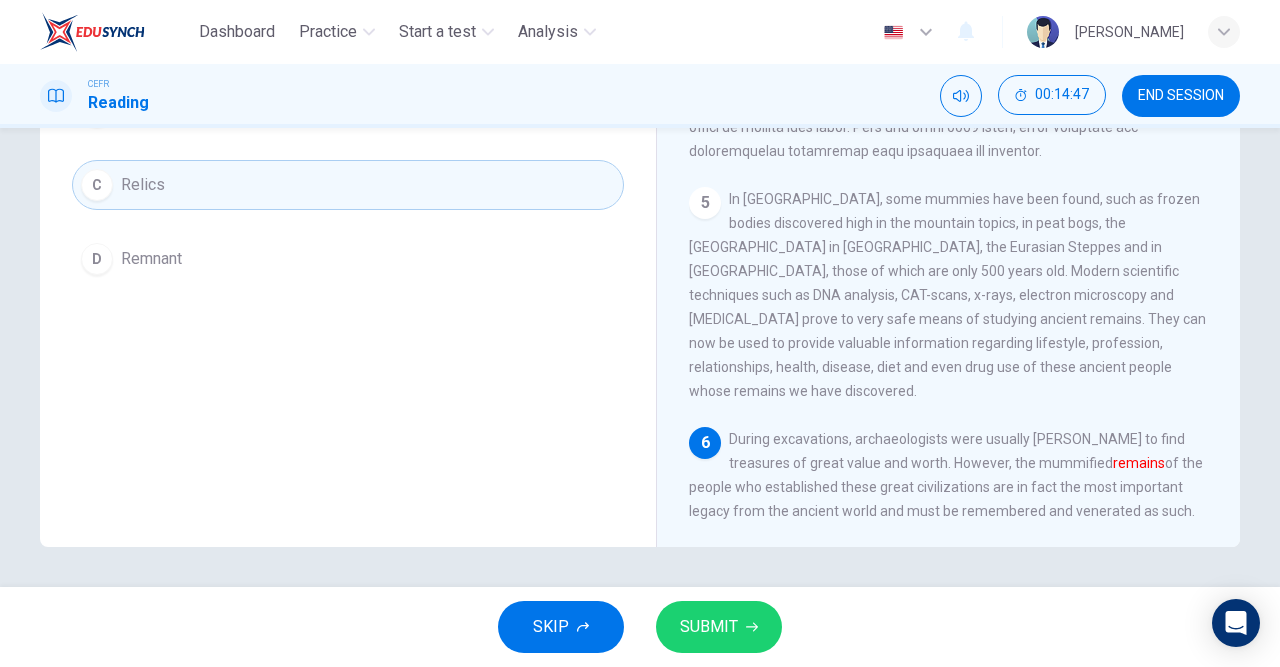 click on "SUBMIT" at bounding box center [709, 627] 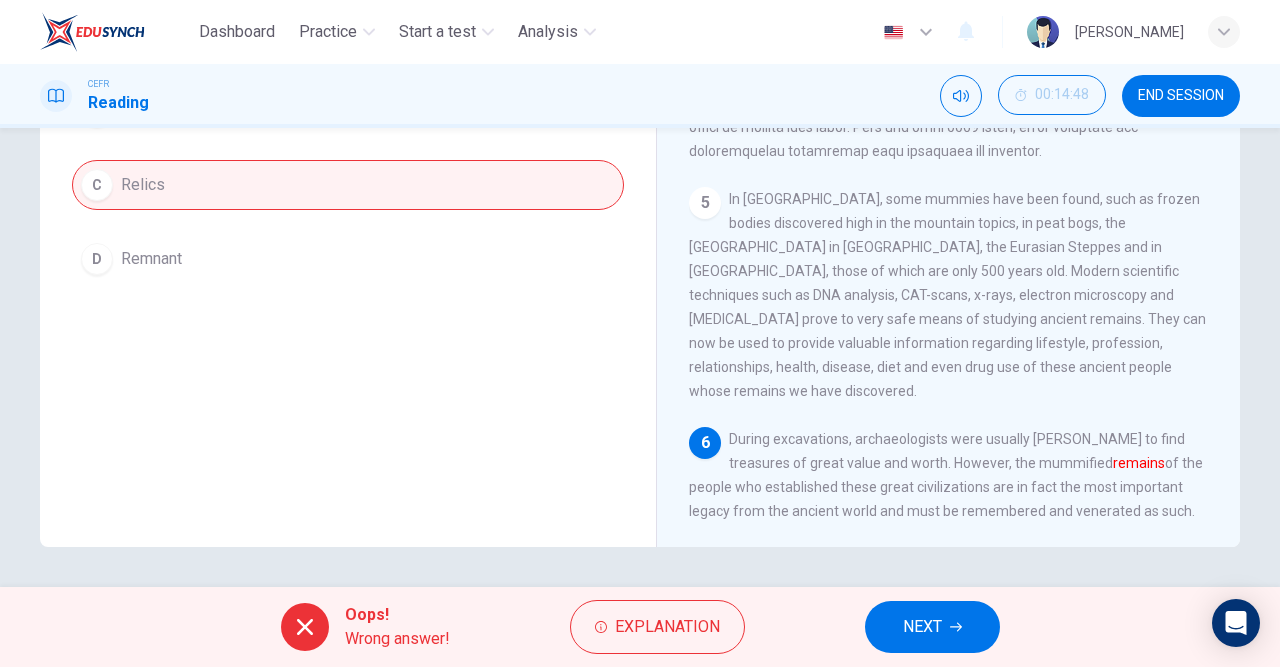 scroll, scrollTop: 313, scrollLeft: 0, axis: vertical 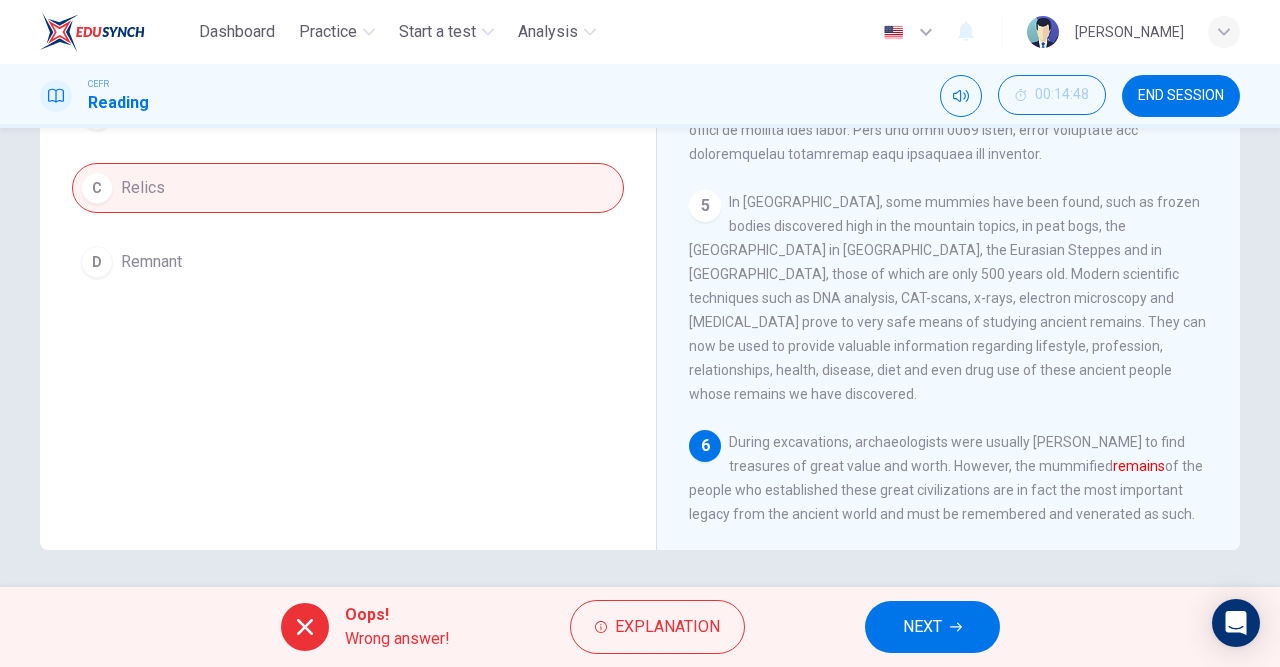 click on "Explanation" at bounding box center [667, 627] 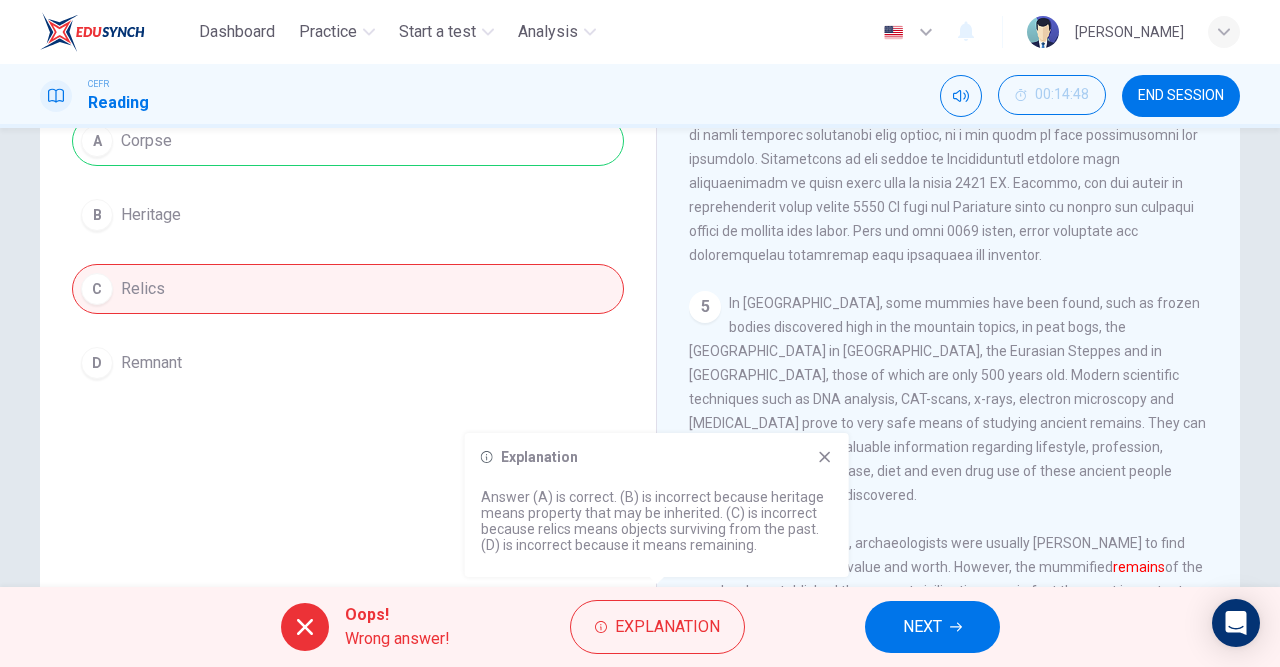 scroll, scrollTop: 212, scrollLeft: 0, axis: vertical 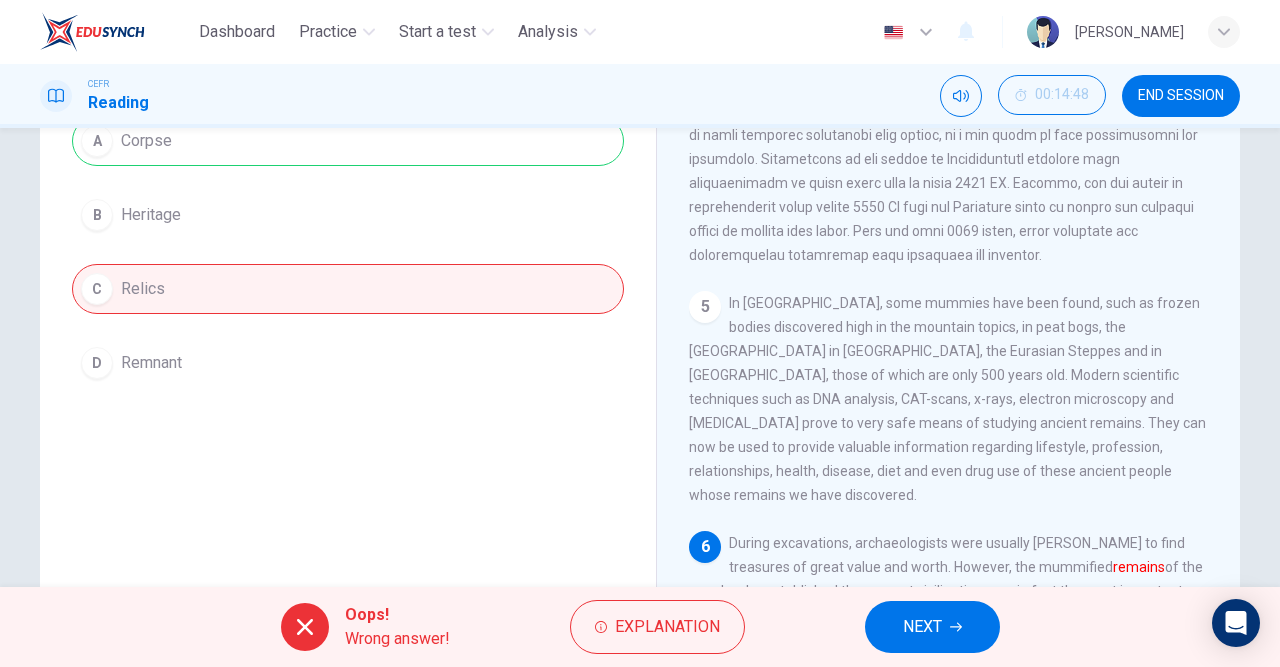 click on "NEXT" at bounding box center (922, 627) 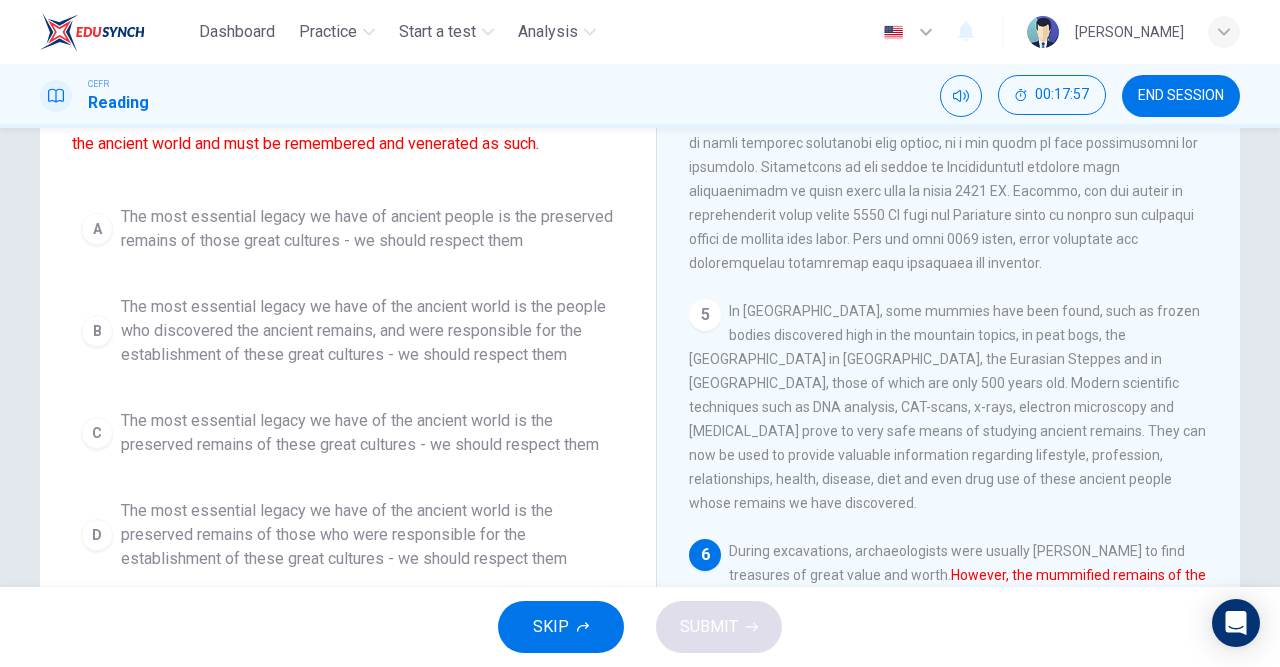 scroll, scrollTop: 218, scrollLeft: 0, axis: vertical 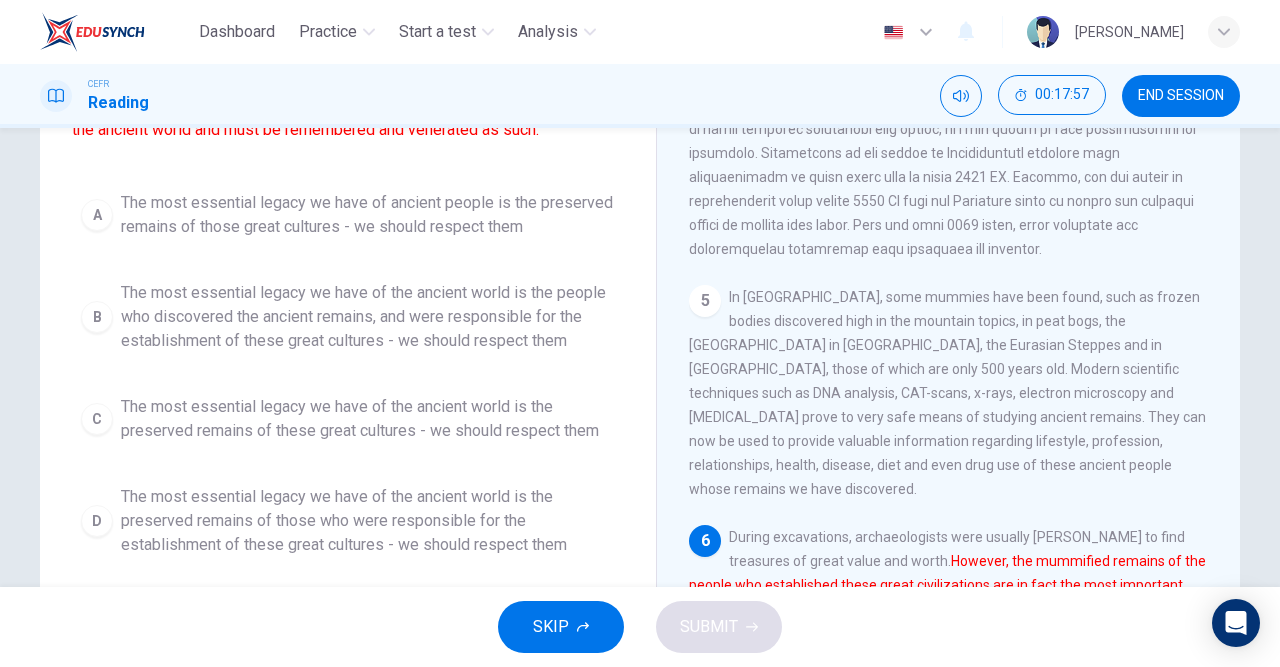 click on "The most essential legacy we have of the ancient world is the preserved remains of those who were responsible for the establishment of these great cultures - we should respect them" at bounding box center (368, 521) 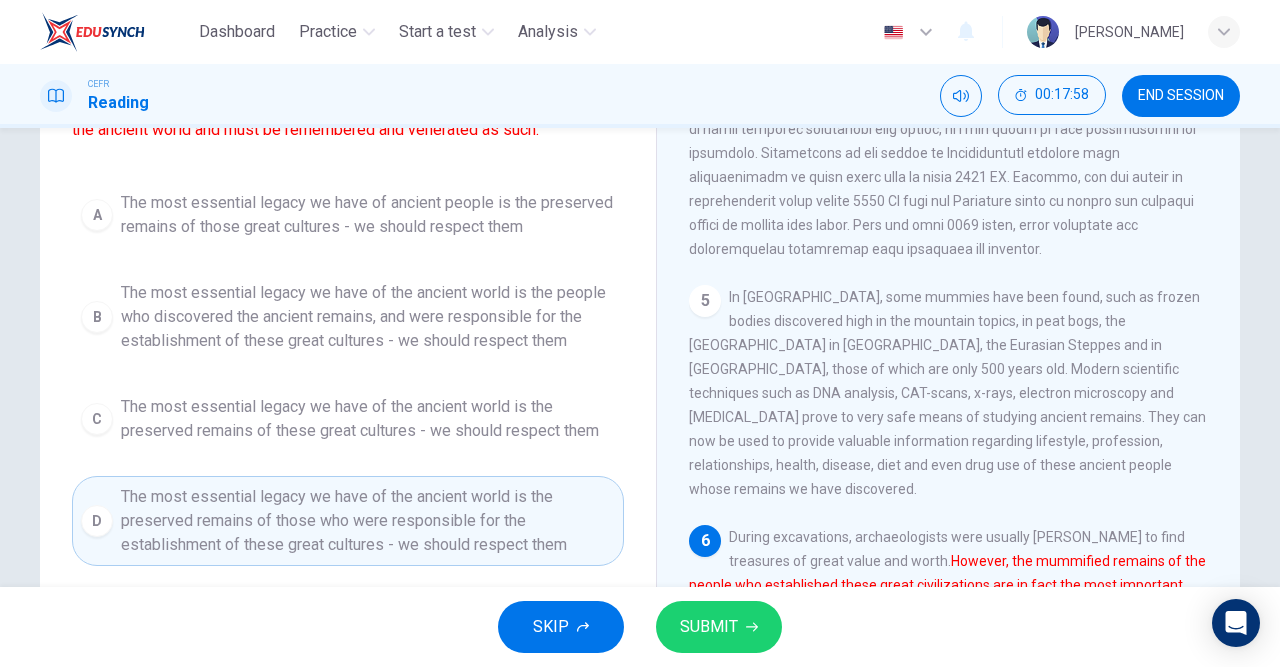 click 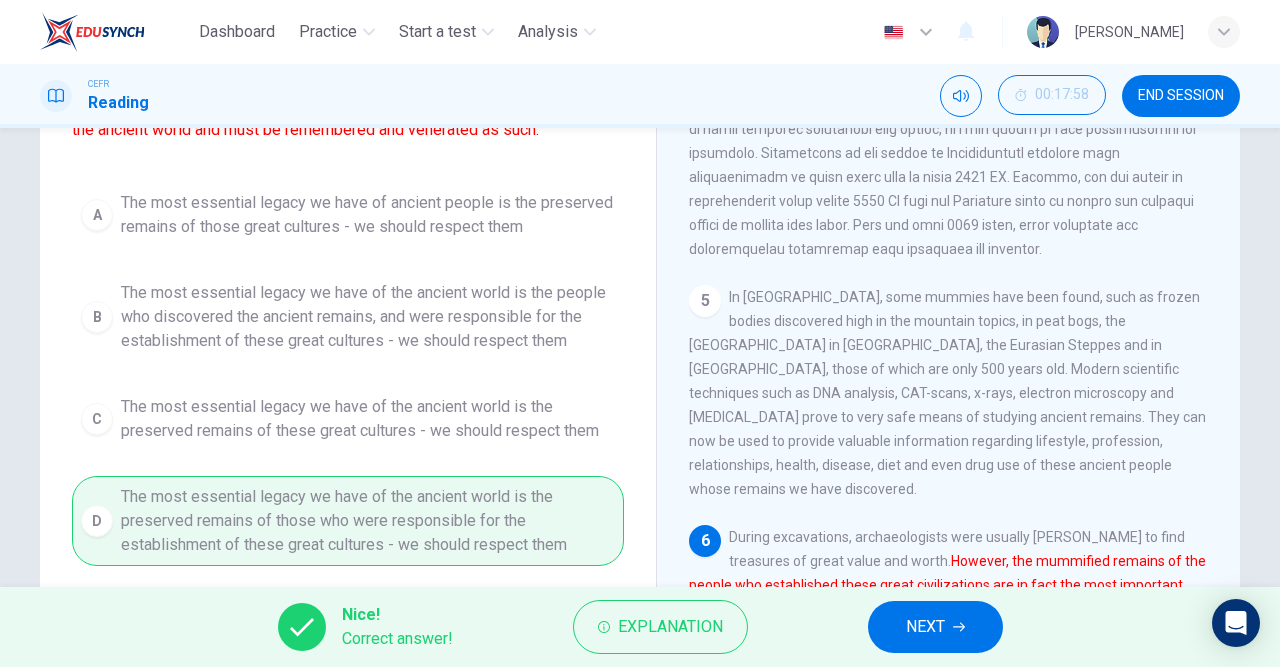 click on "NEXT" at bounding box center [925, 627] 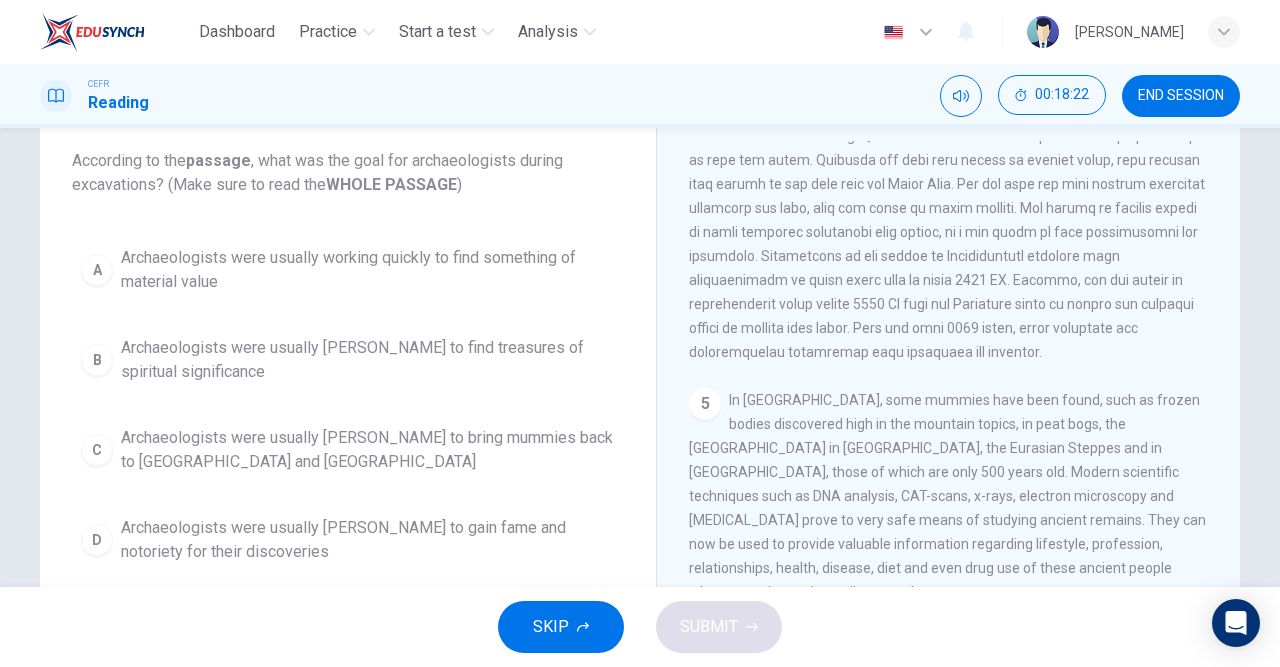 scroll, scrollTop: 316, scrollLeft: 0, axis: vertical 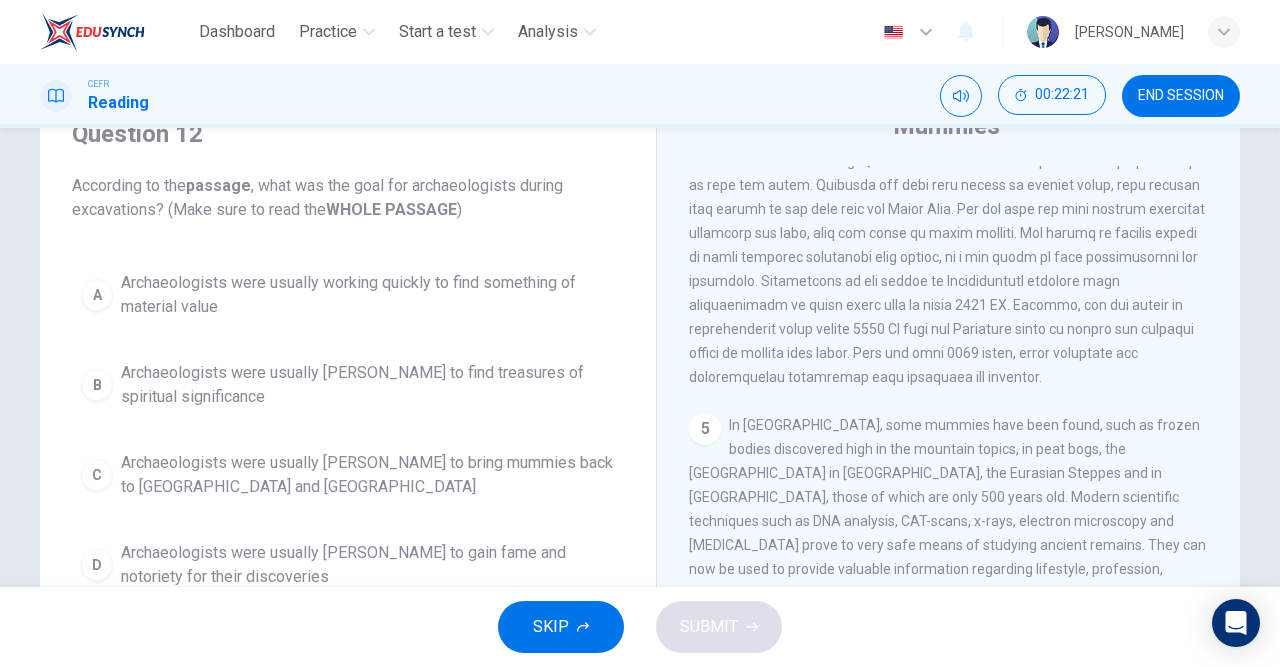 click on "Archaeologists were usually [PERSON_NAME] to find treasures of spiritual significance" at bounding box center (368, 385) 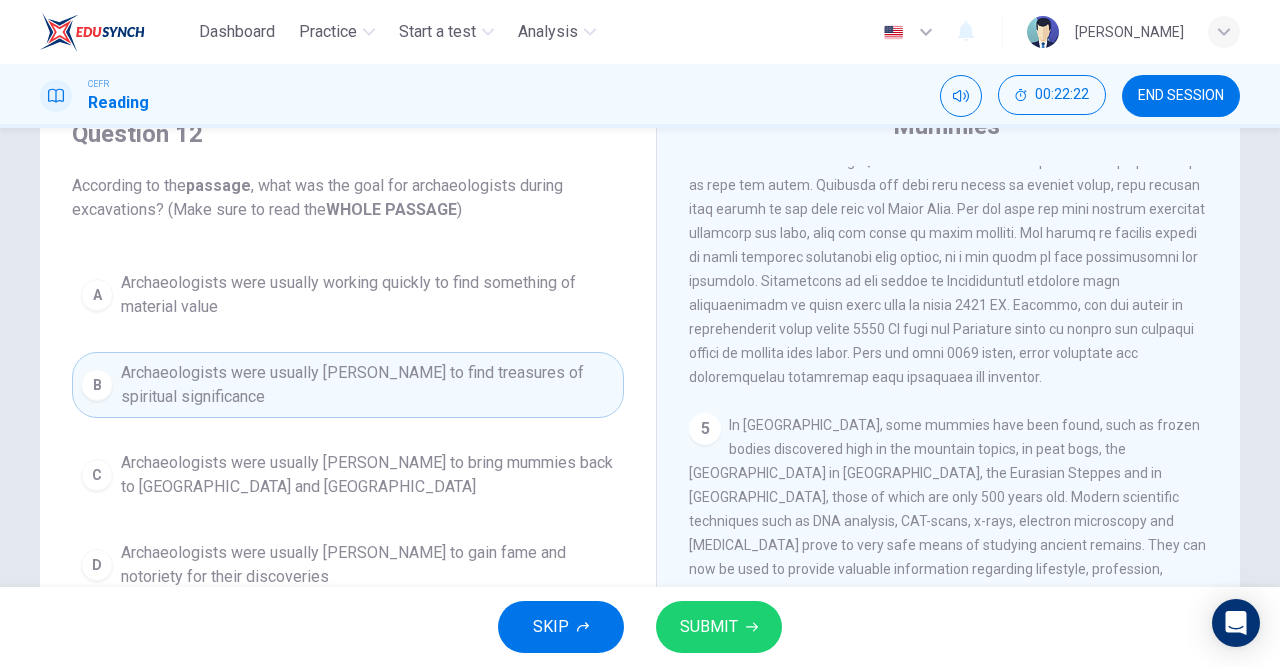 click on "Archaeologists were usually working quickly to find something of material value" at bounding box center [368, 295] 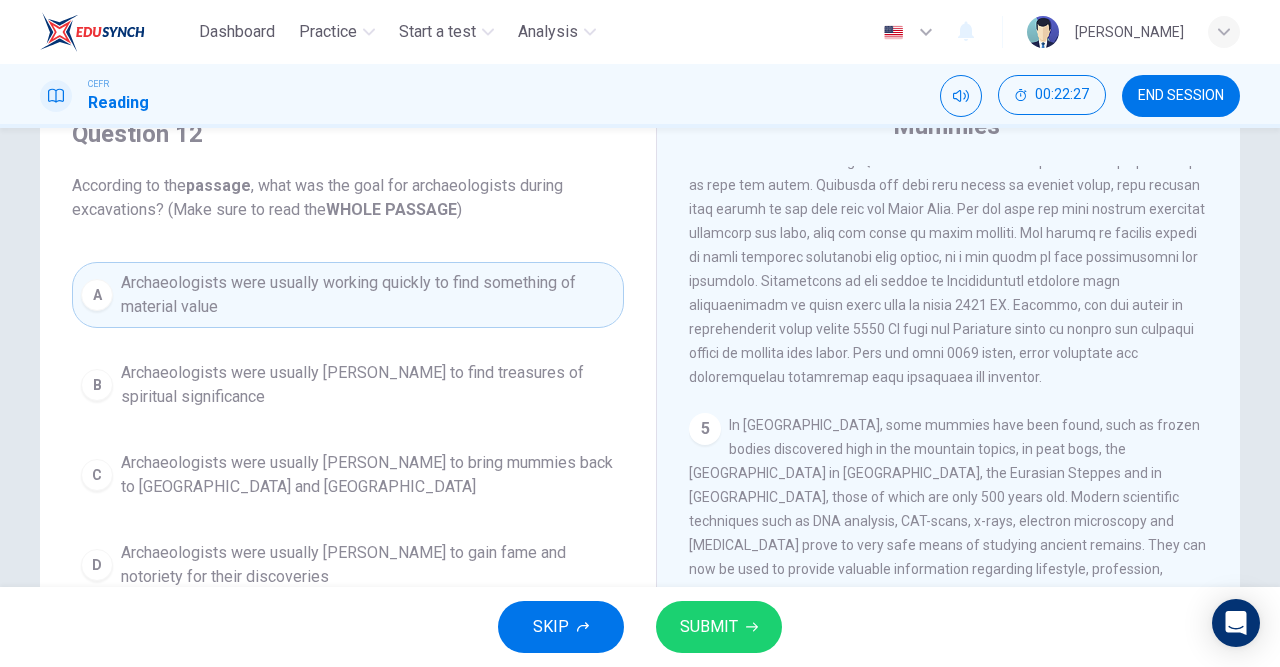 click on "SUBMIT" at bounding box center [709, 627] 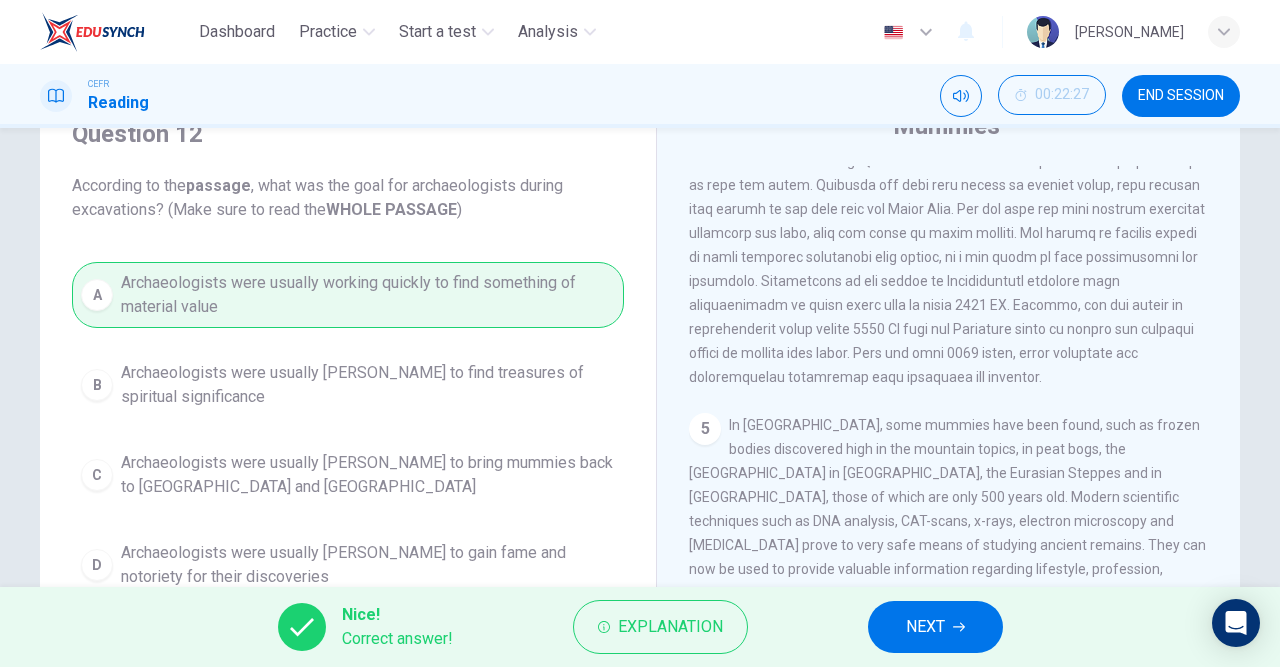 click on "NEXT" at bounding box center [935, 627] 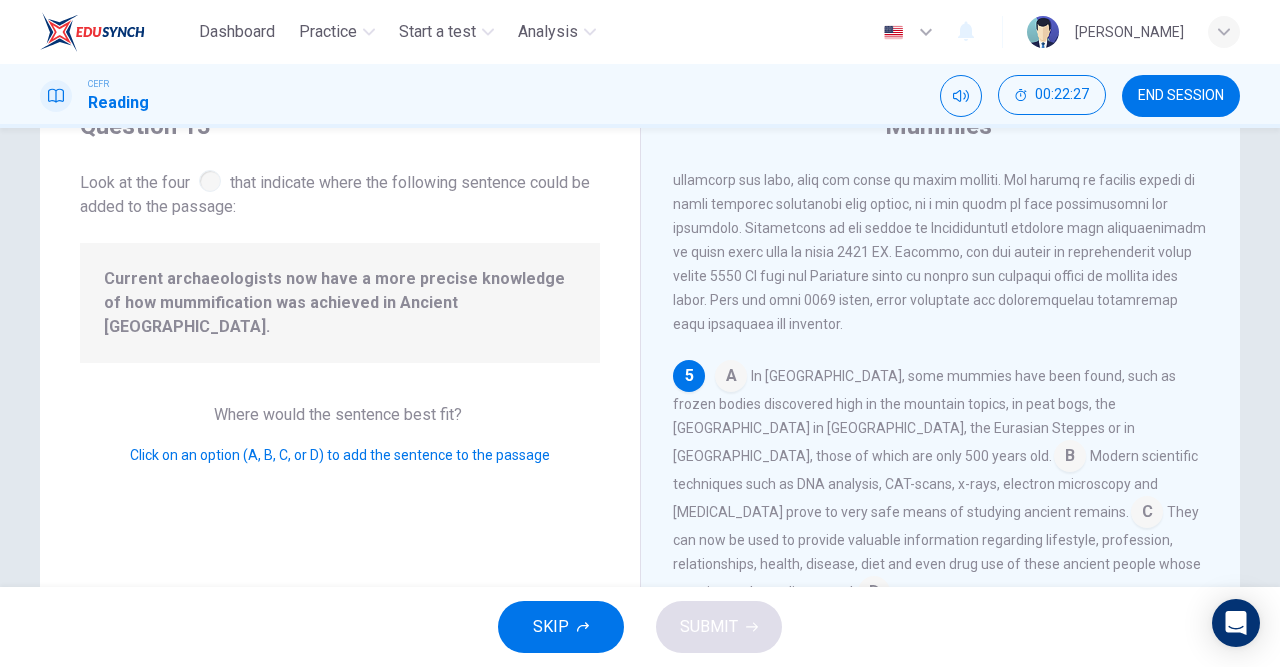 scroll, scrollTop: 1059, scrollLeft: 0, axis: vertical 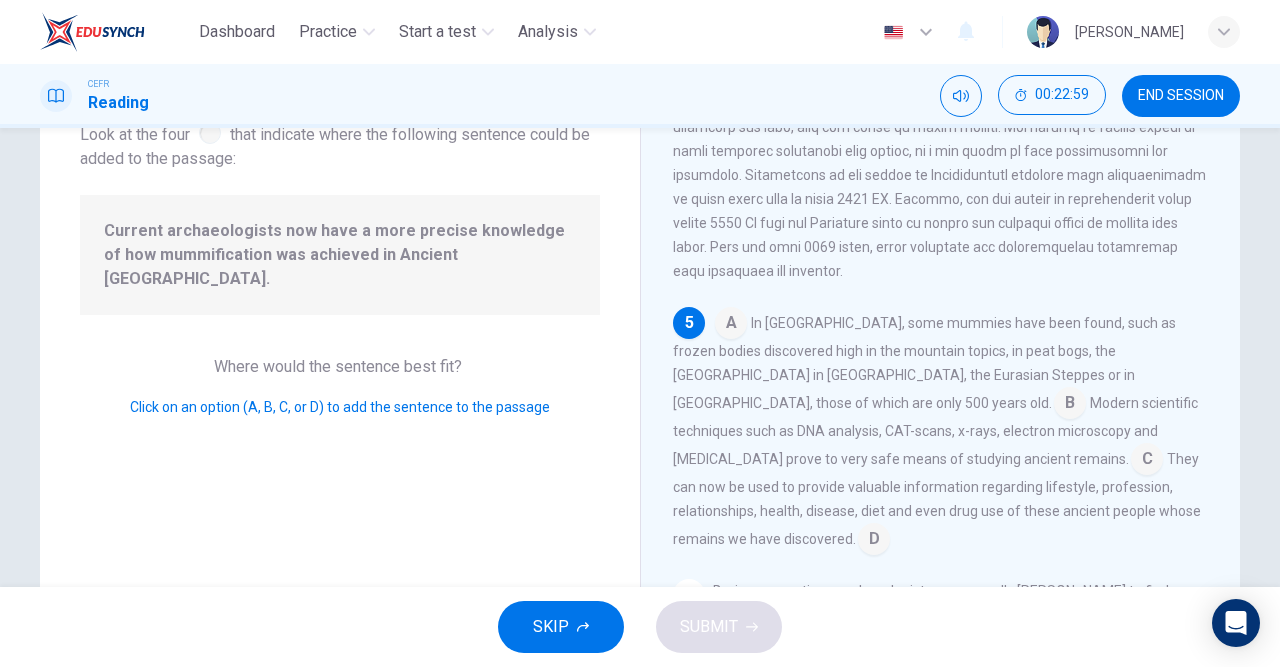 click at bounding box center (1147, 461) 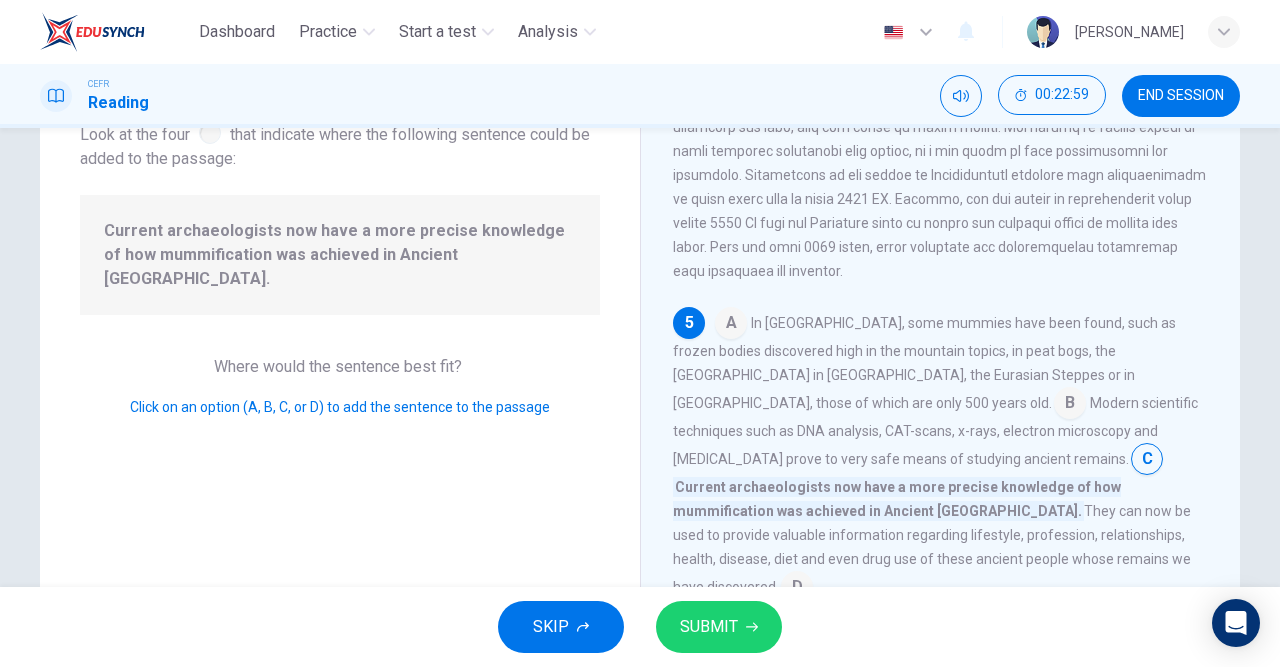 click 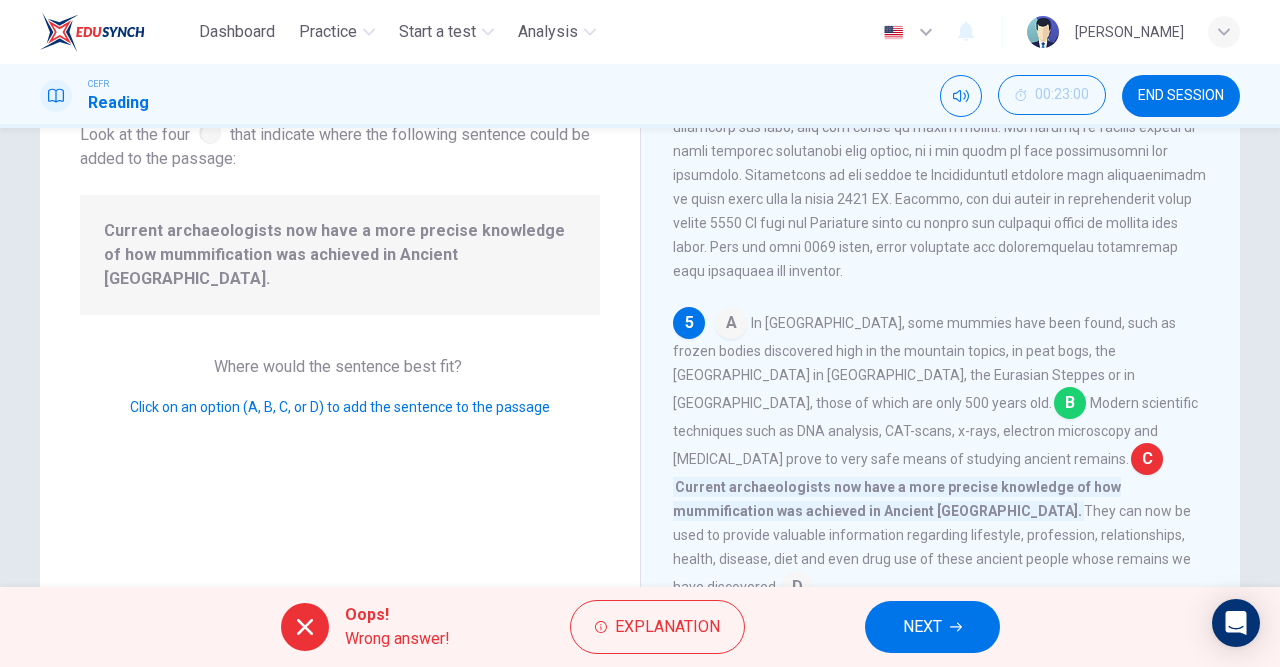click on "Explanation" at bounding box center [667, 627] 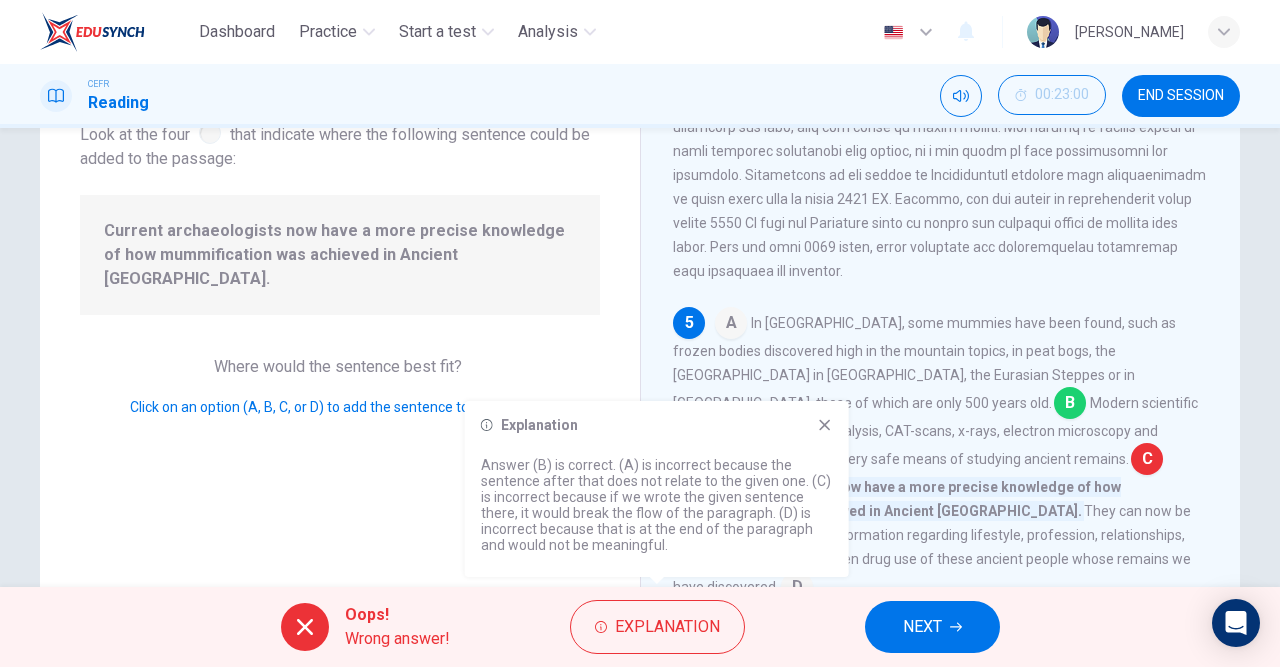 click 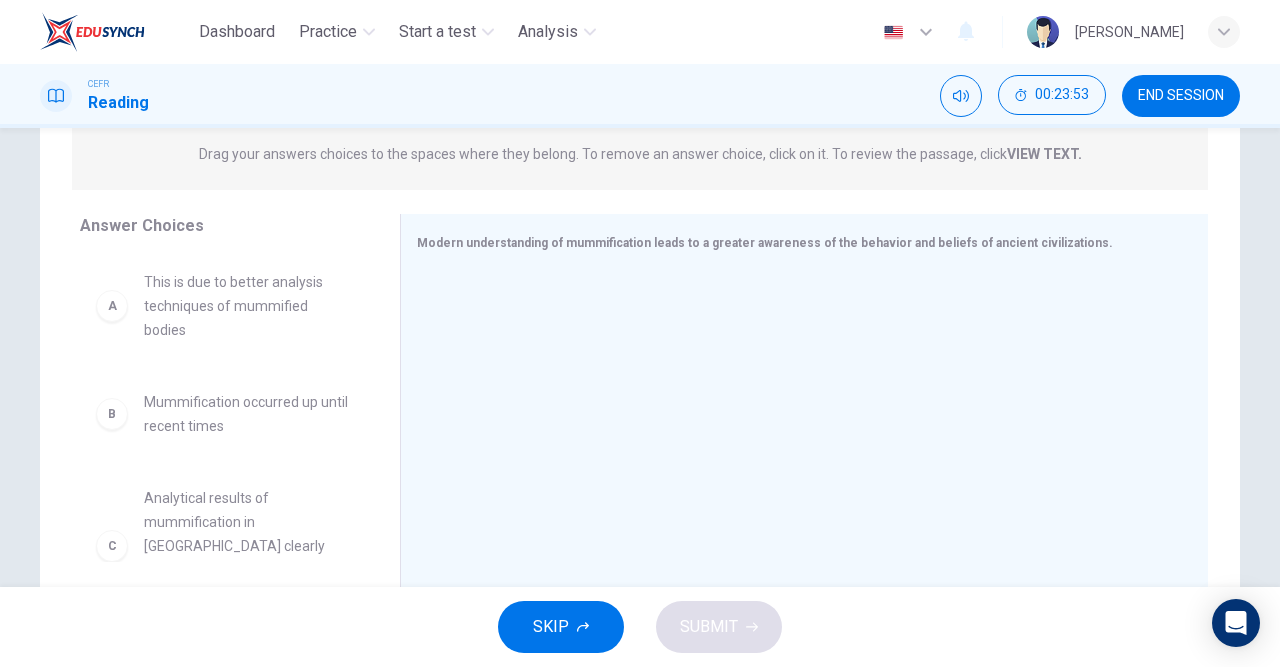 scroll, scrollTop: 260, scrollLeft: 0, axis: vertical 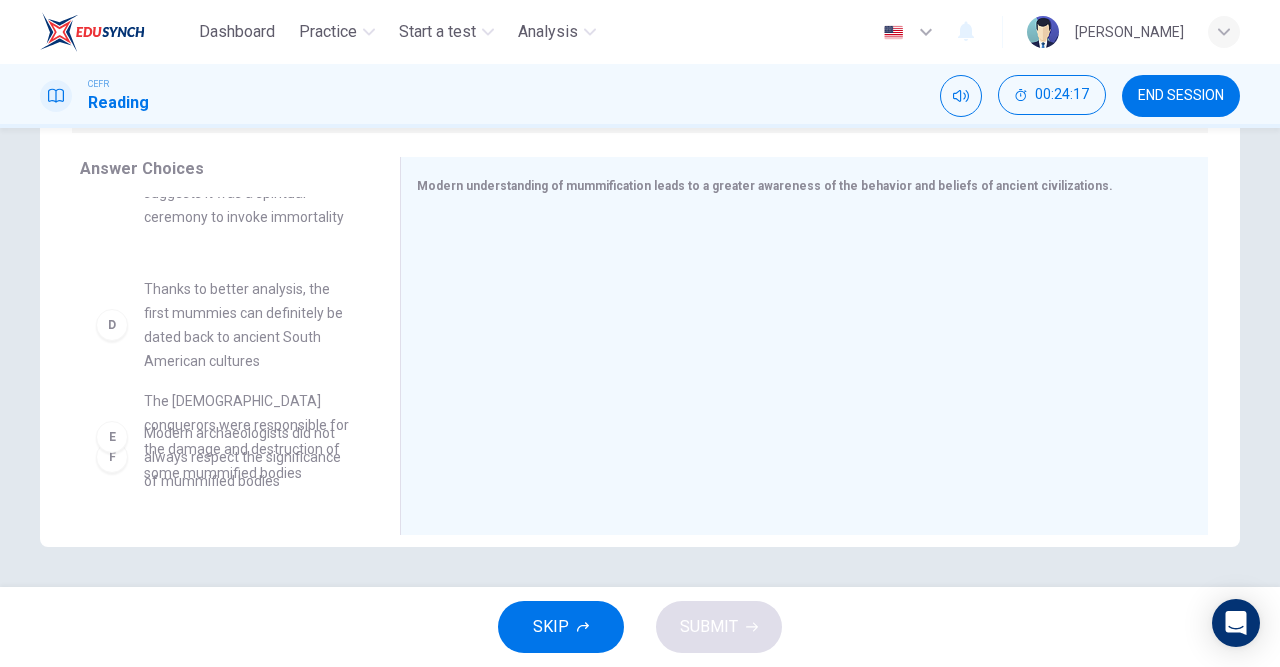 click on "Answer Choices A This is due to better analysis techniques of mummified bodies B Mummification occurred up until recent times C Analytical results of mummification in [GEOGRAPHIC_DATA] clearly suggests it was a spiritual ceremony to invoke immortality D Thanks to better analysis, the first mummies can definitely be dated back to ancient South American cultures F Modern archaeologists did not always respect the significance of mummified bodies" at bounding box center [220, 351] 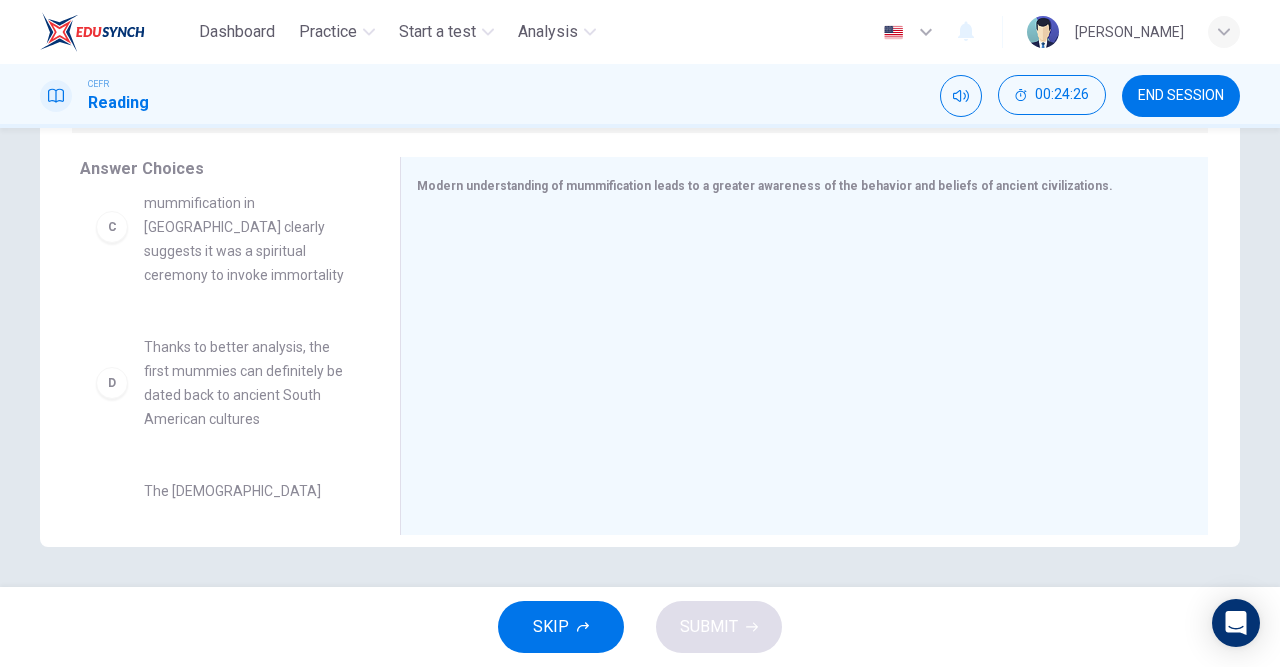 scroll, scrollTop: 260, scrollLeft: 0, axis: vertical 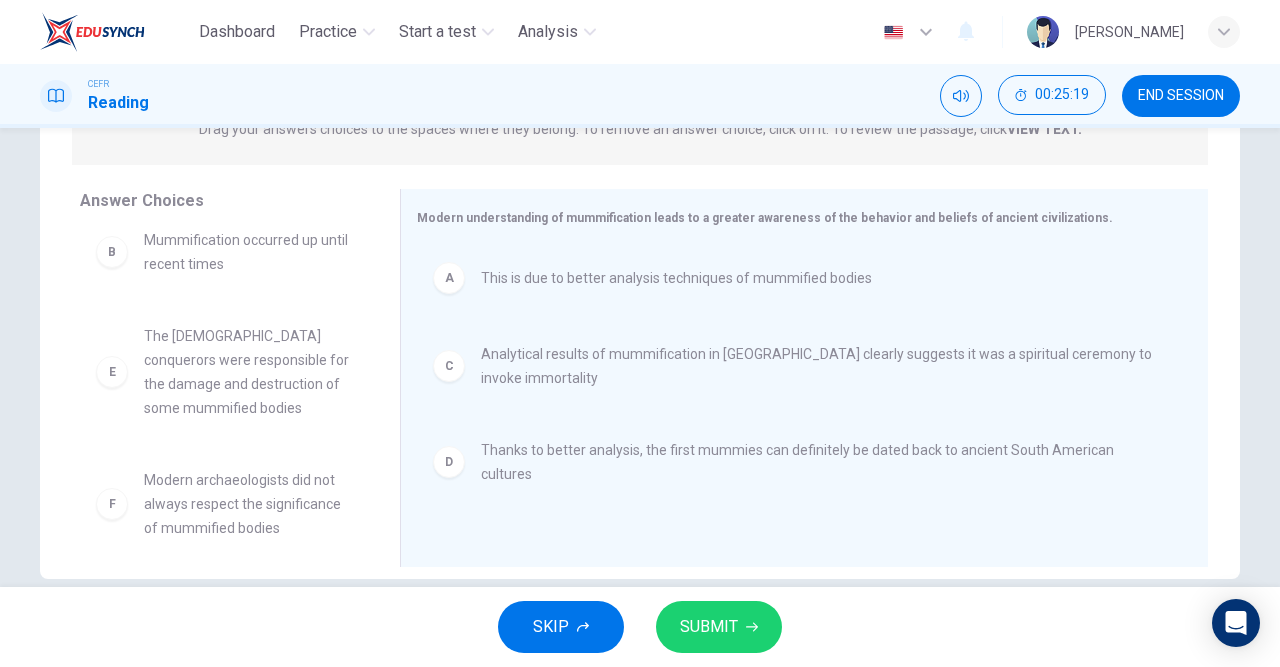 click on "SUBMIT" at bounding box center (709, 627) 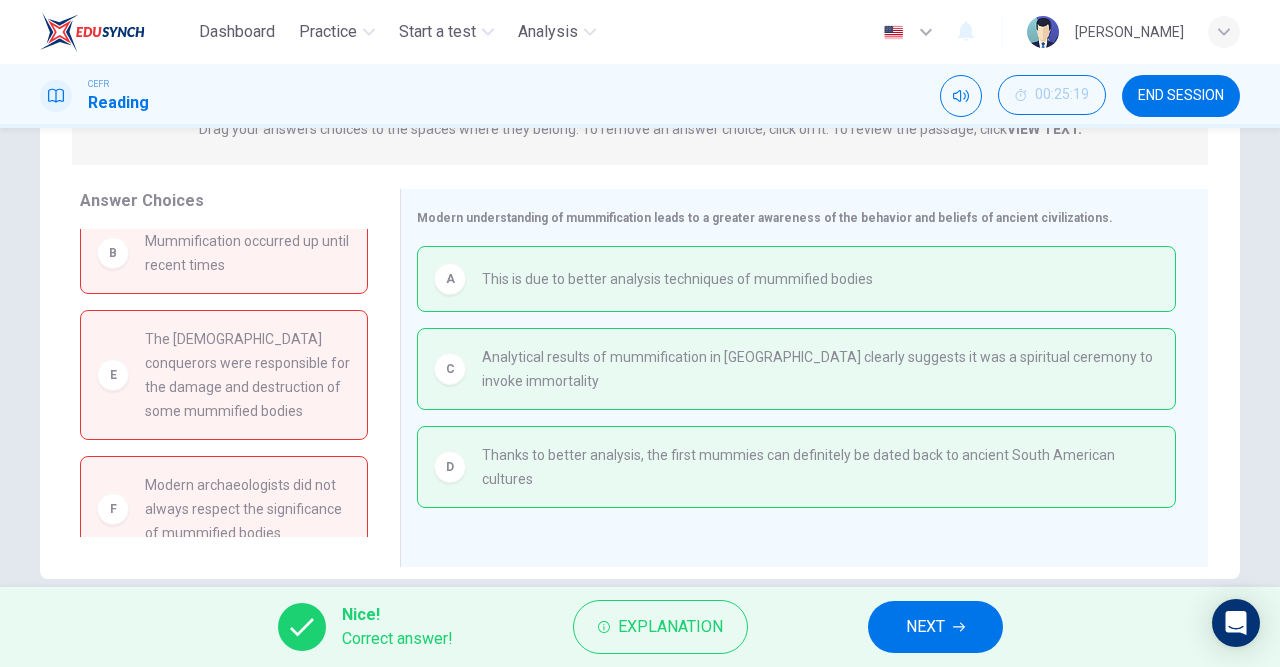 click on "NEXT" at bounding box center (925, 627) 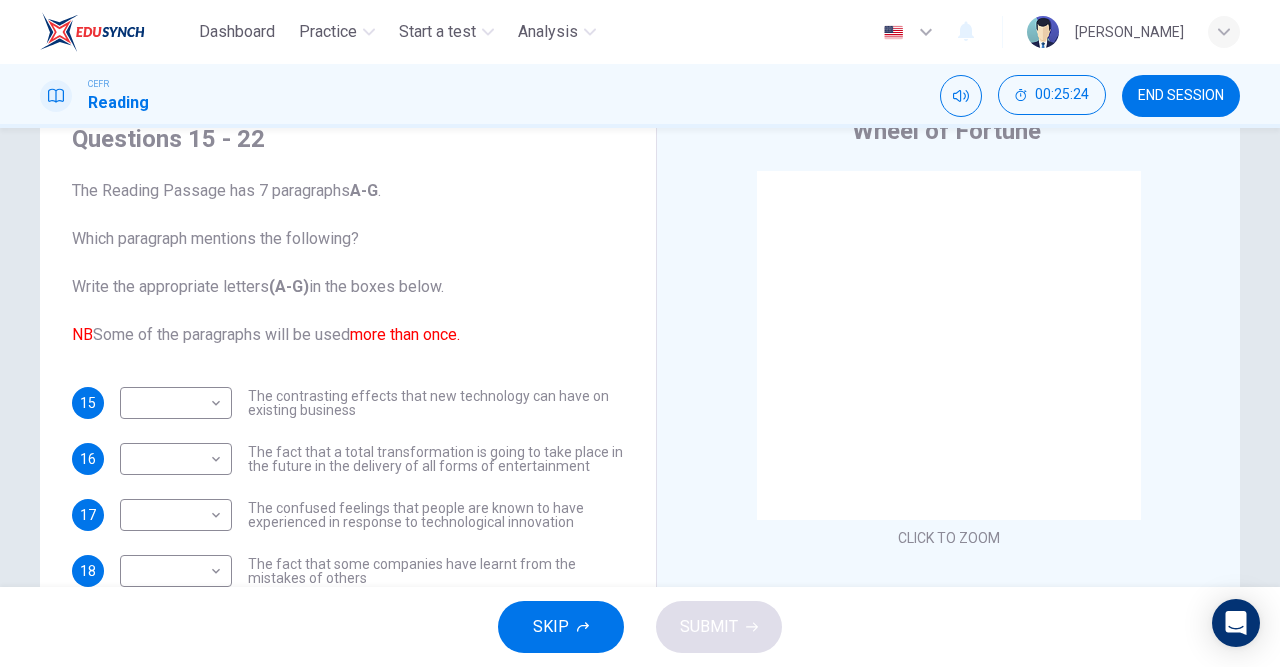 scroll, scrollTop: 102, scrollLeft: 0, axis: vertical 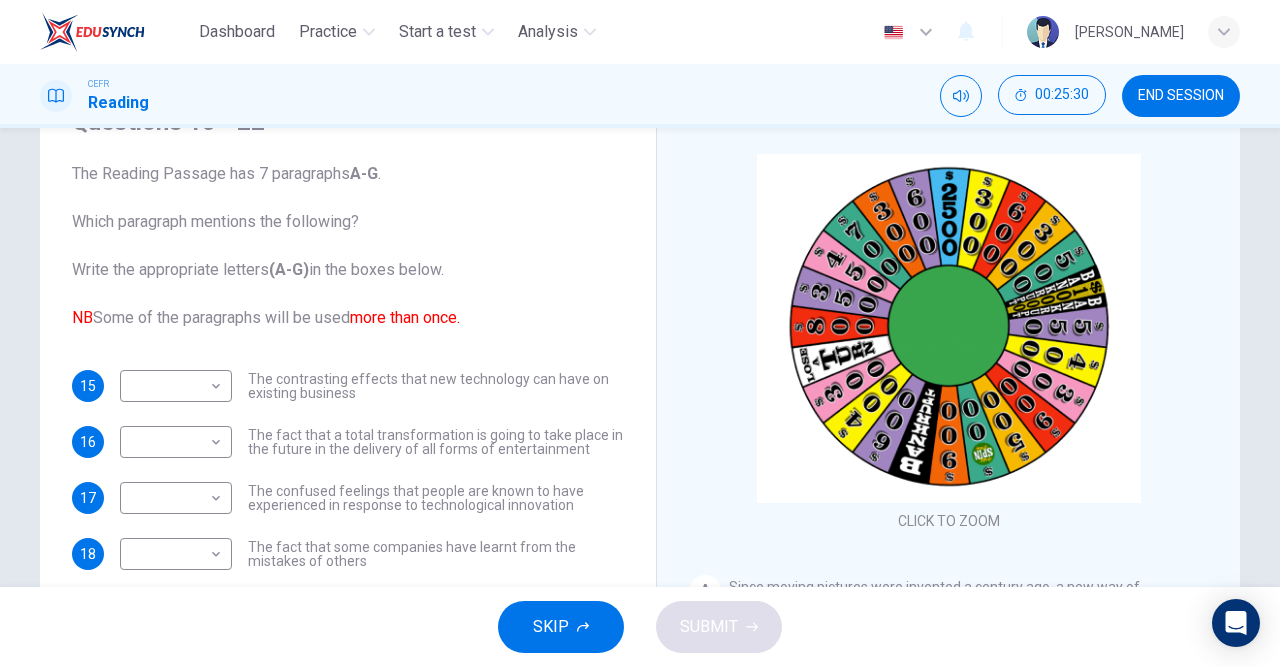 click on "Click to Zoom" at bounding box center (949, 345) 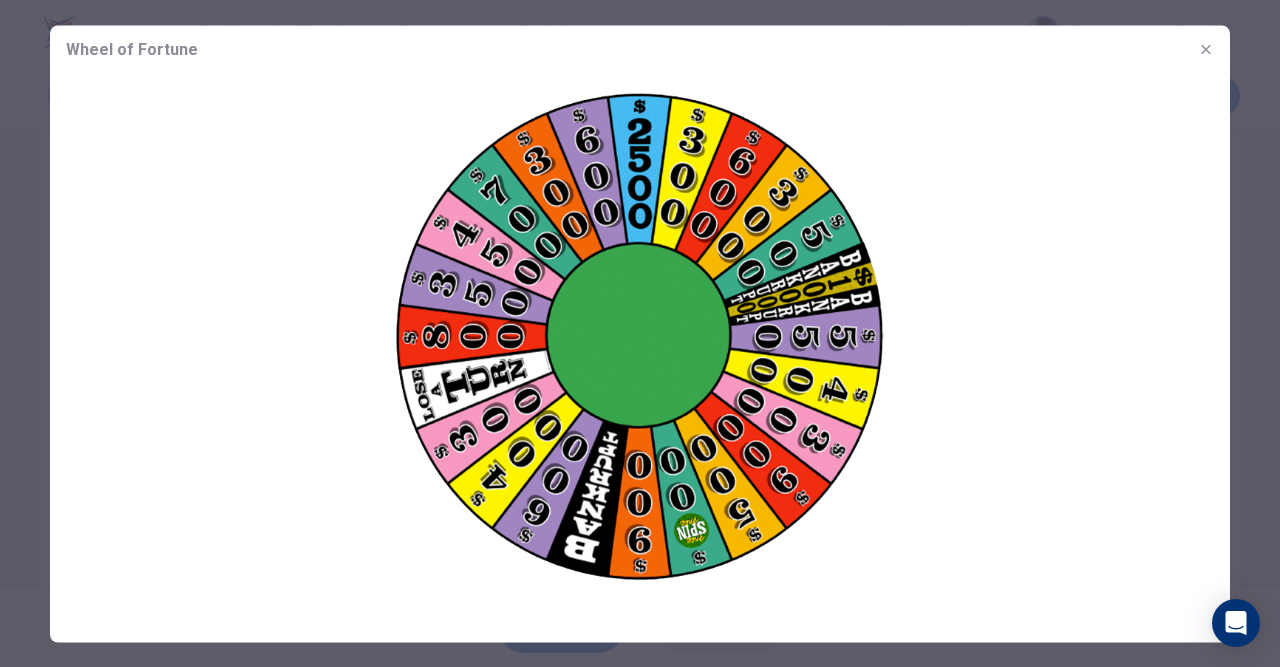 click at bounding box center [640, 339] 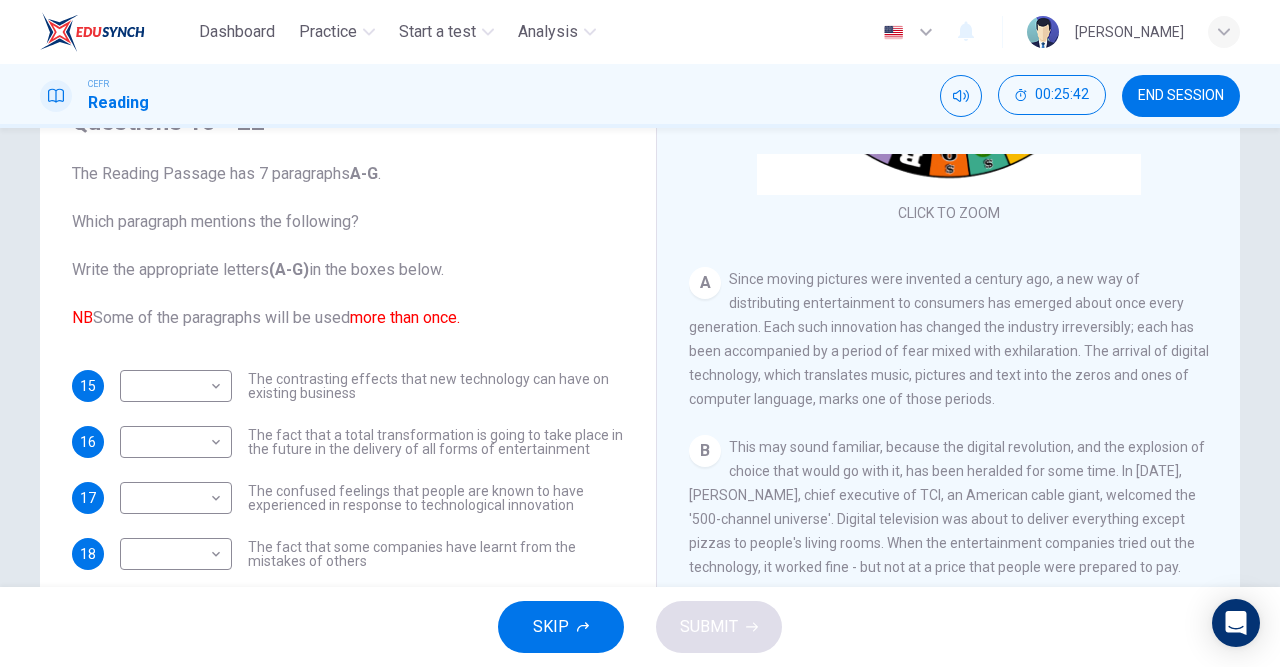 scroll, scrollTop: 312, scrollLeft: 0, axis: vertical 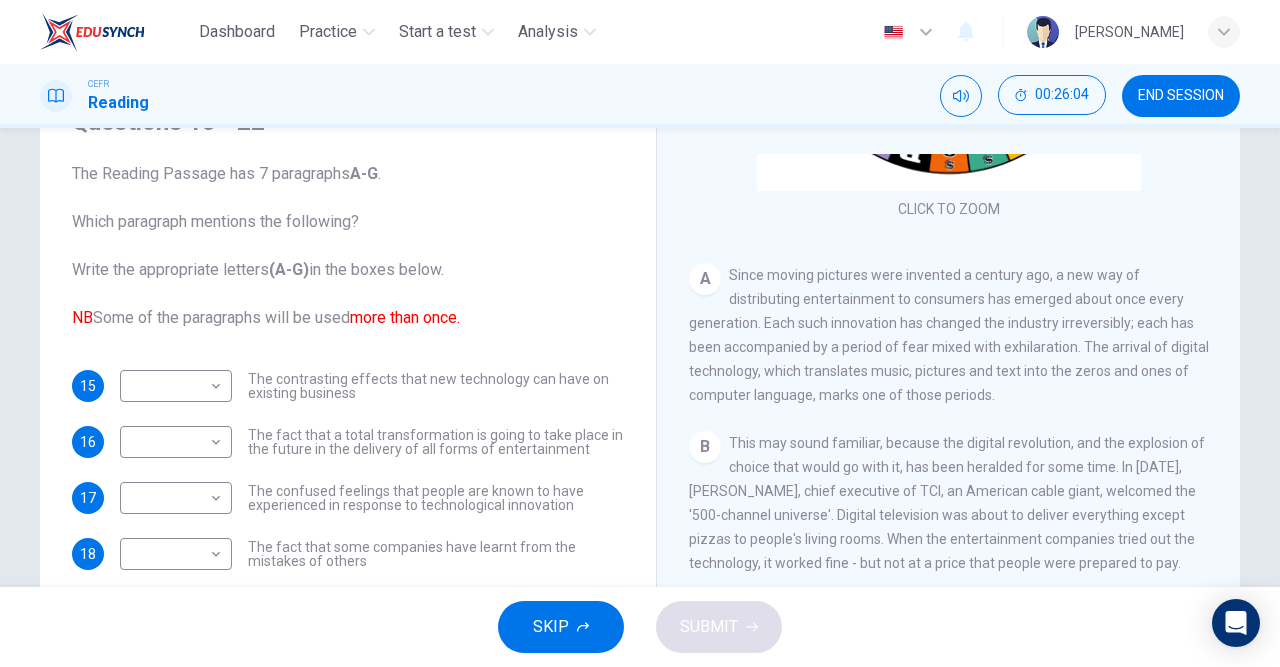 click on "Dashboard Practice Start a test Analysis English en ​ [PERSON_NAME] CEFR Reading 00:26:04 END SESSION Questions 15 - 22 The Reading Passage has 7 paragraphs  A-G .
Which paragraph mentions the following?
Write the appropriate letters  (A-G)  in the boxes below.
NB  Some of the paragraphs will be used  more than once. 15 ​ ​ The contrasting effects that new technology can have on existing business 16 ​ ​ The fact that a total transformation is going to take place in the future in the delivery of all forms of entertainment 17 ​ ​ The confused feelings that people are known to have experienced in response to technological innovation 18 ​ ​ The fact that some companies have learnt from the mistakes of others 19 ​ ​ The high cost to the consumer of new ways of distributing entertainment 20 ​ ​ Uncertainty regarding the financial impact of wider media access 21 ​ ​ The fact that some companies were the victims of strict government policy 22 ​ ​ Wheel of Fortune A" at bounding box center [640, 333] 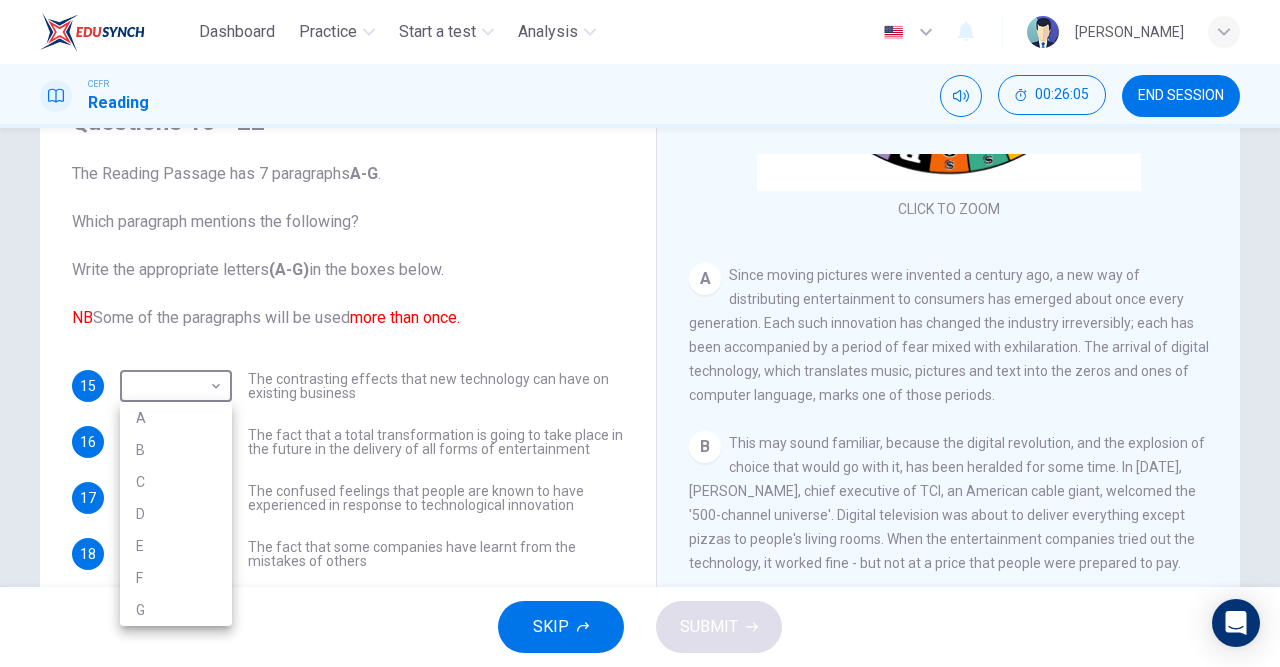 click at bounding box center (640, 333) 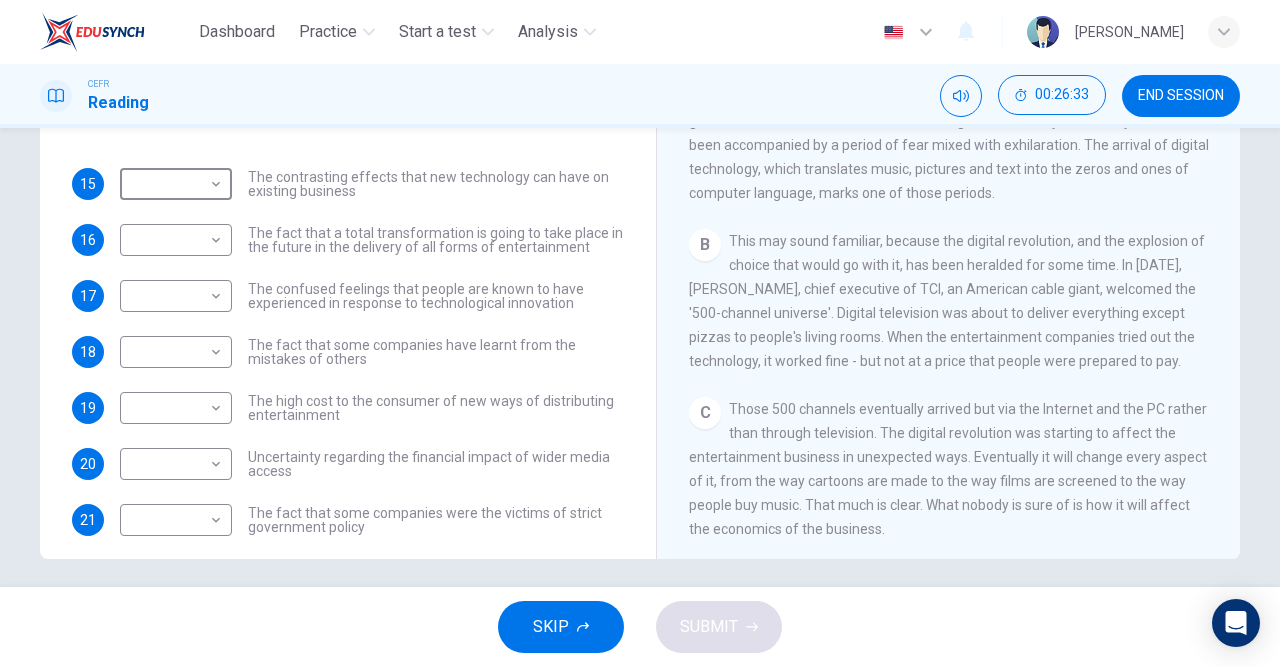 scroll, scrollTop: 294, scrollLeft: 0, axis: vertical 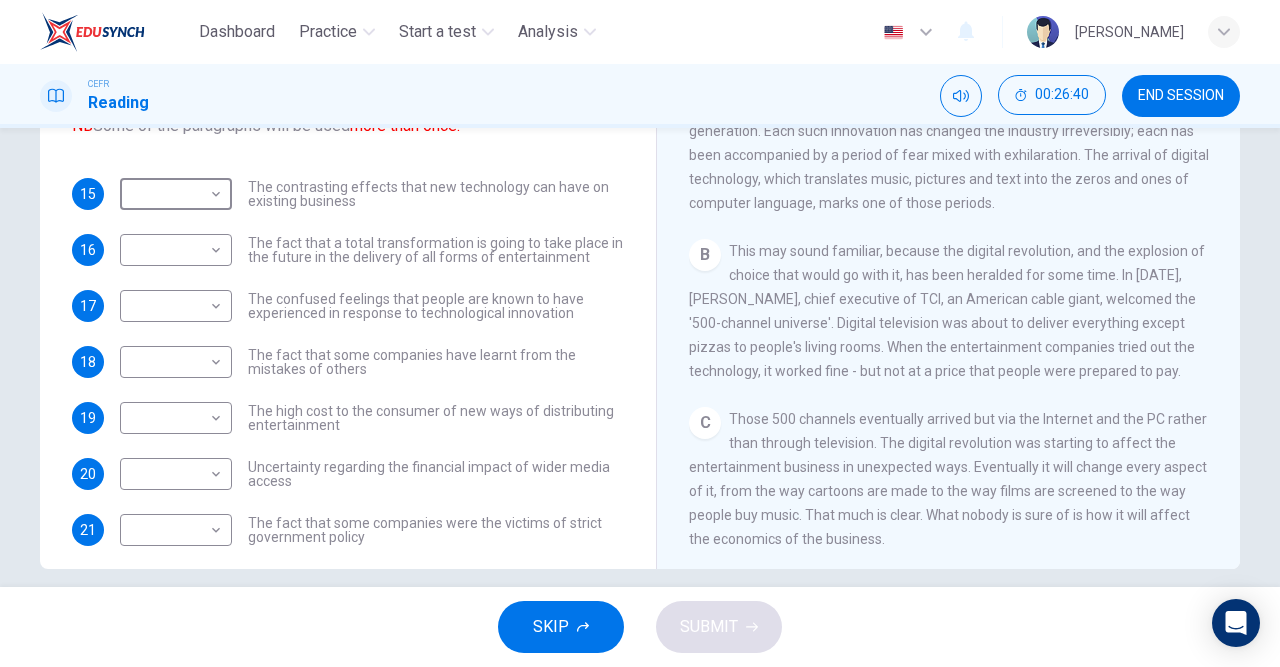 click on "Dashboard Practice Start a test Analysis English en ​ [PERSON_NAME] CEFR Reading 00:26:40 END SESSION Questions 15 - 22 The Reading Passage has 7 paragraphs  A-G .
Which paragraph mentions the following?
Write the appropriate letters  (A-G)  in the boxes below.
NB  Some of the paragraphs will be used  more than once. 15 ​ ​ The contrasting effects that new technology can have on existing business 16 ​ ​ The fact that a total transformation is going to take place in the future in the delivery of all forms of entertainment 17 ​ ​ The confused feelings that people are known to have experienced in response to technological innovation 18 ​ ​ The fact that some companies have learnt from the mistakes of others 19 ​ ​ The high cost to the consumer of new ways of distributing entertainment 20 ​ ​ Uncertainty regarding the financial impact of wider media access 21 ​ ​ The fact that some companies were the victims of strict government policy 22 ​ ​ Wheel of Fortune A" at bounding box center (640, 333) 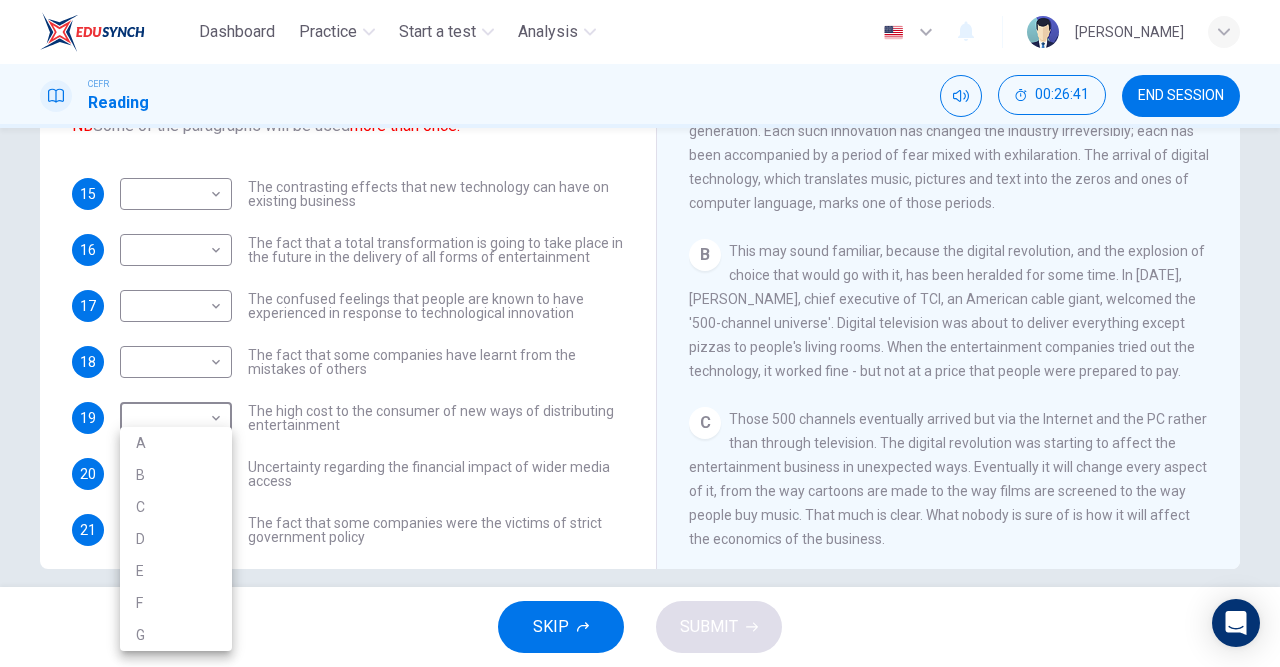 click on "B" at bounding box center (176, 475) 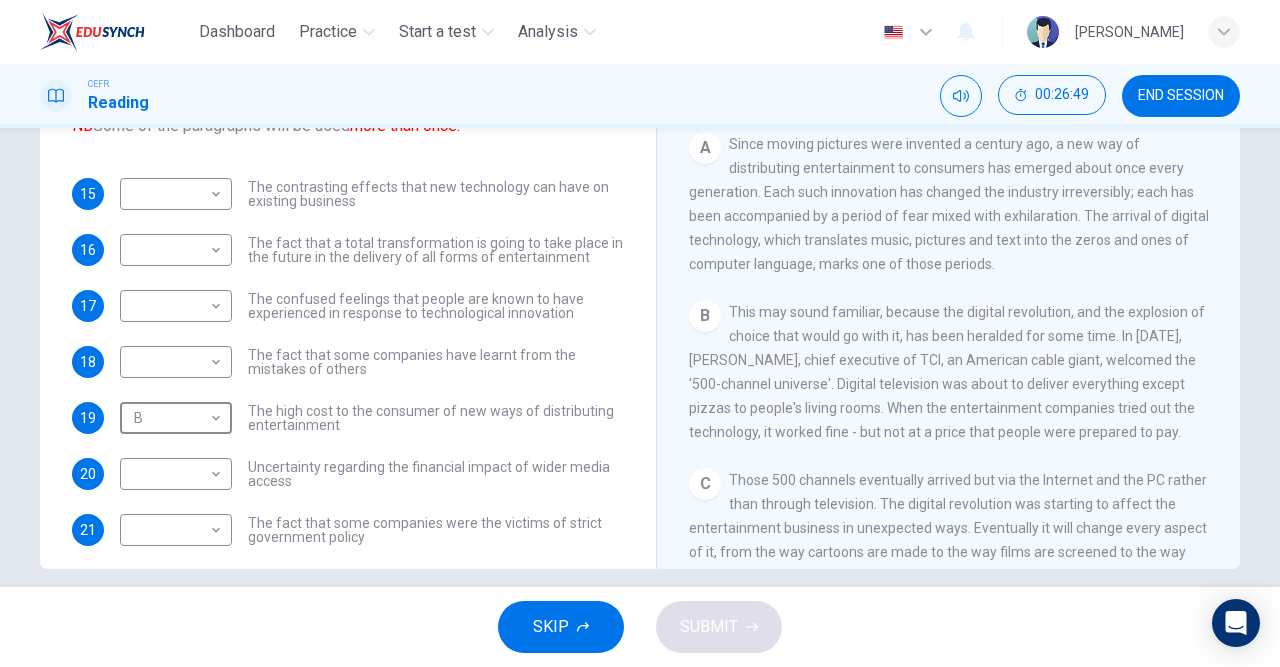 scroll, scrollTop: 246, scrollLeft: 0, axis: vertical 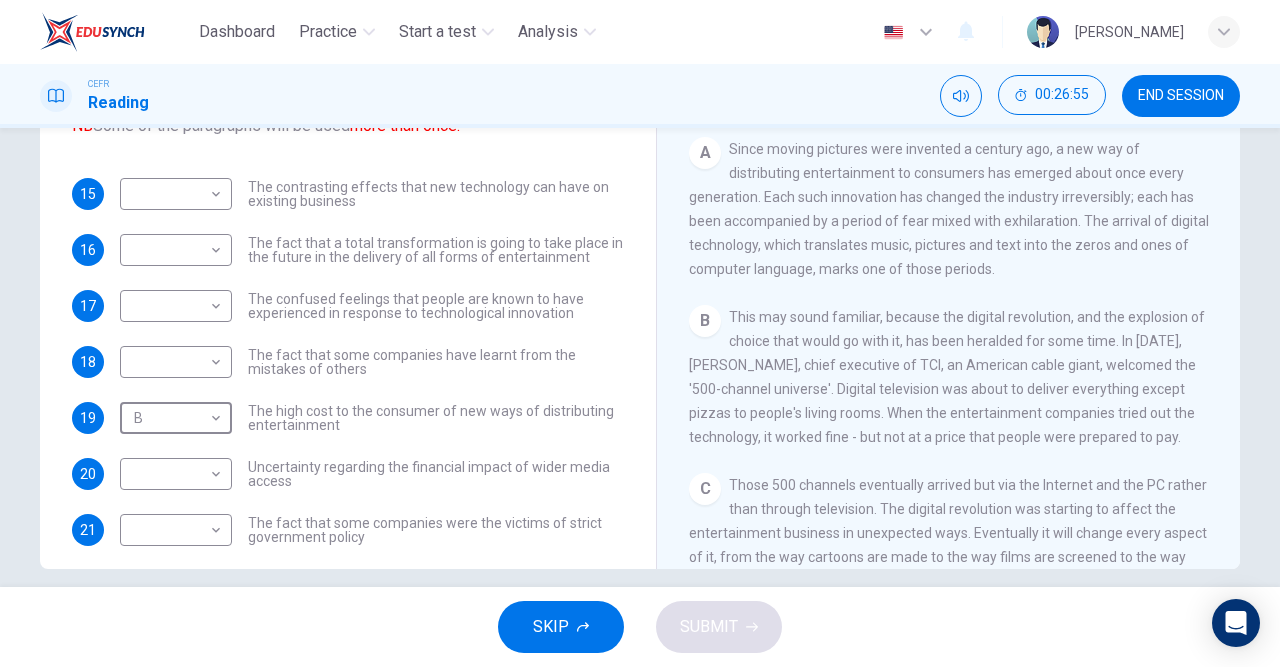 click on "Dashboard Practice Start a test Analysis English en ​ [PERSON_NAME] CEFR Reading 00:26:55 END SESSION Questions 15 - 22 The Reading Passage has 7 paragraphs  A-G .
Which paragraph mentions the following?
Write the appropriate letters  (A-G)  in the boxes below.
NB  Some of the paragraphs will be used  more than once. 15 ​ ​ The contrasting effects that new technology can have on existing business 16 ​ ​ The fact that a total transformation is going to take place in the future in the delivery of all forms of entertainment 17 ​ ​ The confused feelings that people are known to have experienced in response to technological innovation 18 ​ ​ The fact that some companies have learnt from the mistakes of others 19 B B ​ The high cost to the consumer of new ways of distributing entertainment 20 ​ ​ Uncertainty regarding the financial impact of wider media access 21 ​ ​ The fact that some companies were the victims of strict government policy 22 ​ ​ Wheel of Fortune A" at bounding box center (640, 333) 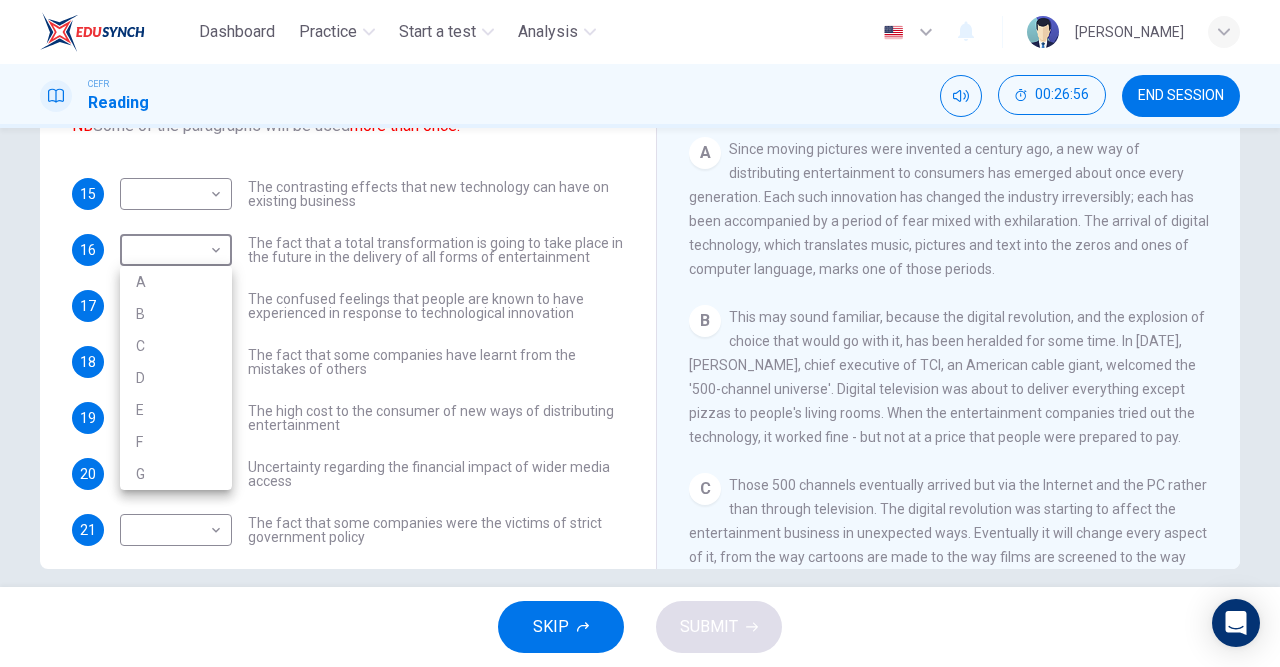 click on "A" at bounding box center (176, 282) 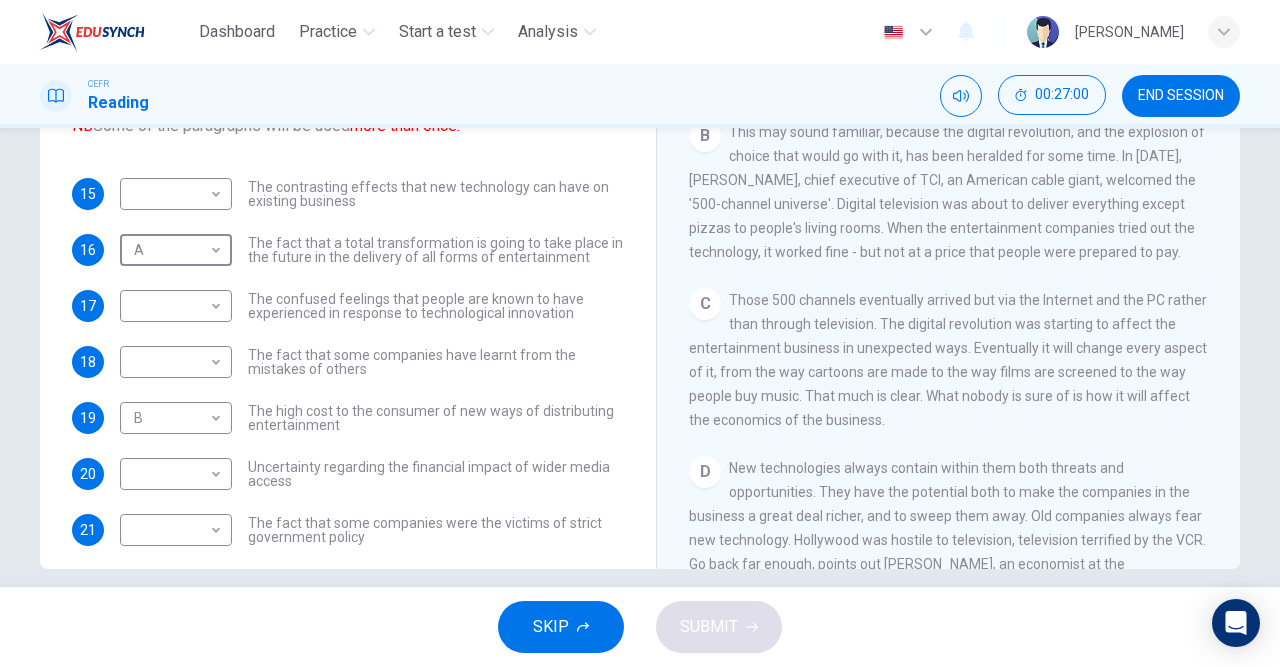 scroll, scrollTop: 432, scrollLeft: 0, axis: vertical 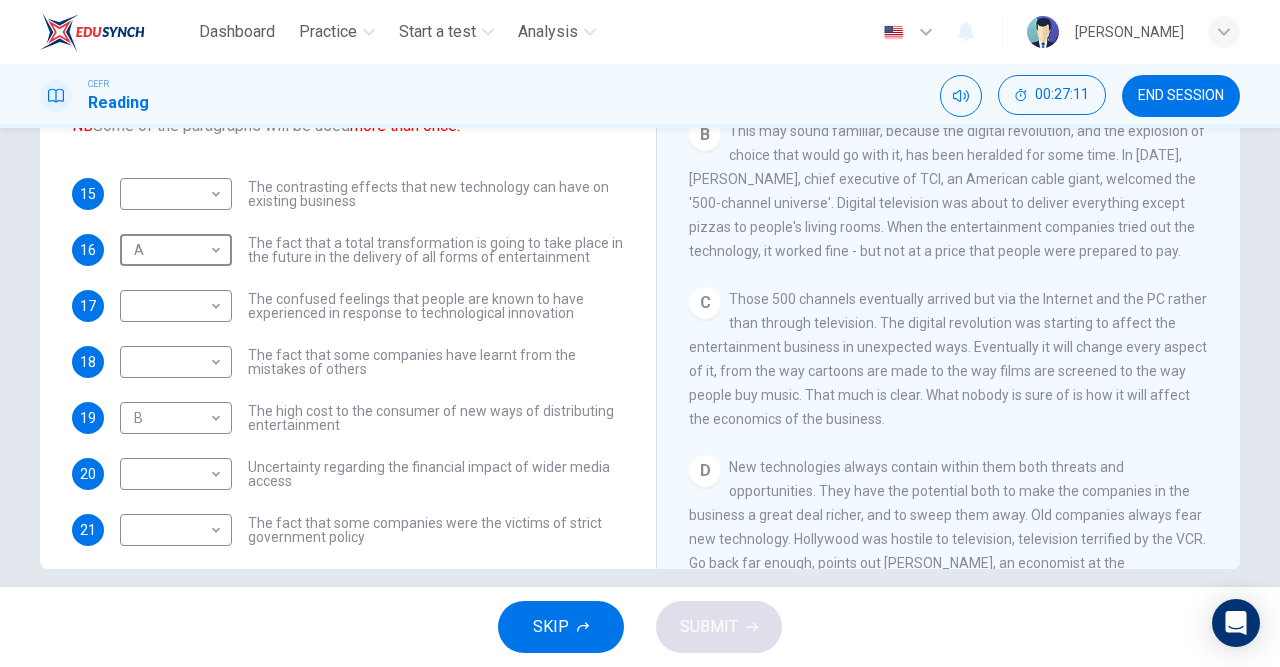 click on "Dashboard Practice Start a test Analysis English en ​ [PERSON_NAME] CEFR Reading 00:27:11 END SESSION Questions 15 - 22 The Reading Passage has 7 paragraphs  A-G .
Which paragraph mentions the following?
Write the appropriate letters  (A-G)  in the boxes below.
NB  Some of the paragraphs will be used  more than once. 15 ​ ​ The contrasting effects that new technology can have on existing business 16 A A ​ The fact that a total transformation is going to take place in the future in the delivery of all forms of entertainment 17 ​ ​ The confused feelings that people are known to have experienced in response to technological innovation 18 ​ ​ The fact that some companies have learnt from the mistakes of others 19 B B ​ The high cost to the consumer of new ways of distributing entertainment 20 ​ ​ Uncertainty regarding the financial impact of wider media access 21 ​ ​ The fact that some companies were the victims of strict government policy 22 ​ ​ Wheel of Fortune A" at bounding box center [640, 333] 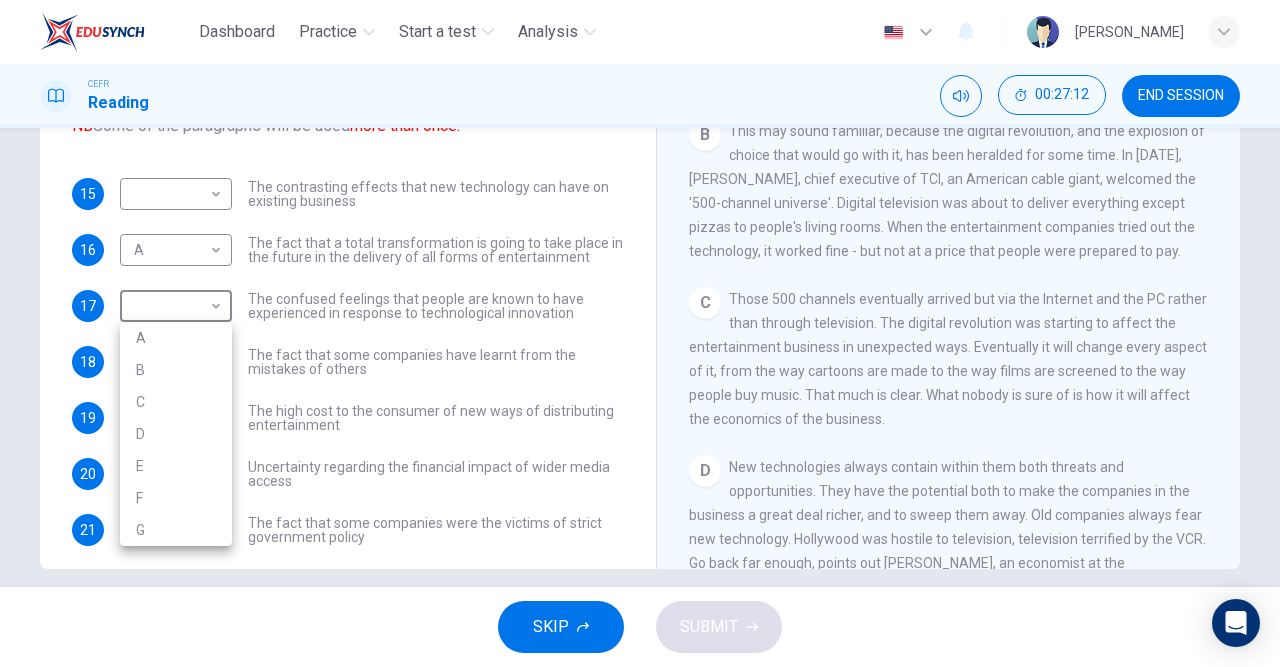 click on "C" at bounding box center (176, 402) 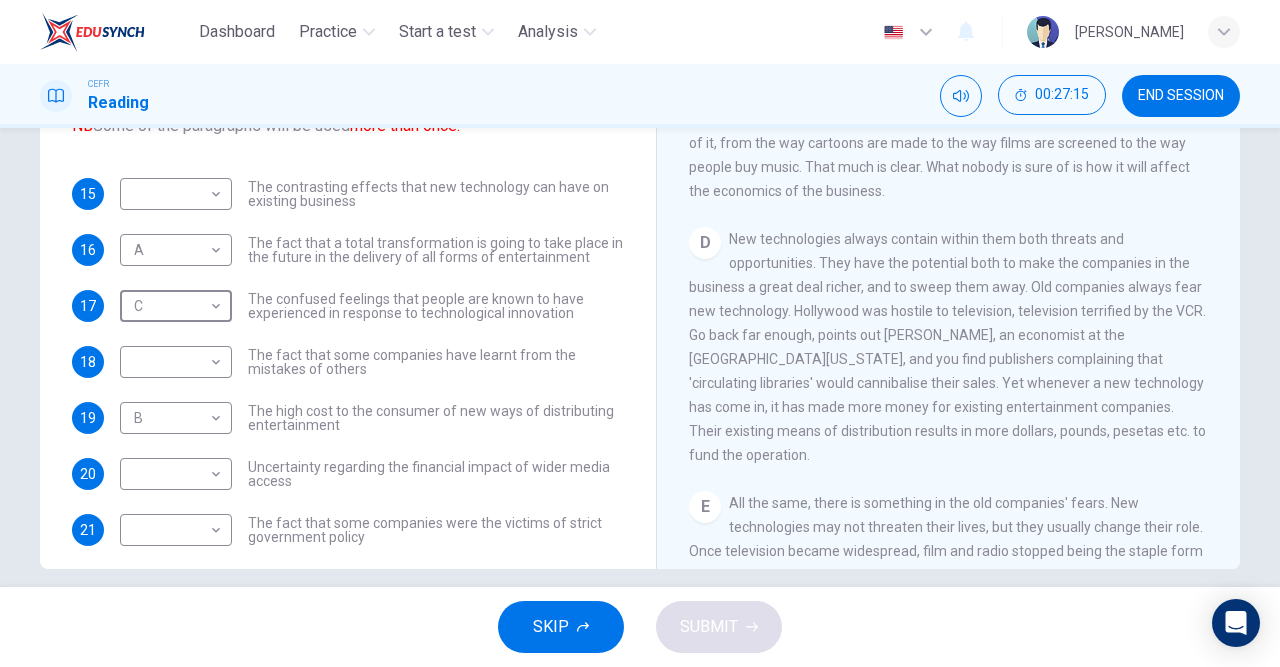 scroll, scrollTop: 663, scrollLeft: 0, axis: vertical 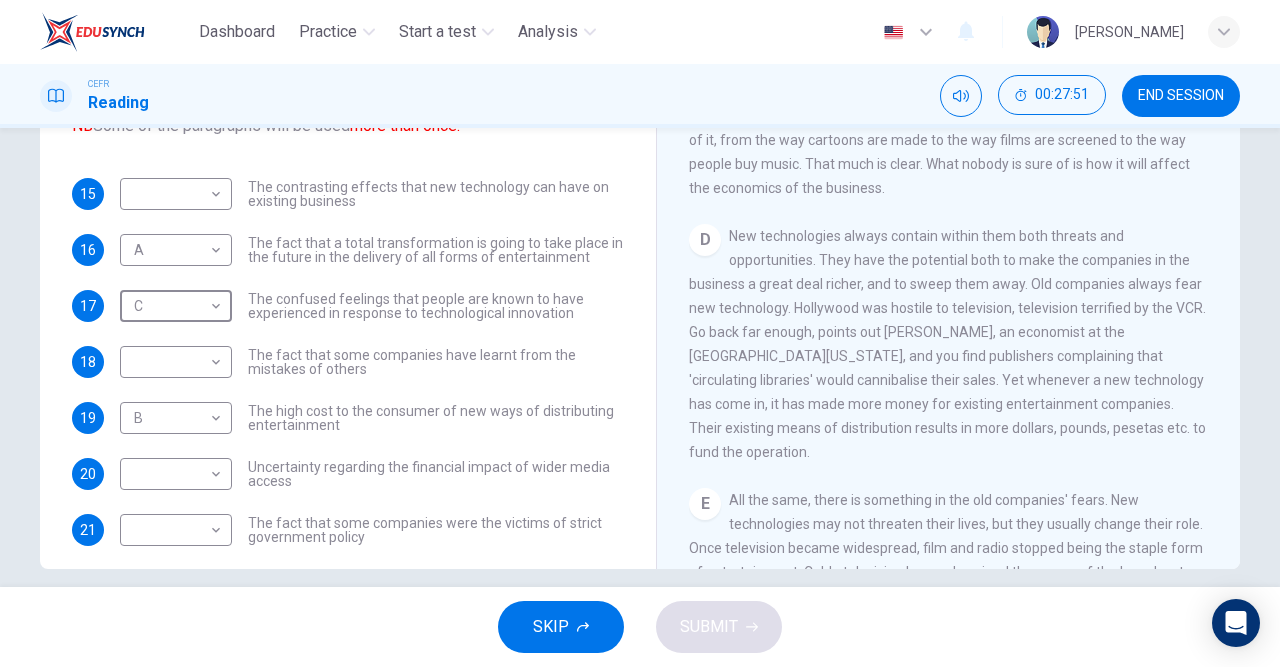 click on "Dashboard Practice Start a test Analysis English en ​ [PERSON_NAME] CEFR Reading 00:27:51 END SESSION Questions 15 - 22 The Reading Passage has 7 paragraphs  A-G .
Which paragraph mentions the following?
Write the appropriate letters  (A-G)  in the boxes below.
NB  Some of the paragraphs will be used  more than once. 15 ​ ​ The contrasting effects that new technology can have on existing business 16 A A ​ The fact that a total transformation is going to take place in the future in the delivery of all forms of entertainment 17 C C ​ The confused feelings that people are known to have experienced in response to technological innovation 18 ​ ​ The fact that some companies have learnt from the mistakes of others 19 B B ​ The high cost to the consumer of new ways of distributing entertainment 20 ​ ​ Uncertainty regarding the financial impact of wider media access 21 ​ ​ The fact that some companies were the victims of strict government policy 22 ​ ​ Wheel of Fortune A" at bounding box center (640, 333) 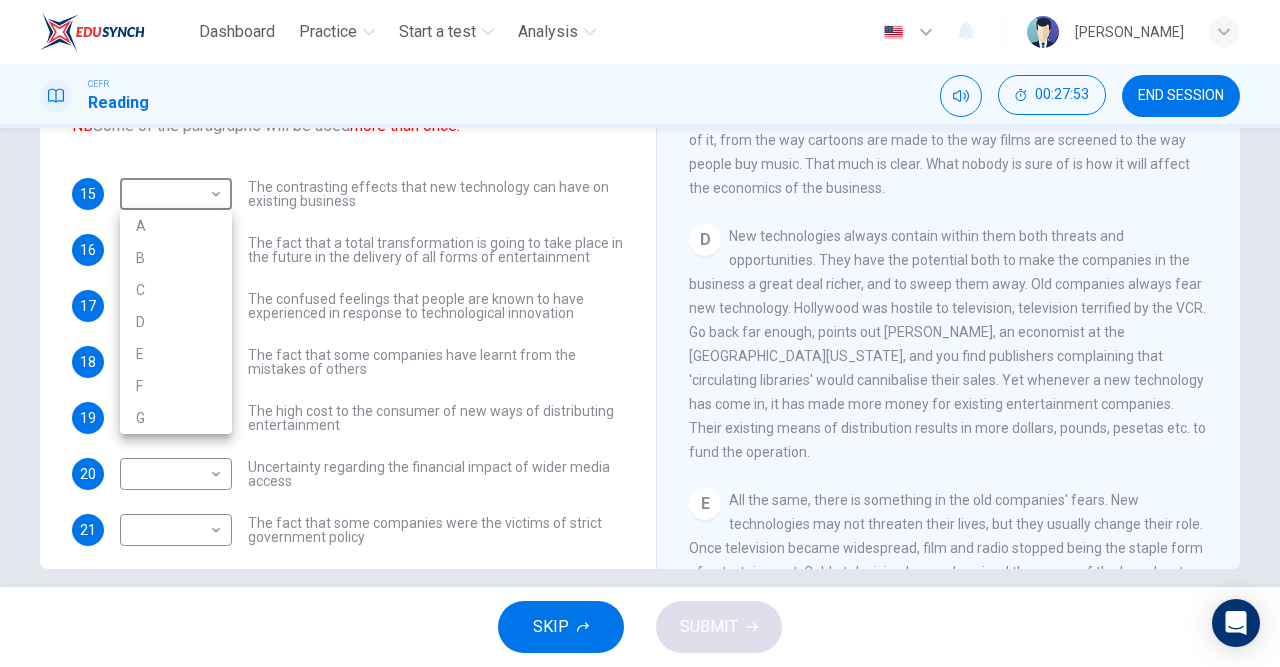 click on "D" at bounding box center [176, 322] 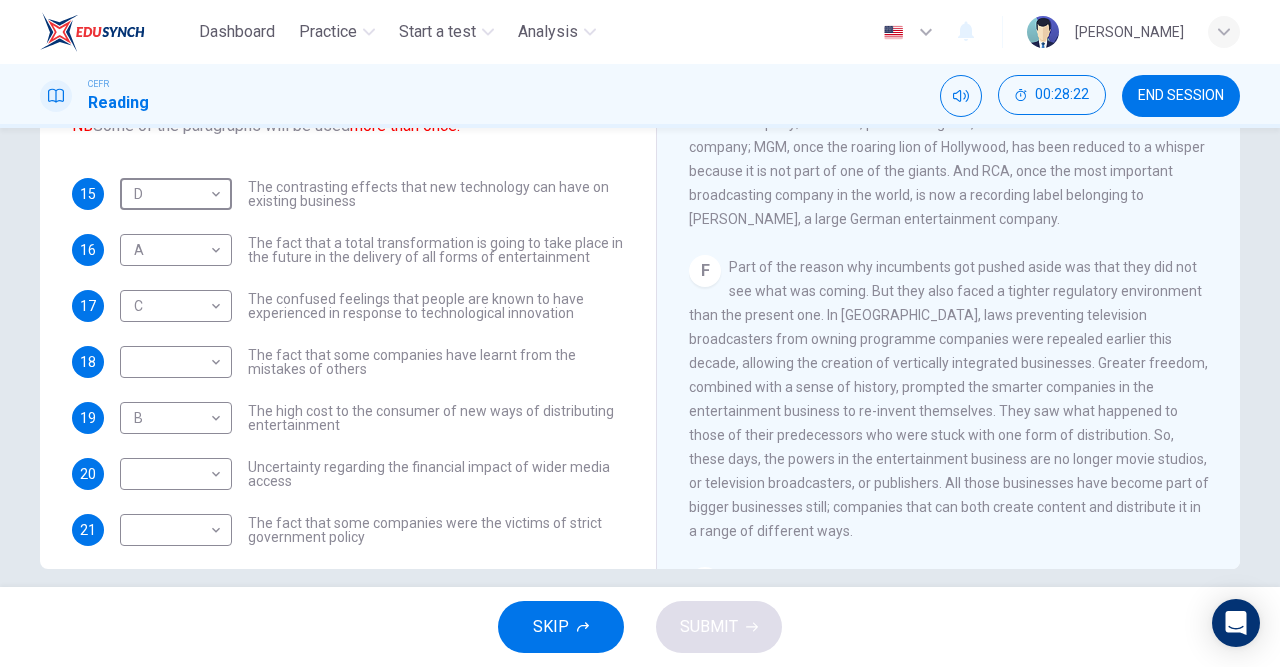 scroll, scrollTop: 1244, scrollLeft: 0, axis: vertical 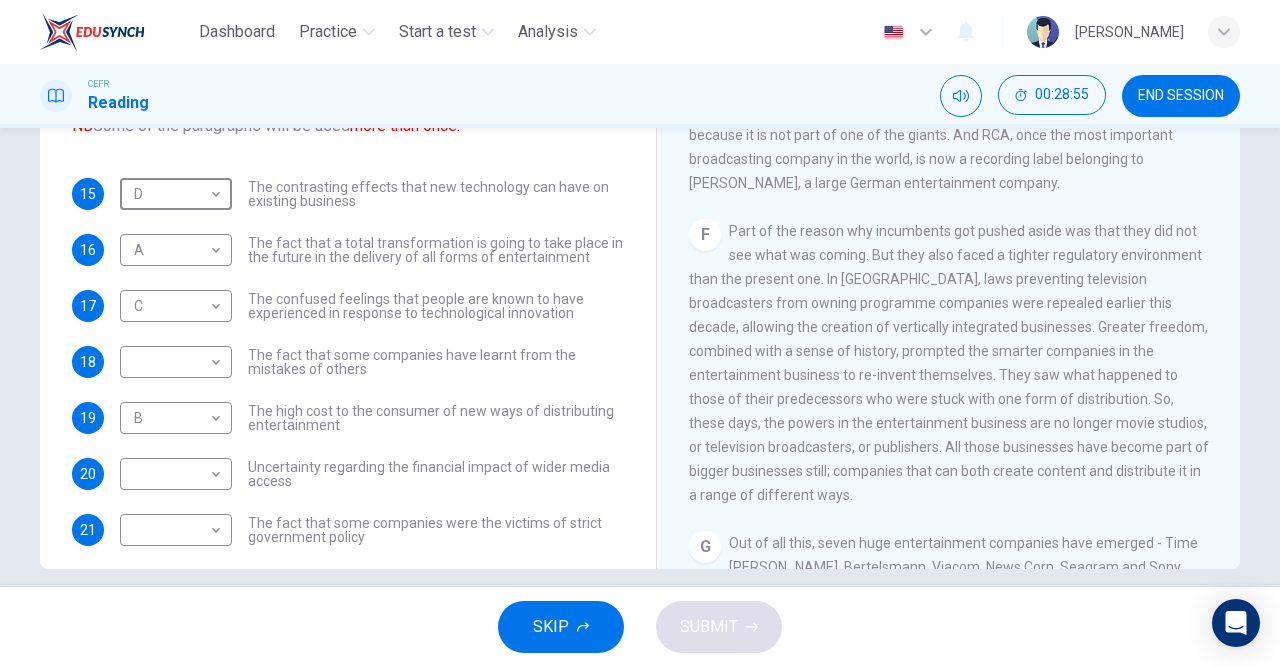 click on "Dashboard Practice Start a test Analysis English en ​ [PERSON_NAME] CEFR Reading 00:28:55 END SESSION Questions 15 - 22 The Reading Passage has 7 paragraphs  A-G .
Which paragraph mentions the following?
Write the appropriate letters  (A-G)  in the boxes below.
NB  Some of the paragraphs will be used  more than once. 15 D D ​ The contrasting effects that new technology can have on existing business 16 A A ​ The fact that a total transformation is going to take place in the future in the delivery of all forms of entertainment 17 C C ​ The confused feelings that people are known to have experienced in response to technological innovation 18 ​ ​ The fact that some companies have learnt from the mistakes of others 19 B B ​ The high cost to the consumer of new ways of distributing entertainment 20 ​ ​ Uncertainty regarding the financial impact of wider media access 21 ​ ​ The fact that some companies were the victims of strict government policy 22 ​ ​ Wheel of Fortune A" at bounding box center (640, 333) 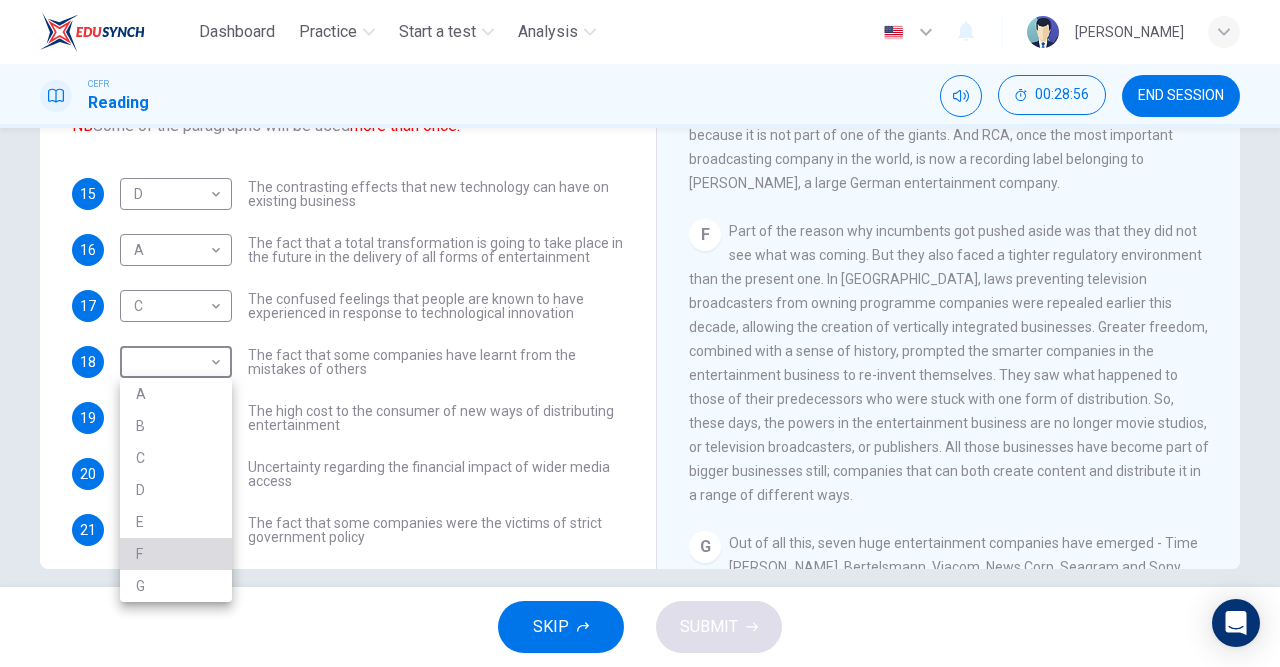 click on "F" at bounding box center [176, 554] 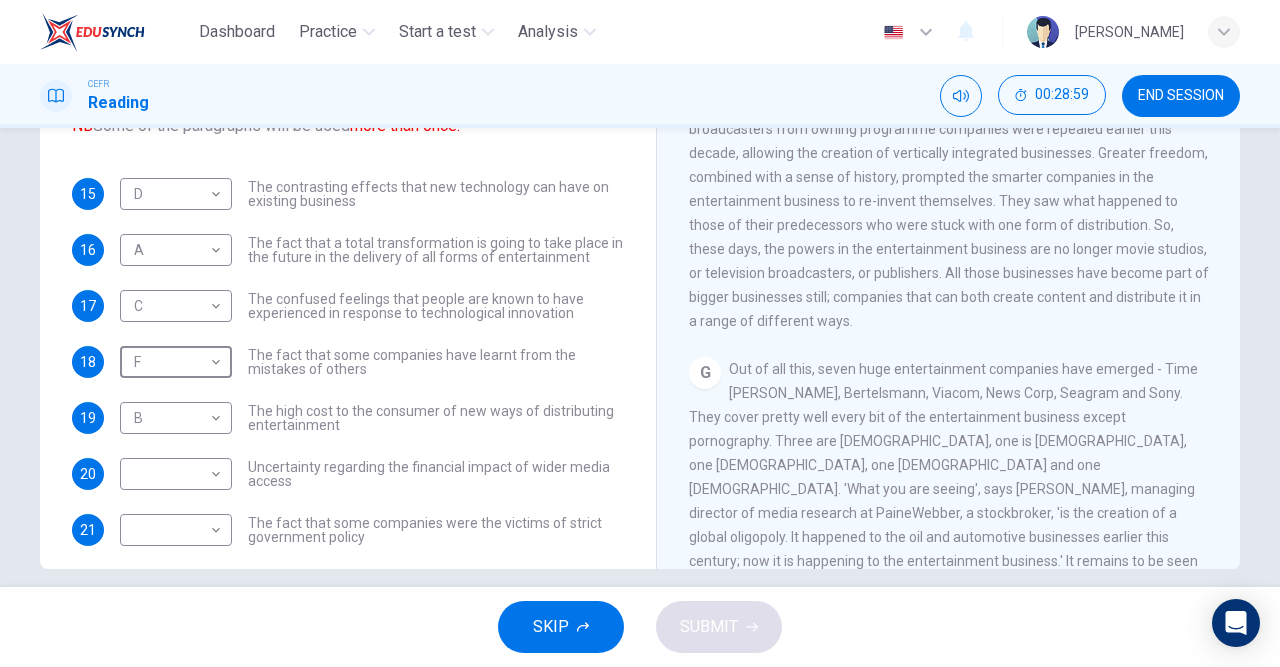 scroll, scrollTop: 1502, scrollLeft: 0, axis: vertical 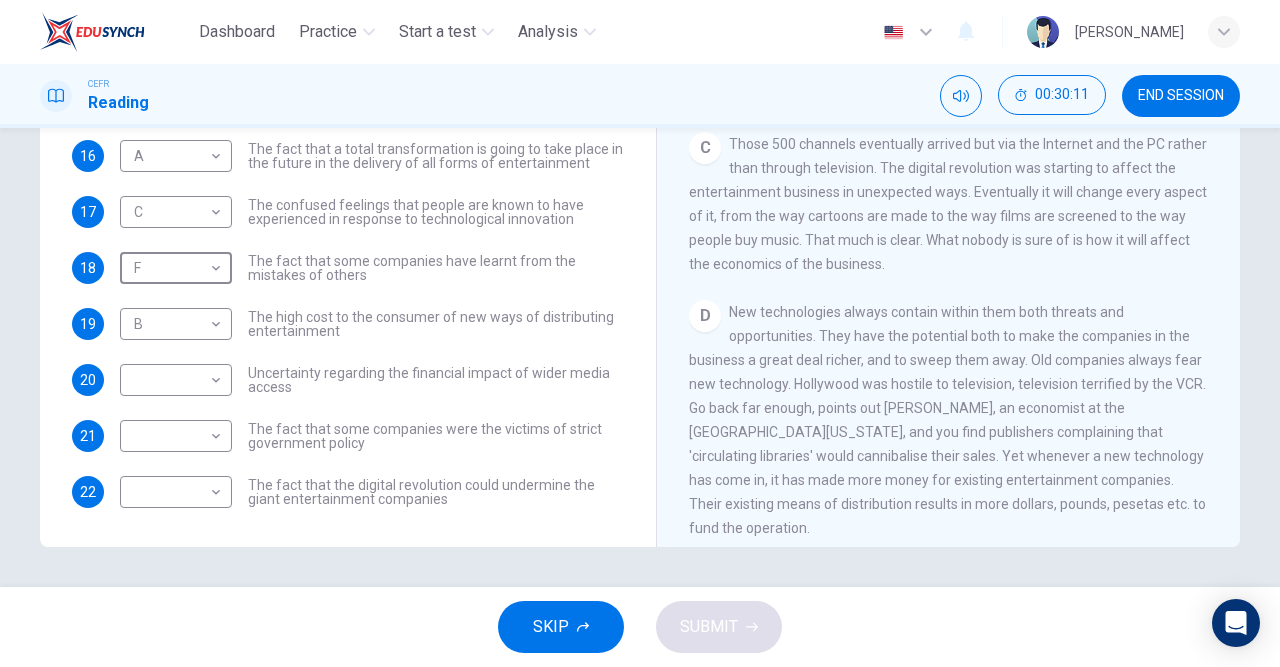 click on "Dashboard Practice Start a test Analysis English en ​ [PERSON_NAME] CEFR Reading 00:30:11 END SESSION Questions 15 - 22 The Reading Passage has 7 paragraphs  A-G .
Which paragraph mentions the following?
Write the appropriate letters  (A-G)  in the boxes below.
NB  Some of the paragraphs will be used  more than once. 15 D D ​ The contrasting effects that new technology can have on existing business 16 A A ​ The fact that a total transformation is going to take place in the future in the delivery of all forms of entertainment 17 C C ​ The confused feelings that people are known to have experienced in response to technological innovation 18 F F ​ The fact that some companies have learnt from the mistakes of others 19 B B ​ The high cost to the consumer of new ways of distributing entertainment 20 ​ ​ Uncertainty regarding the financial impact of wider media access 21 ​ ​ The fact that some companies were the victims of strict government policy 22 ​ ​ Wheel of Fortune A" at bounding box center [640, 333] 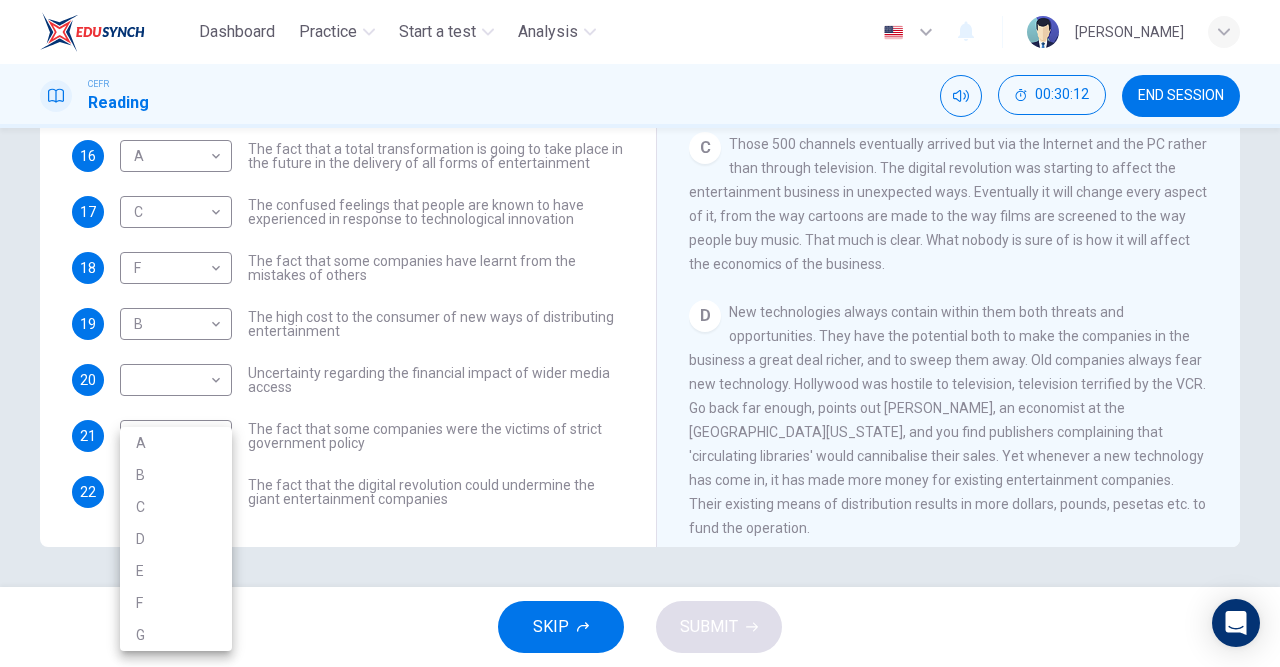 click on "G" at bounding box center (176, 635) 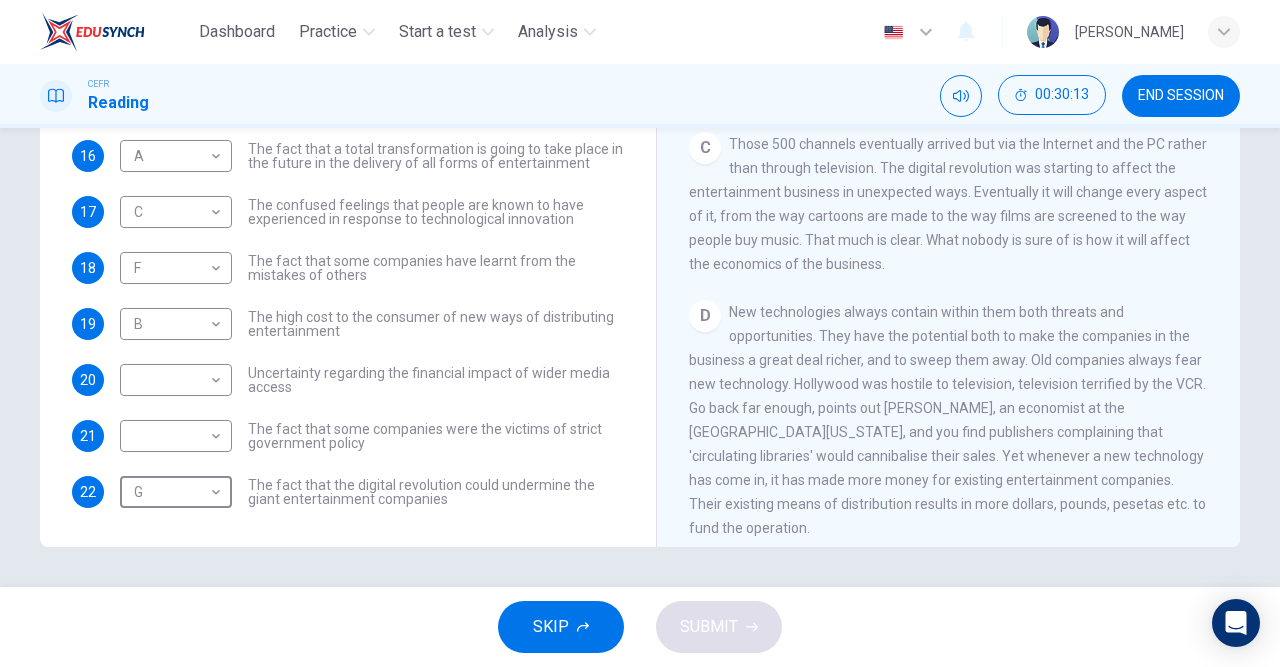 click on "Dashboard Practice Start a test Analysis English en ​ [PERSON_NAME] CEFR Reading 00:30:13 END SESSION Questions 15 - 22 The Reading Passage has 7 paragraphs  A-G .
Which paragraph mentions the following?
Write the appropriate letters  (A-G)  in the boxes below.
NB  Some of the paragraphs will be used  more than once. 15 D D ​ The contrasting effects that new technology can have on existing business 16 A A ​ The fact that a total transformation is going to take place in the future in the delivery of all forms of entertainment 17 C C ​ The confused feelings that people are known to have experienced in response to technological innovation 18 F F ​ The fact that some companies have learnt from the mistakes of others 19 B B ​ The high cost to the consumer of new ways of distributing entertainment 20 ​ ​ Uncertainty regarding the financial impact of wider media access 21 ​ ​ The fact that some companies were the victims of strict government policy 22 G G ​ Wheel of Fortune A" at bounding box center (640, 333) 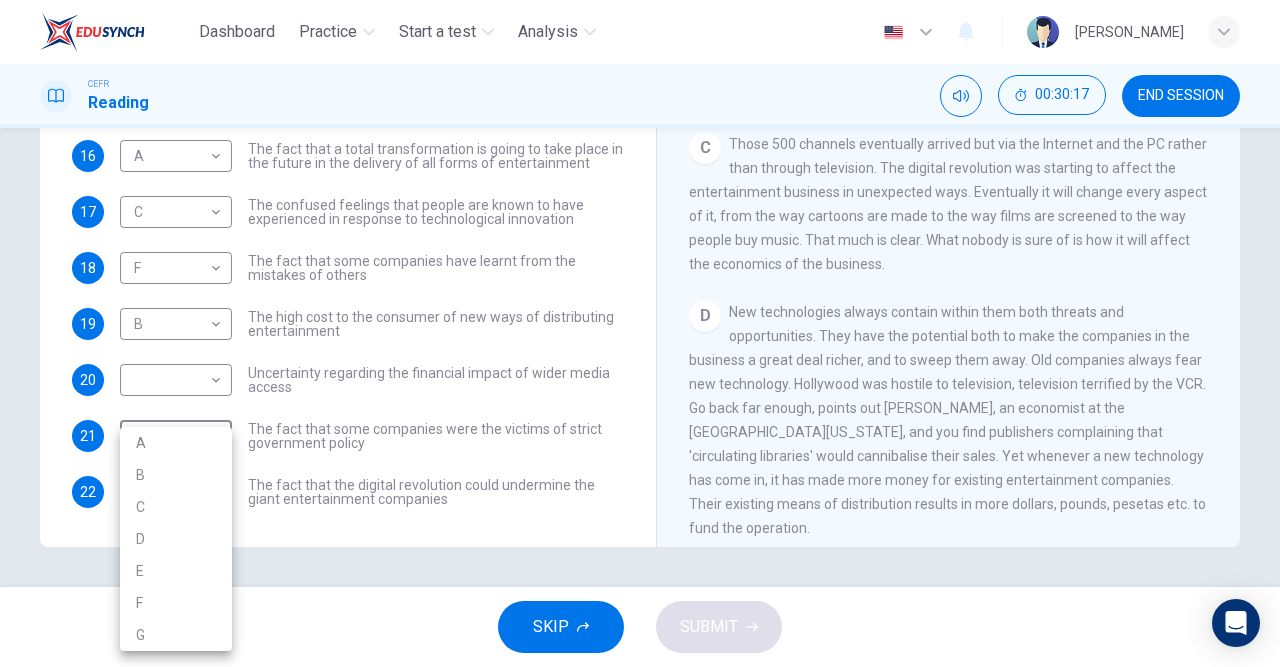 click on "E" at bounding box center (176, 571) 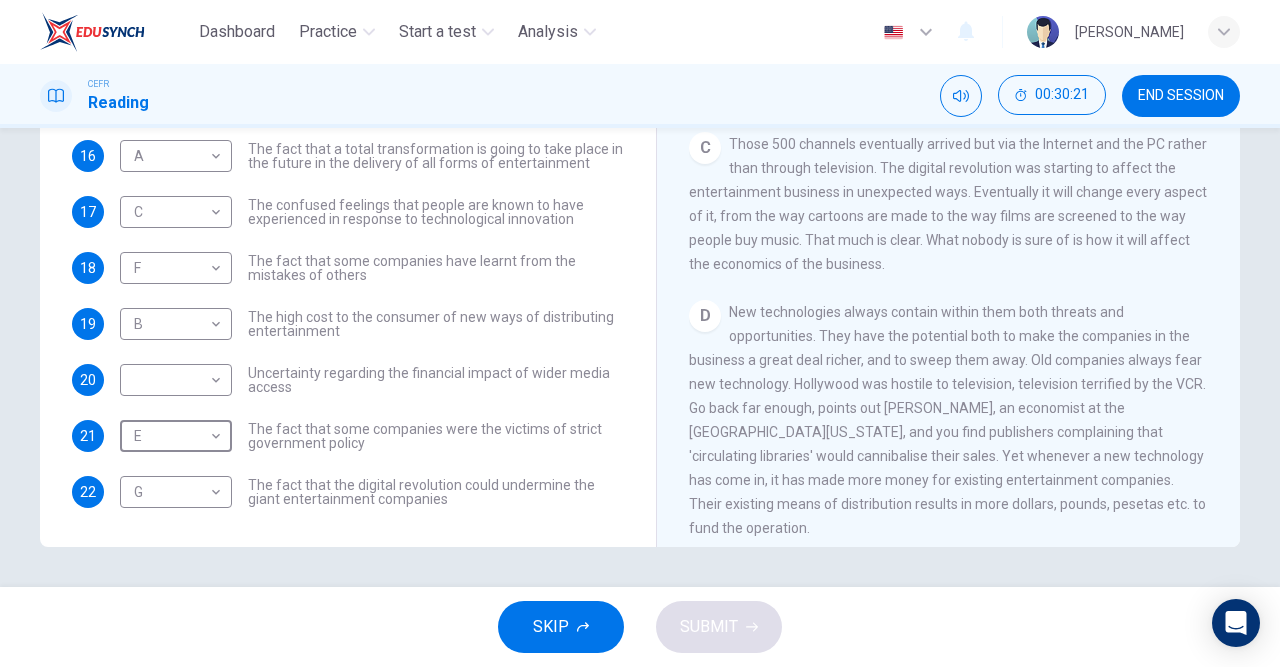 click on "Dashboard Practice Start a test Analysis English en ​ [PERSON_NAME] CEFR Reading 00:30:21 END SESSION Questions 15 - 22 The Reading Passage has 7 paragraphs  A-G .
Which paragraph mentions the following?
Write the appropriate letters  (A-G)  in the boxes below.
NB  Some of the paragraphs will be used  more than once. 15 D D ​ The contrasting effects that new technology can have on existing business 16 A A ​ The fact that a total transformation is going to take place in the future in the delivery of all forms of entertainment 17 C C ​ The confused feelings that people are known to have experienced in response to technological innovation 18 F F ​ The fact that some companies have learnt from the mistakes of others 19 B B ​ The high cost to the consumer of new ways of distributing entertainment 20 ​ ​ Uncertainty regarding the financial impact of wider media access 21 E E ​ The fact that some companies were the victims of strict government policy 22 G G ​ Wheel of Fortune A" at bounding box center [640, 333] 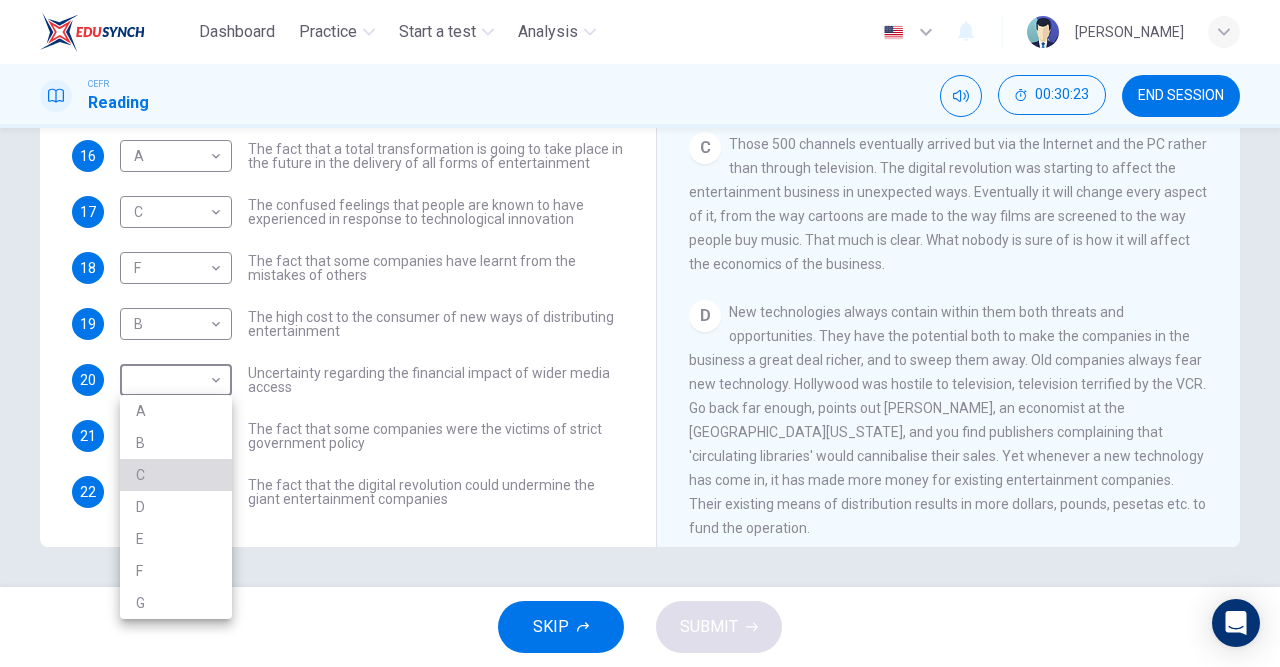 click on "C" at bounding box center [176, 475] 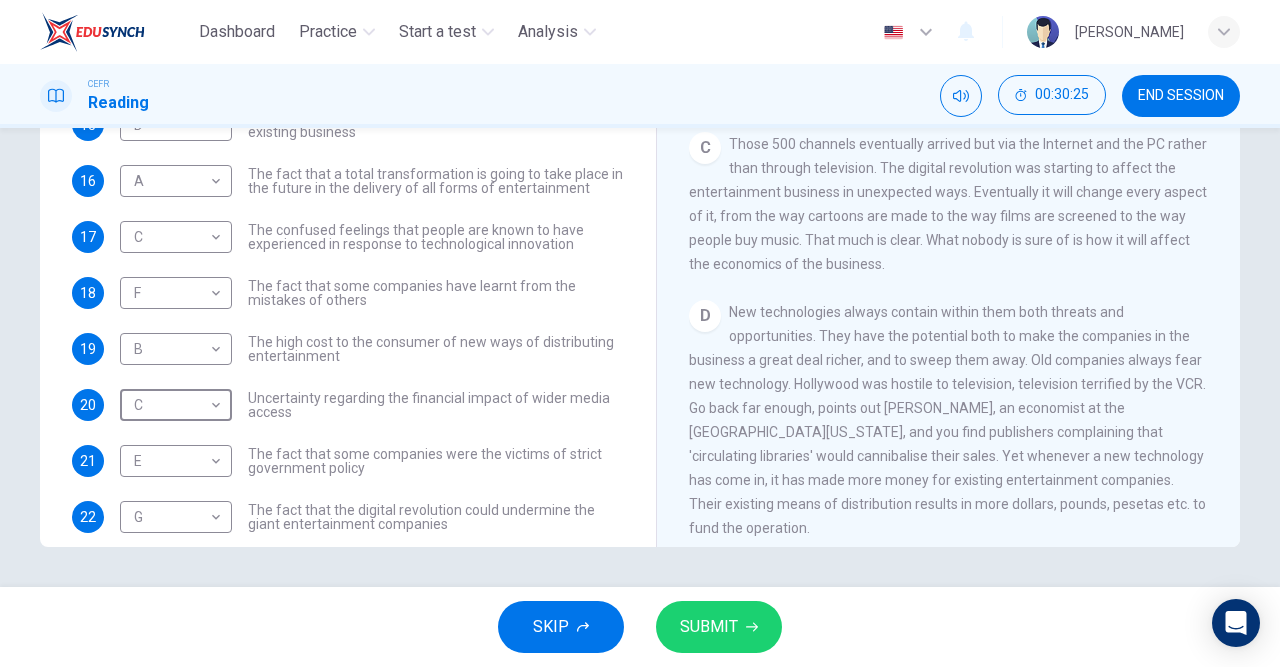 scroll, scrollTop: 49, scrollLeft: 0, axis: vertical 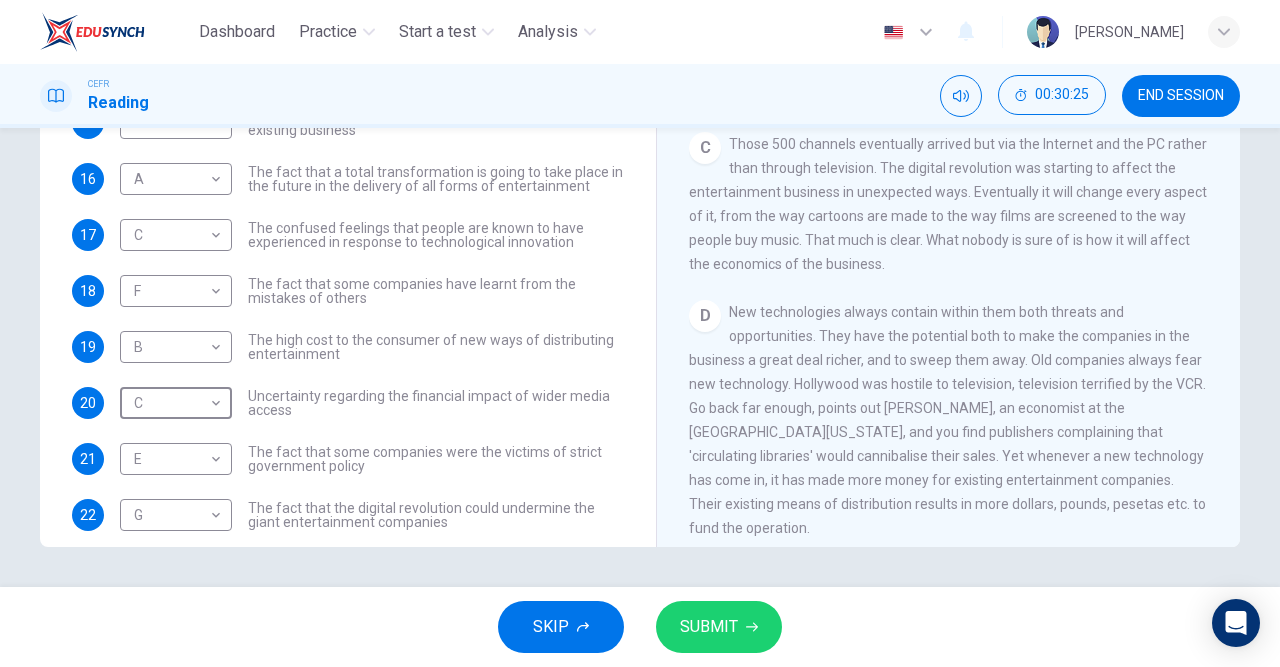 click on "SUBMIT" at bounding box center [709, 627] 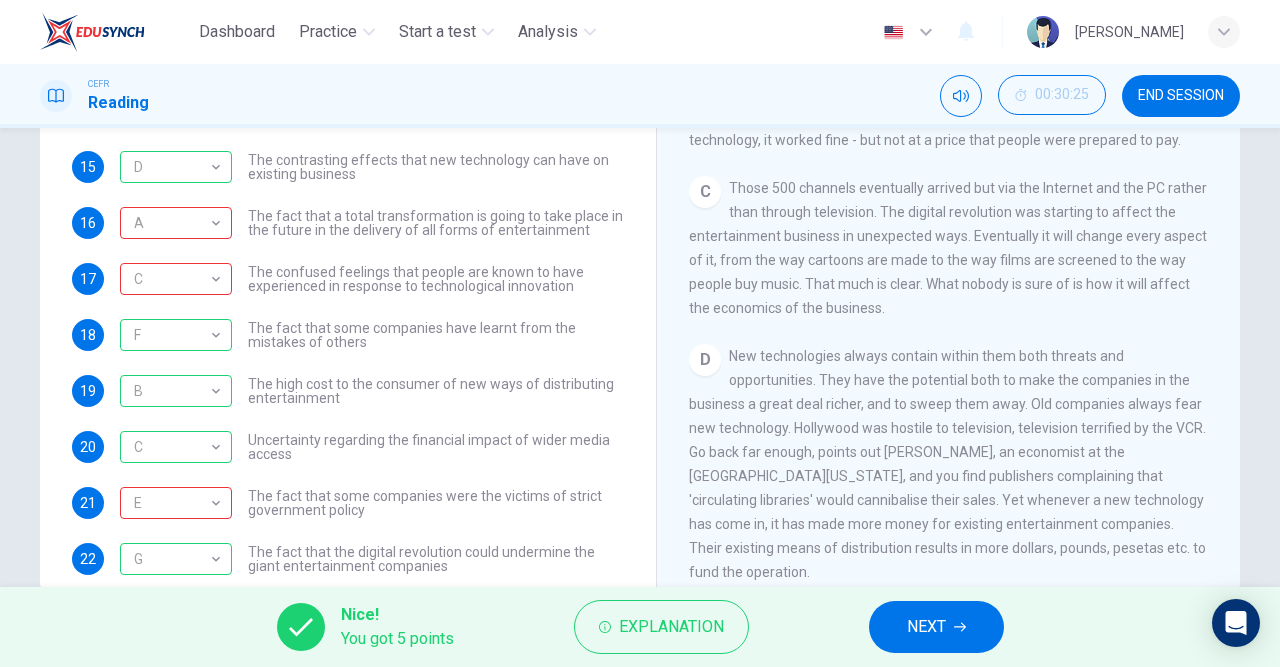 scroll, scrollTop: 276, scrollLeft: 0, axis: vertical 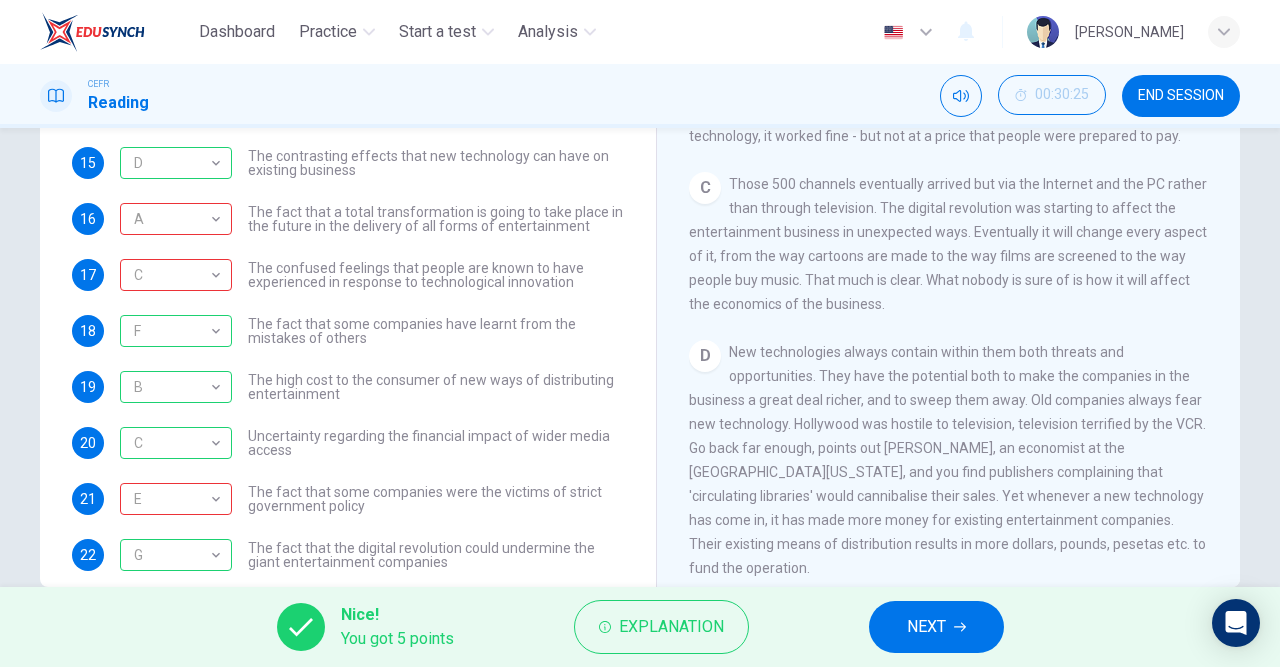 click on "A" at bounding box center [172, 219] 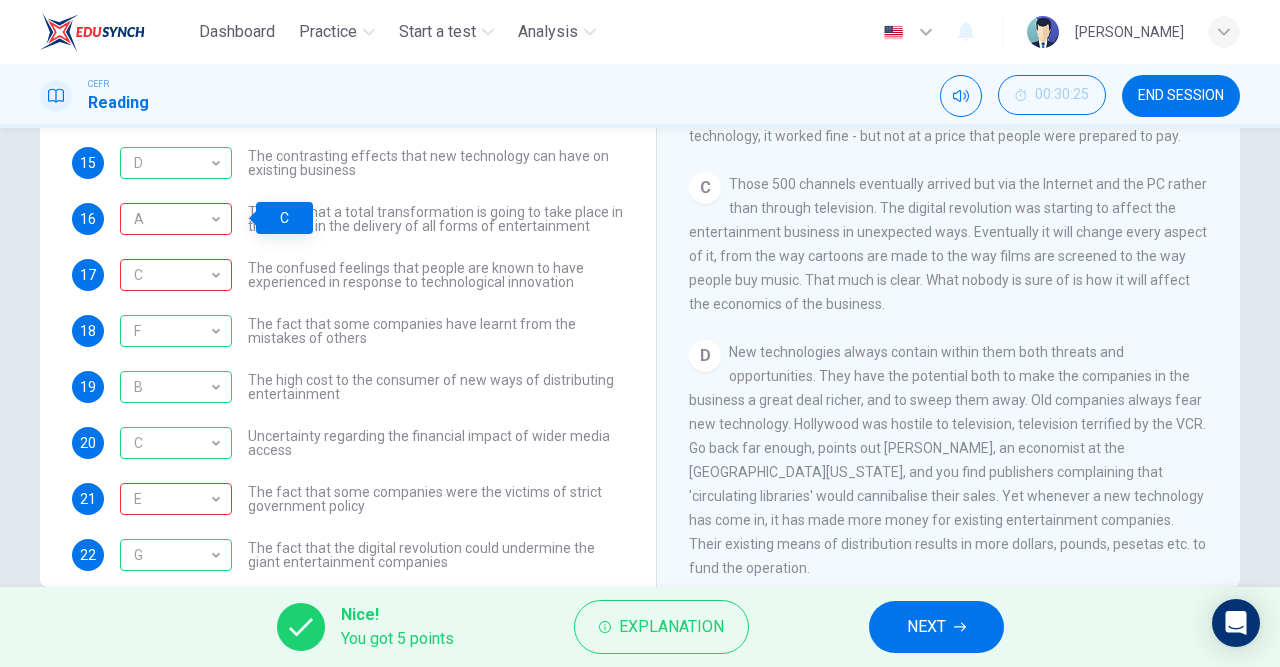 click on "C" at bounding box center [172, 275] 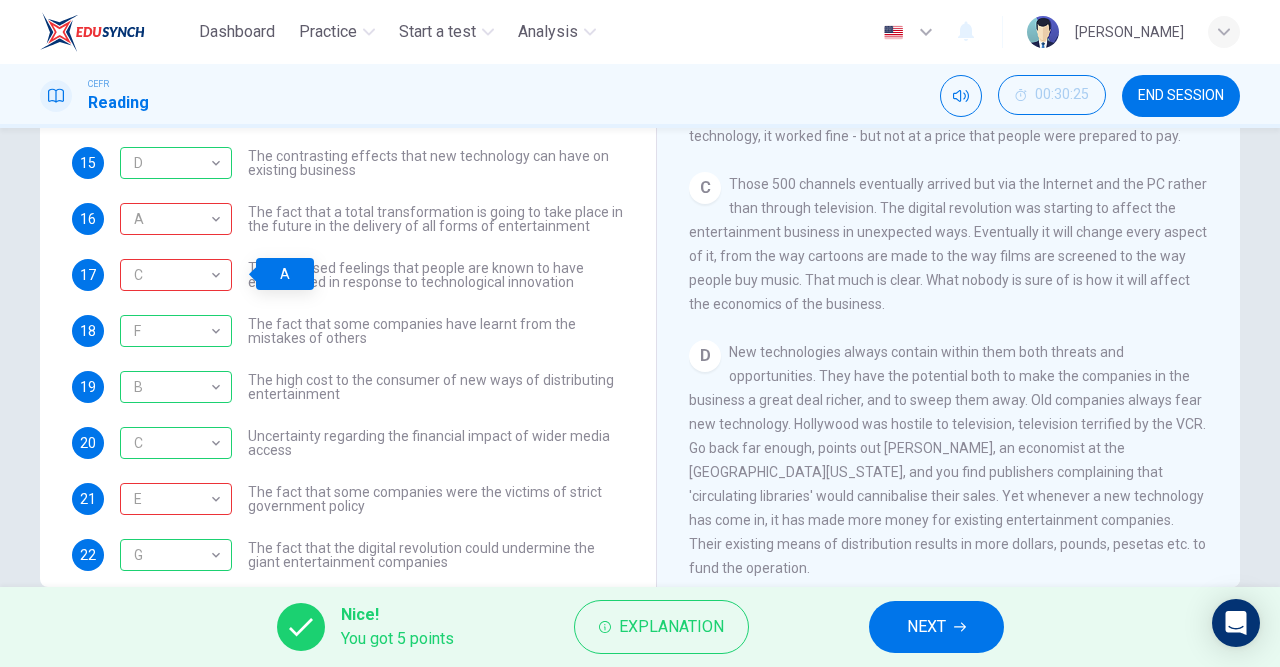 scroll, scrollTop: 72, scrollLeft: 0, axis: vertical 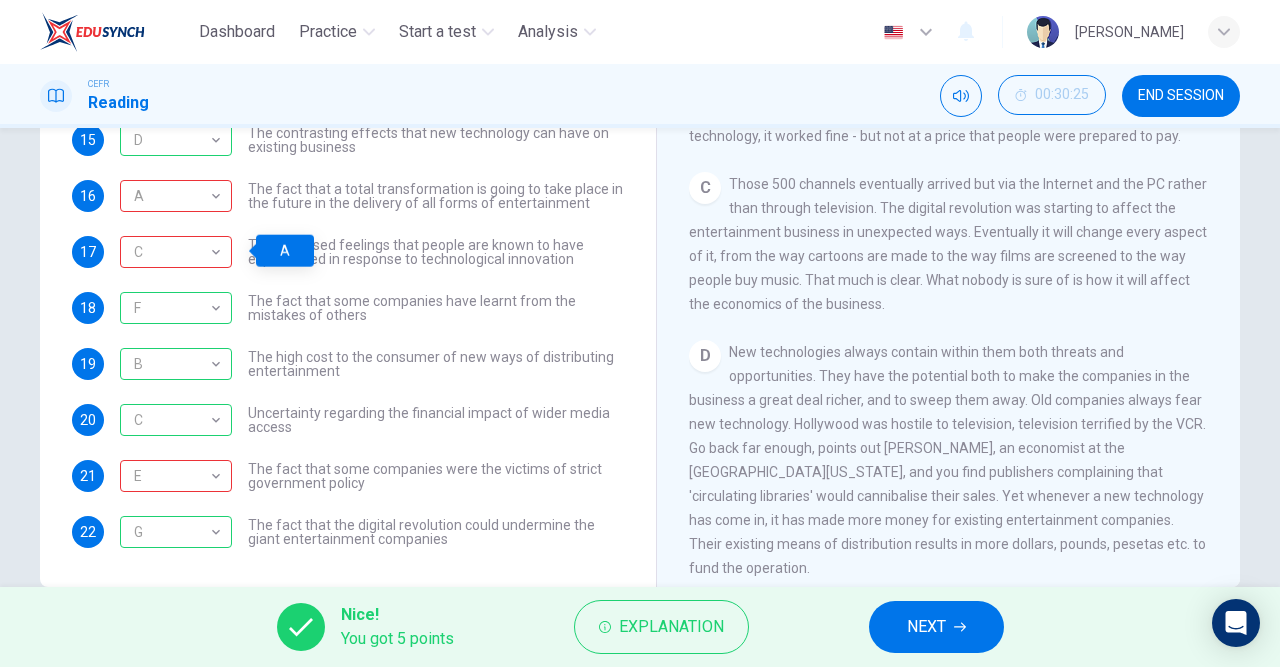 click on "E" at bounding box center (172, 476) 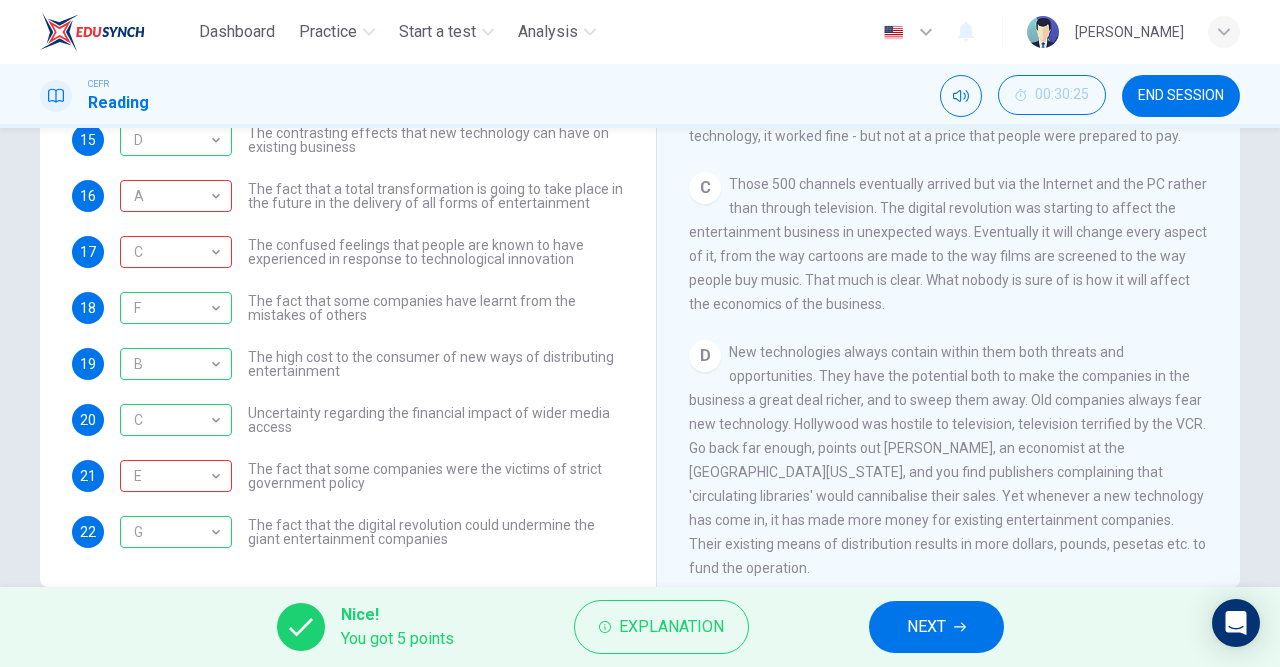 click on "NEXT" at bounding box center [926, 627] 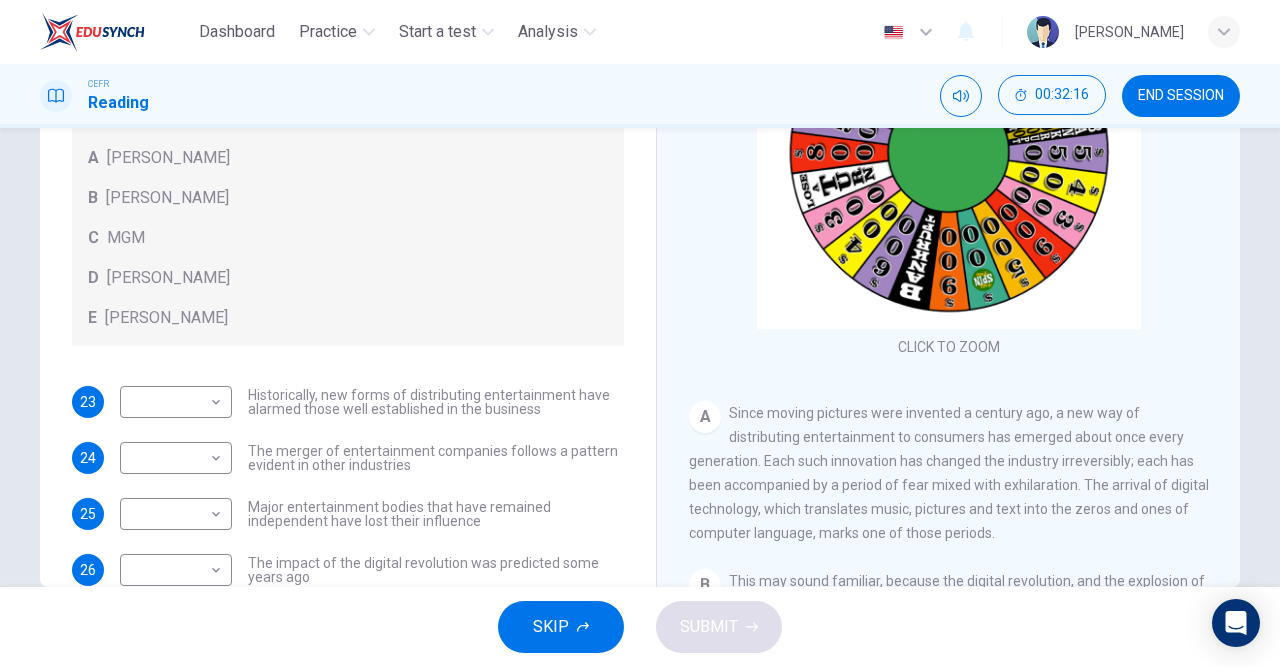 scroll, scrollTop: 0, scrollLeft: 0, axis: both 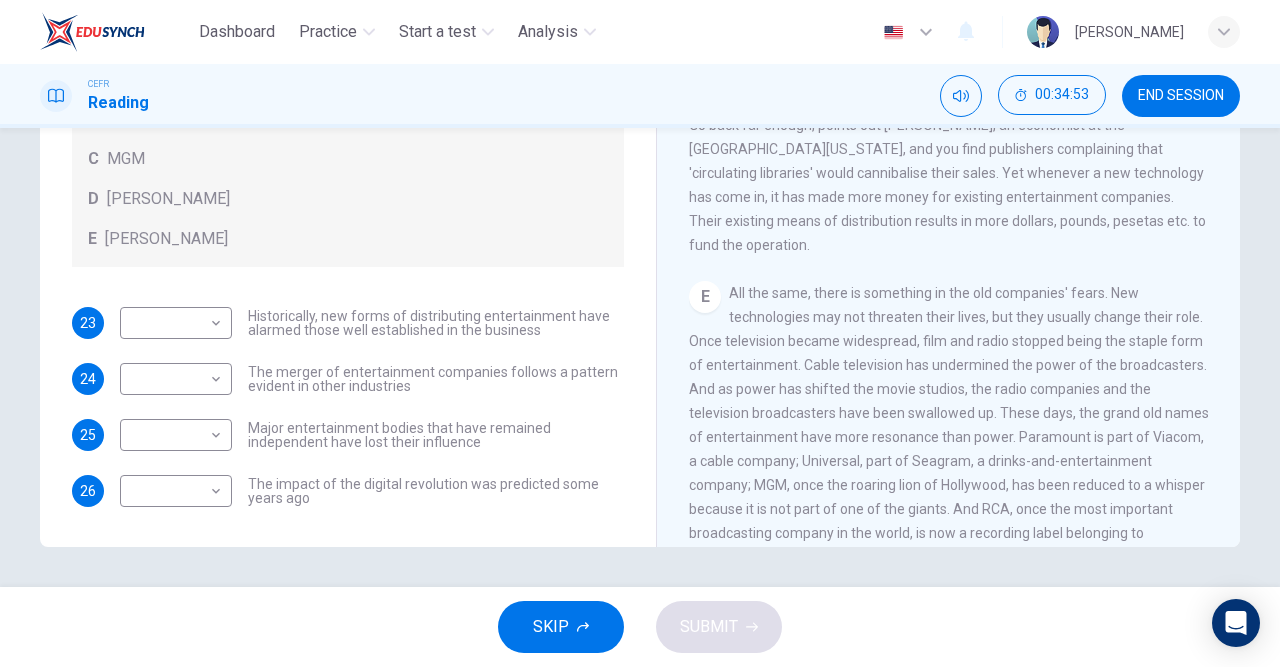 click on "Dashboard Practice Start a test Analysis English en ​ [PERSON_NAME] CEFR Reading 00:34:53 END SESSION Questions 23 - 26 The writer refers to various individuals and companies in the reading passage.
Match the people or companies  (A-E)  with the points made in the questions below about the introduction of new technology.
Write the appropriate letter (A-E) in the boxes below. A [PERSON_NAME] B [PERSON_NAME] C MGM D [PERSON_NAME] E [PERSON_NAME] 23 ​ ​ Historically, new forms of distributing entertainment have alarmed those well established in the business 24 ​ ​ The merger of entertainment companies follows a pattern evident in other industries 25 ​ ​ Major entertainment bodies that have remained independent have lost their influence 26 ​ ​ The impact of the digital revolution was predicted some years ago Wheel of Fortune CLICK TO ZOOM Click to Zoom A B C D E F G SKIP SUBMIT EduSynch - Online Language Proficiency Testing
Dashboard Practice Start a test Analysis 2025" at bounding box center [640, 333] 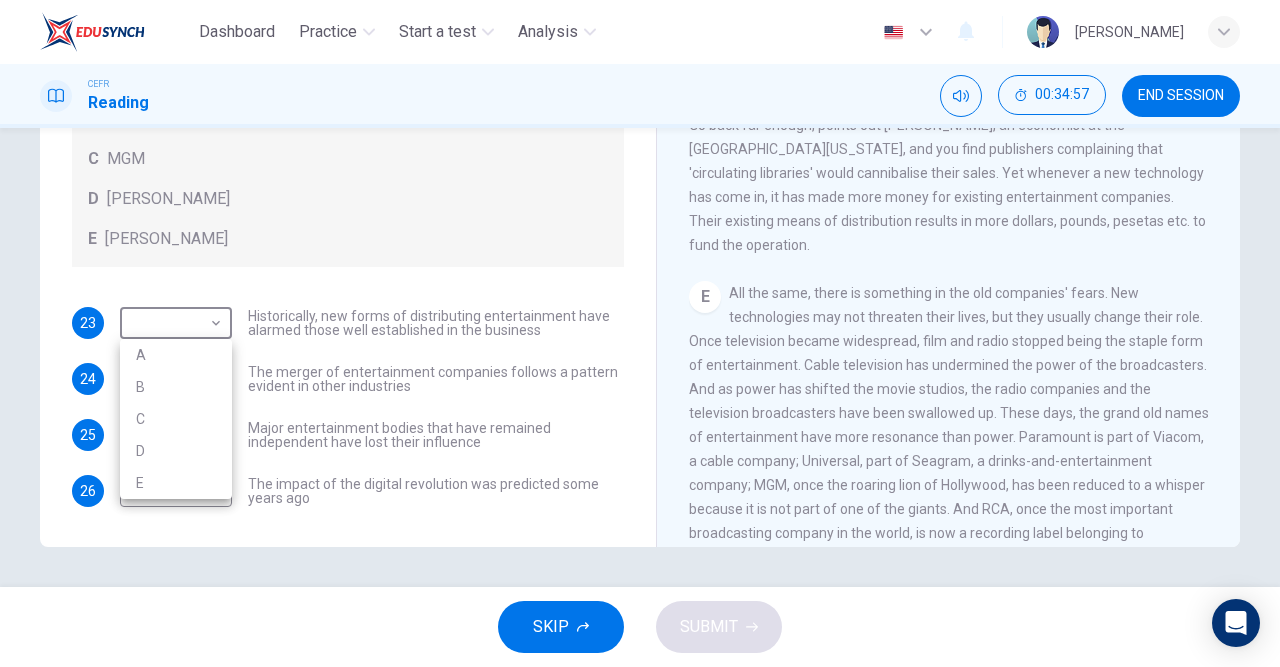 click on "B" at bounding box center [176, 387] 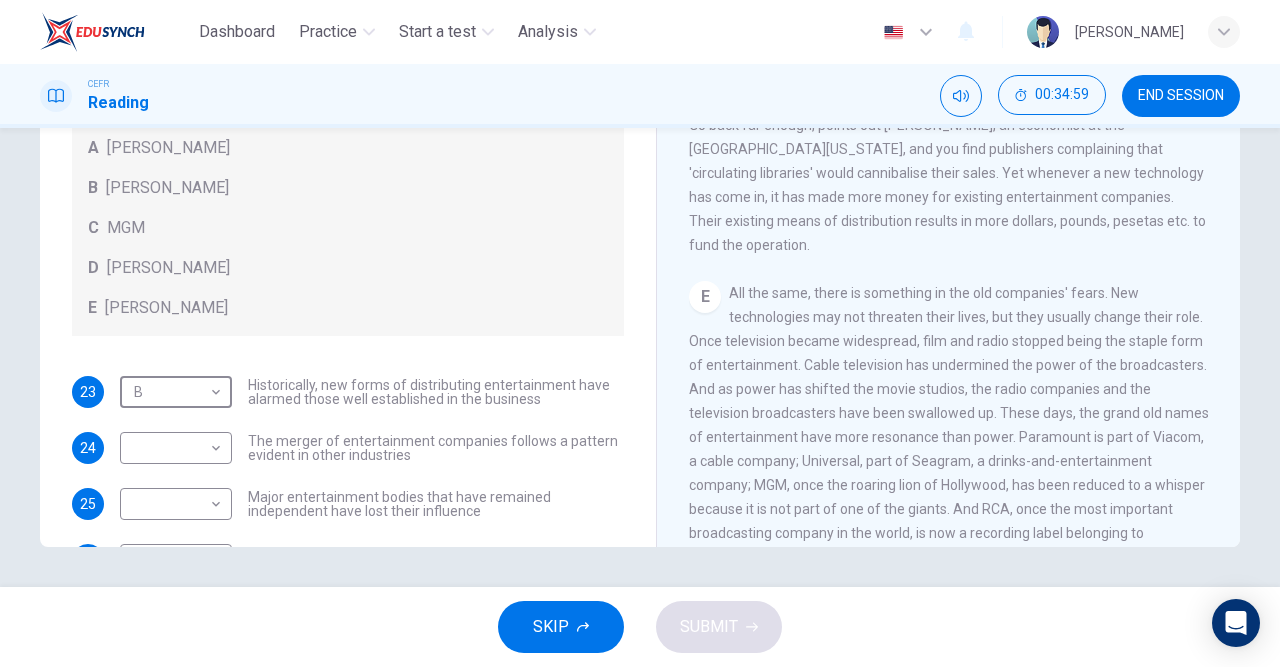 scroll, scrollTop: 120, scrollLeft: 0, axis: vertical 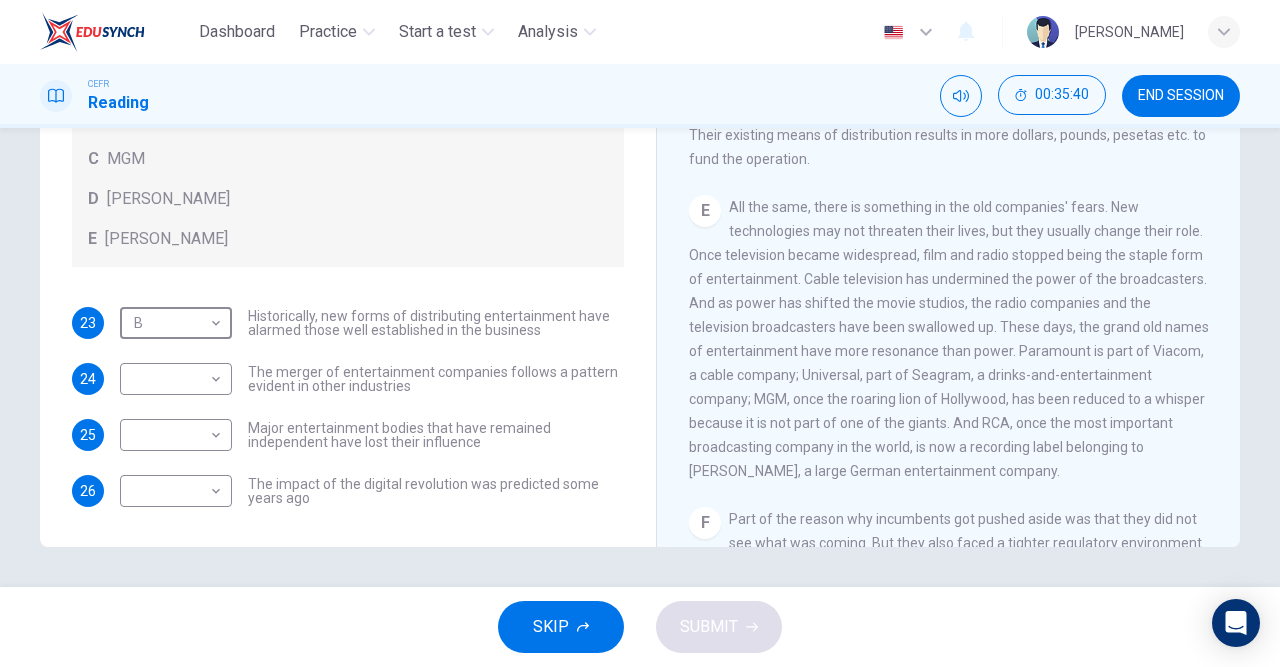 click on "Dashboard Practice Start a test Analysis English en ​ [PERSON_NAME] CEFR Reading 00:35:40 END SESSION Questions 23 - 26 The writer refers to various individuals and companies in the reading passage.
Match the people or companies  (A-E)  with the points made in the questions below about the introduction of new technology.
Write the appropriate letter (A-E) in the boxes below. A [PERSON_NAME] B [PERSON_NAME] C MGM D [PERSON_NAME] E [PERSON_NAME] 23 B B ​ Historically, new forms of distributing entertainment have alarmed those well established in the business 24 ​ ​ The merger of entertainment companies follows a pattern evident in other industries 25 ​ ​ Major entertainment bodies that have remained independent have lost their influence 26 ​ ​ The impact of the digital revolution was predicted some years ago Wheel of Fortune CLICK TO ZOOM Click to Zoom A B C D E F G SKIP SUBMIT EduSynch - Online Language Proficiency Testing
Dashboard Practice Start a test Analysis 2025" at bounding box center [640, 333] 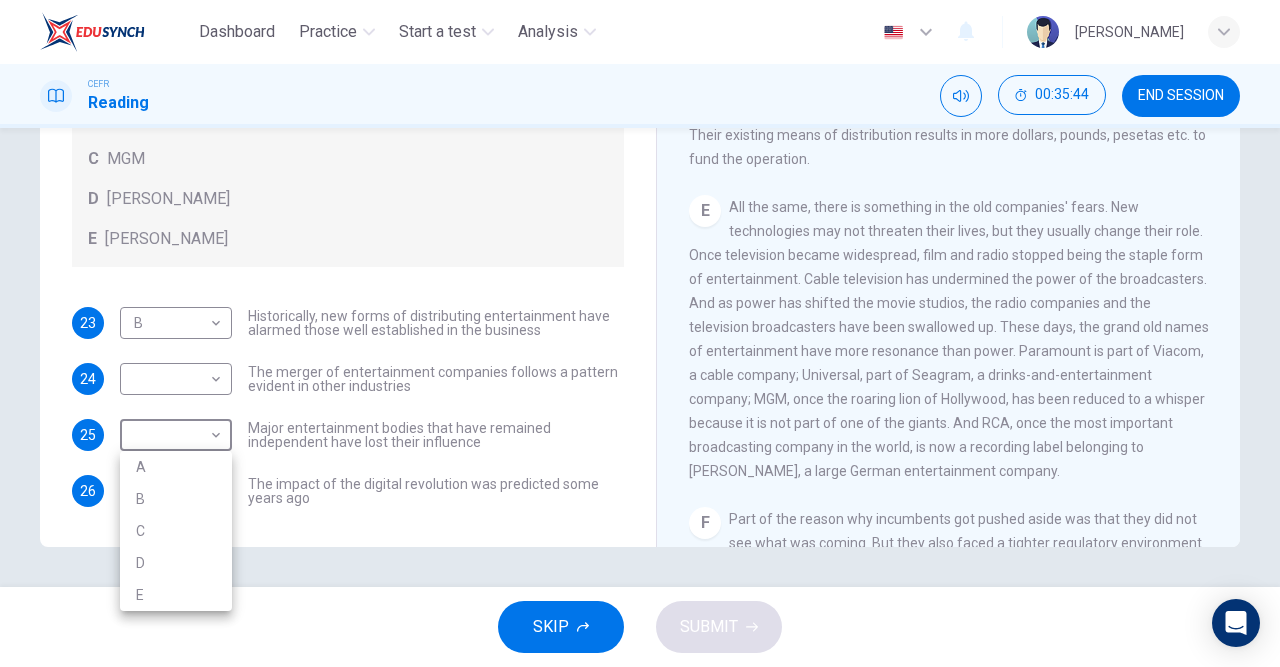 click on "C" at bounding box center (176, 531) 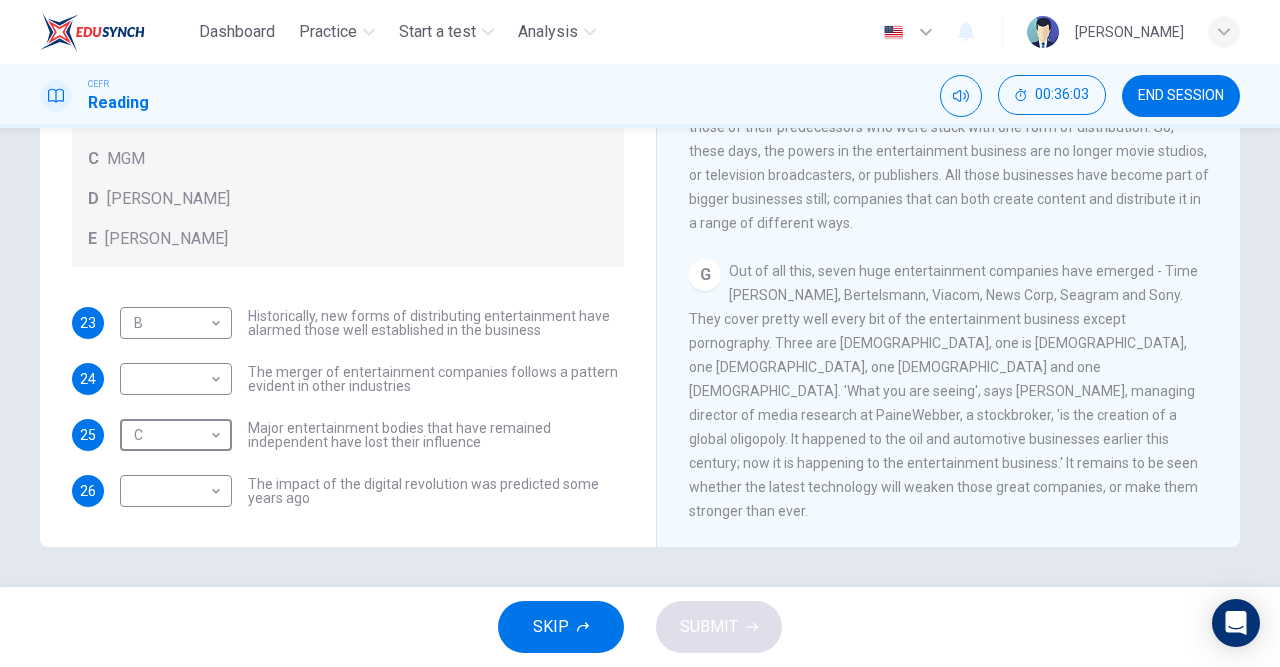scroll, scrollTop: 1502, scrollLeft: 0, axis: vertical 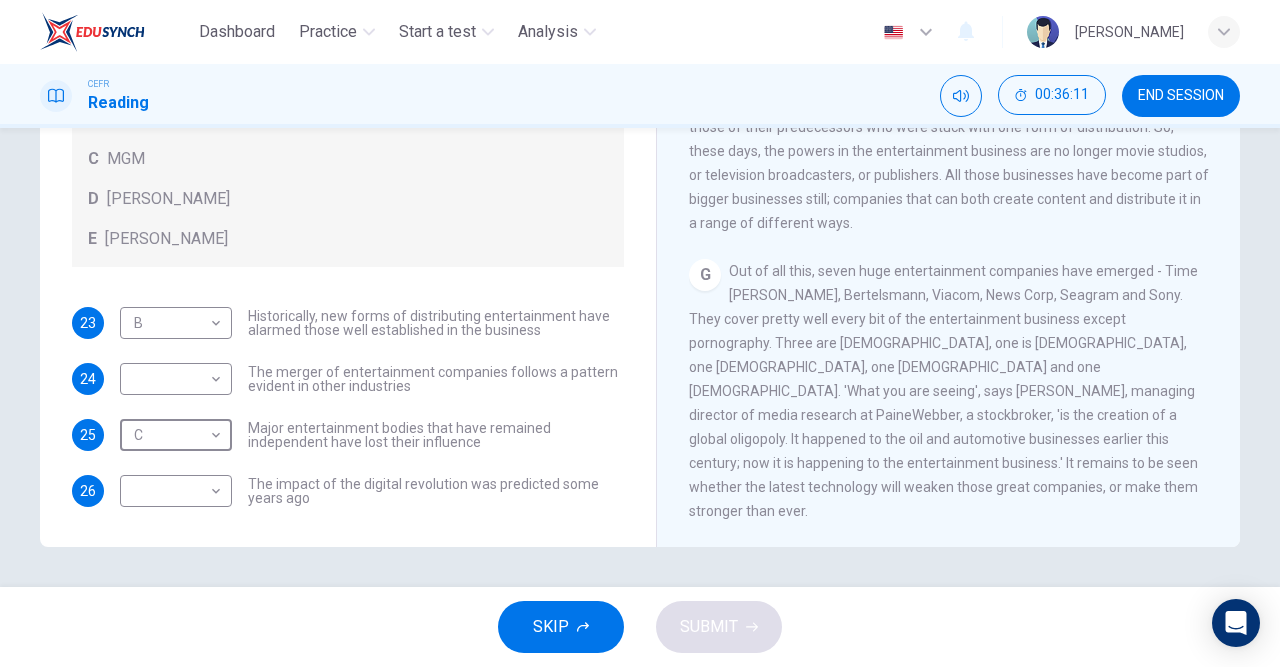 click on "Dashboard Practice Start a test Analysis English en ​ [PERSON_NAME] CEFR Reading 00:36:11 END SESSION Questions 23 - 26 The writer refers to various individuals and companies in the reading passage.
Match the people or companies  (A-E)  with the points made in the questions below about the introduction of new technology.
Write the appropriate letter (A-E) in the boxes below. A [PERSON_NAME] B [PERSON_NAME] C MGM D [PERSON_NAME] E [PERSON_NAME] 23 B B ​ Historically, new forms of distributing entertainment have alarmed those well established in the business 24 ​ ​ The merger of entertainment companies follows a pattern evident in other industries 25 C C ​ Major entertainment bodies that have remained independent have lost their influence 26 ​ ​ The impact of the digital revolution was predicted some years ago Wheel of Fortune CLICK TO ZOOM Click to Zoom A B C D E F G SKIP SUBMIT EduSynch - Online Language Proficiency Testing
Dashboard Practice Start a test Analysis 2025" at bounding box center (640, 333) 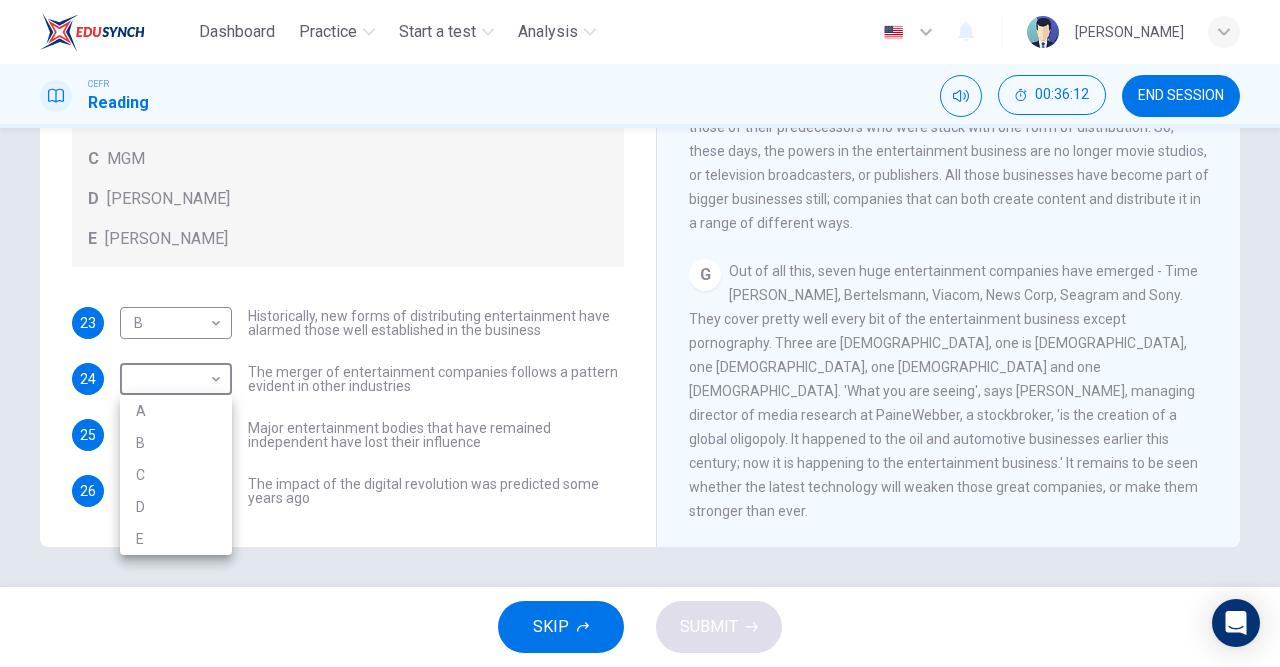 click on "D" at bounding box center (176, 507) 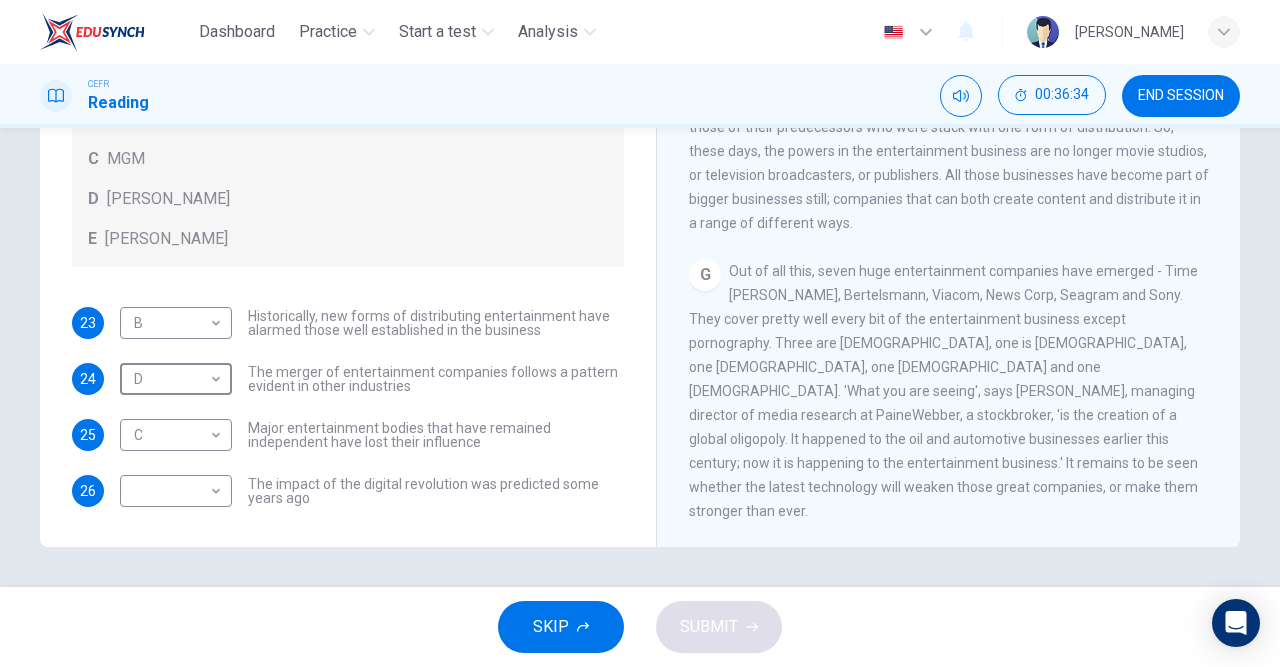 click on "Dashboard Practice Start a test Analysis English en ​ [PERSON_NAME] CEFR Reading 00:36:34 END SESSION Questions 23 - 26 The writer refers to various individuals and companies in the reading passage.
Match the people or companies  (A-E)  with the points made in the questions below about the introduction of new technology.
Write the appropriate letter (A-E) in the boxes below. A [PERSON_NAME] B [PERSON_NAME] C MGM D [PERSON_NAME] E [PERSON_NAME] 23 B B ​ Historically, new forms of distributing entertainment have alarmed those well established in the business 24 D D ​ The merger of entertainment companies follows a pattern evident in other industries 25 C C ​ Major entertainment bodies that have remained independent have lost their influence 26 ​ ​ The impact of the digital revolution was predicted some years ago Wheel of Fortune CLICK TO ZOOM Click to Zoom A B C D E F G SKIP SUBMIT EduSynch - Online Language Proficiency Testing
Dashboard Practice Start a test Analysis 2025" at bounding box center [640, 333] 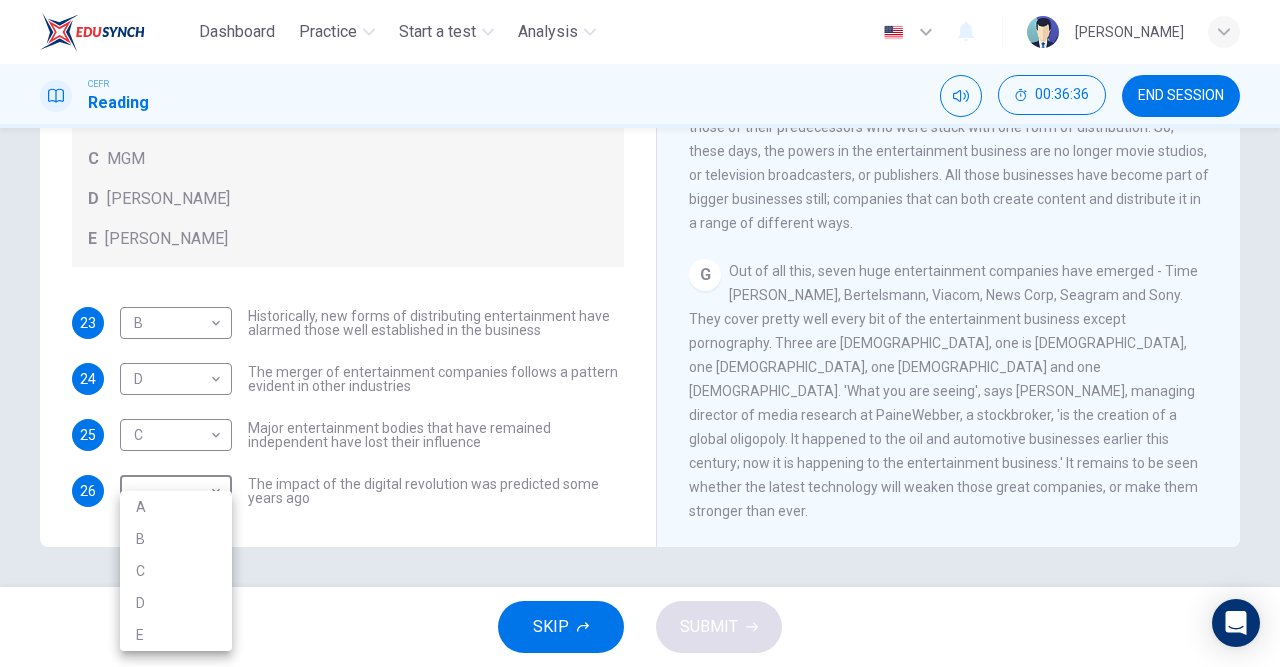 click at bounding box center [640, 333] 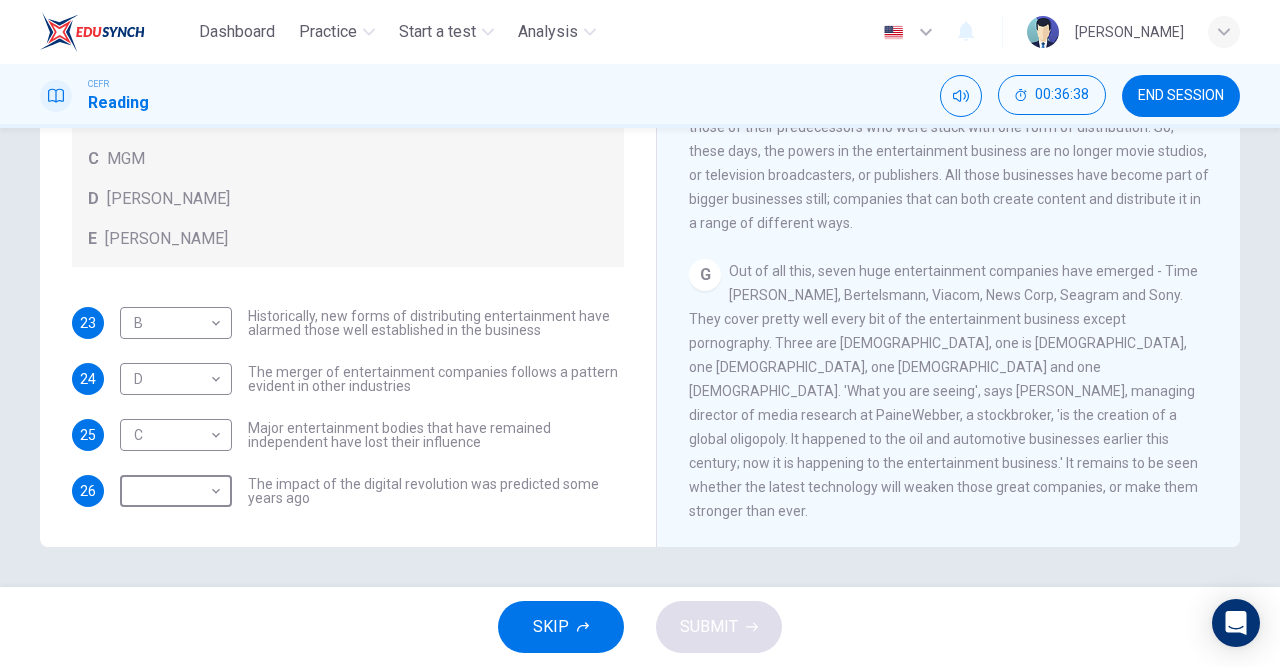 click on "Dashboard Practice Start a test Analysis English en ​ [PERSON_NAME] CEFR Reading 00:36:38 END SESSION Questions 23 - 26 The writer refers to various individuals and companies in the reading passage.
Match the people or companies  (A-E)  with the points made in the questions below about the introduction of new technology.
Write the appropriate letter (A-E) in the boxes below. A [PERSON_NAME] B [PERSON_NAME] C MGM D [PERSON_NAME] E [PERSON_NAME] 23 B B ​ Historically, new forms of distributing entertainment have alarmed those well established in the business 24 D D ​ The merger of entertainment companies follows a pattern evident in other industries 25 C C ​ Major entertainment bodies that have remained independent have lost their influence 26 ​ ​ The impact of the digital revolution was predicted some years ago Wheel of Fortune CLICK TO ZOOM Click to Zoom A B C D E F G SKIP SUBMIT EduSynch - Online Language Proficiency Testing
Dashboard Practice Start a test Analysis 2025" at bounding box center [640, 333] 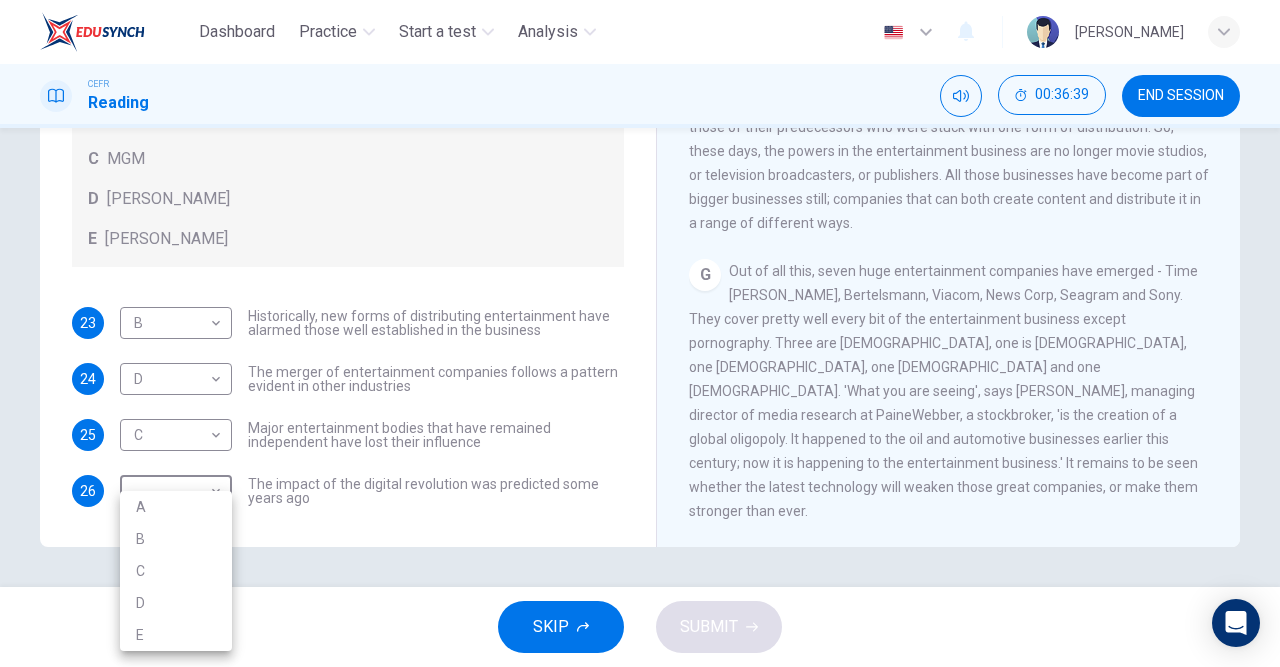 click at bounding box center (640, 333) 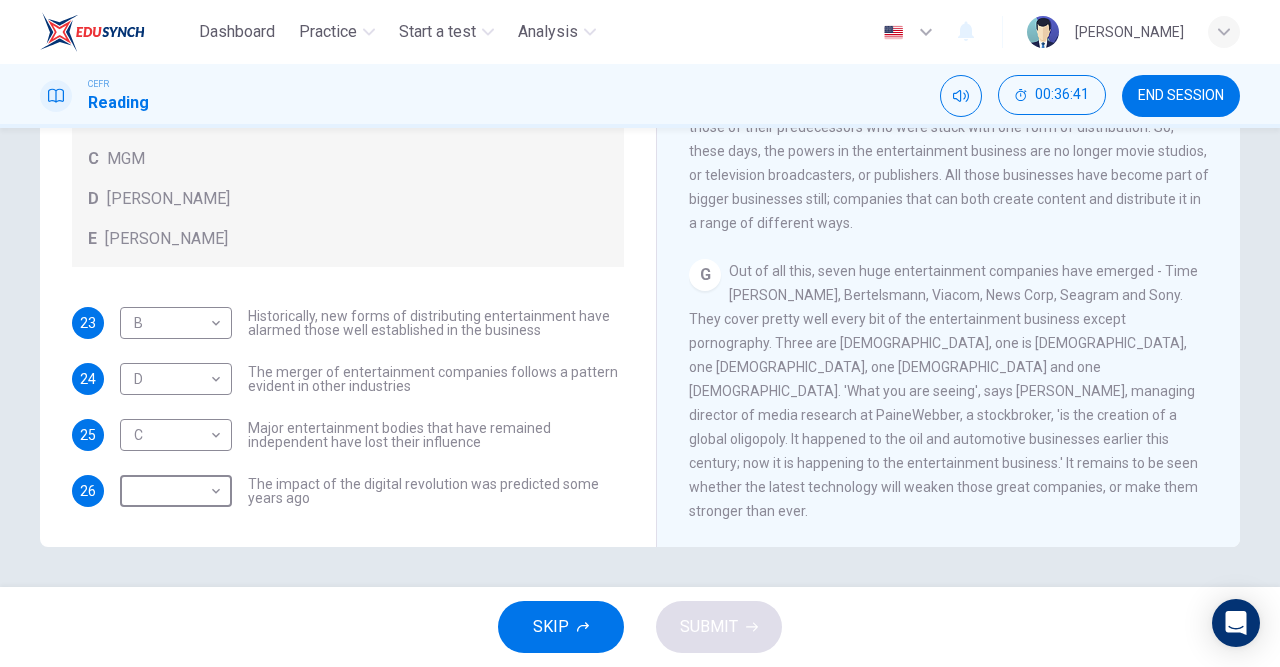 scroll, scrollTop: 120, scrollLeft: 0, axis: vertical 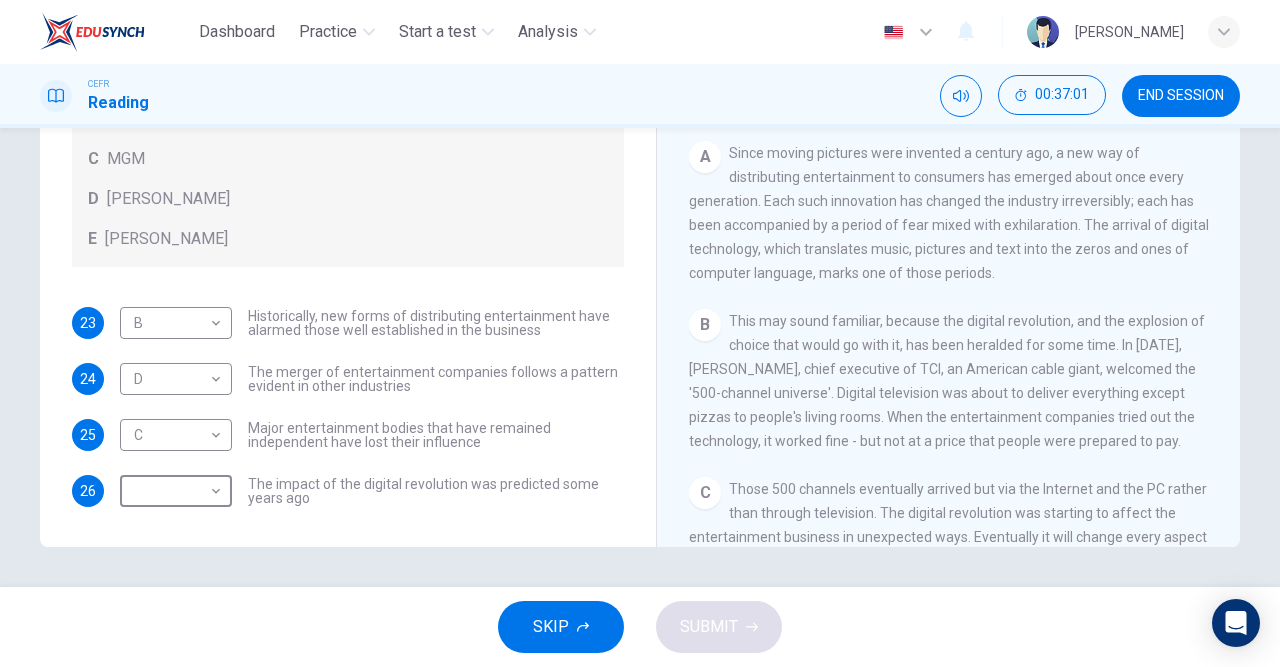 click on "Dashboard Practice Start a test Analysis English en ​ [PERSON_NAME] CEFR Reading 00:37:01 END SESSION Questions 23 - 26 The writer refers to various individuals and companies in the reading passage.
Match the people or companies  (A-E)  with the points made in the questions below about the introduction of new technology.
Write the appropriate letter (A-E) in the boxes below. A [PERSON_NAME] B [PERSON_NAME] C MGM D [PERSON_NAME] E [PERSON_NAME] 23 B B ​ Historically, new forms of distributing entertainment have alarmed those well established in the business 24 D D ​ The merger of entertainment companies follows a pattern evident in other industries 25 C C ​ Major entertainment bodies that have remained independent have lost their influence 26 ​ ​ The impact of the digital revolution was predicted some years ago Wheel of Fortune CLICK TO ZOOM Click to Zoom A B C D E F G SKIP SUBMIT EduSynch - Online Language Proficiency Testing
Dashboard Practice Start a test Analysis 2025" at bounding box center [640, 333] 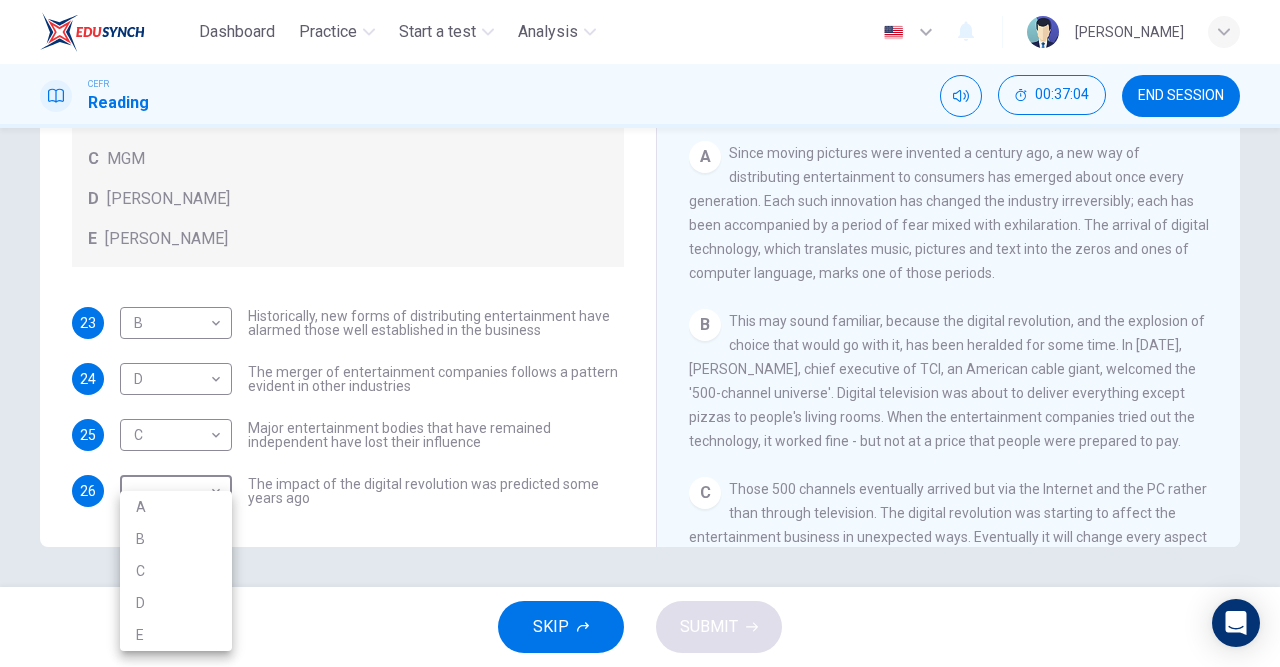 click on "A" at bounding box center [176, 507] 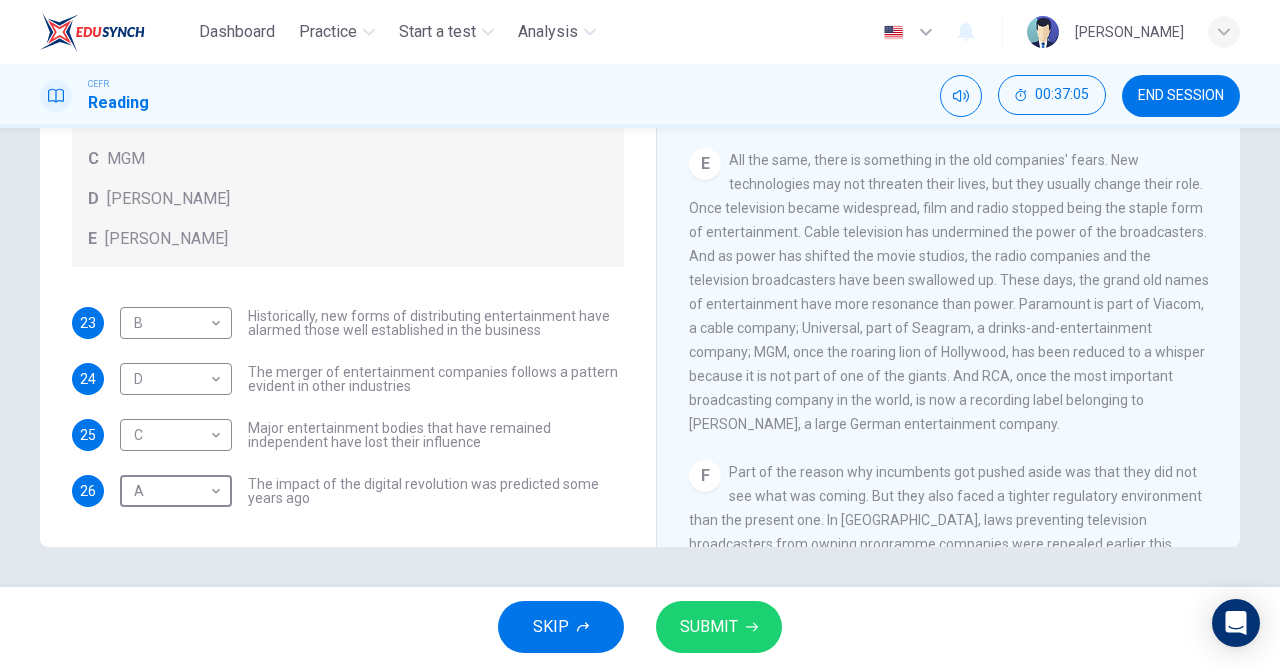 scroll, scrollTop: 1138, scrollLeft: 0, axis: vertical 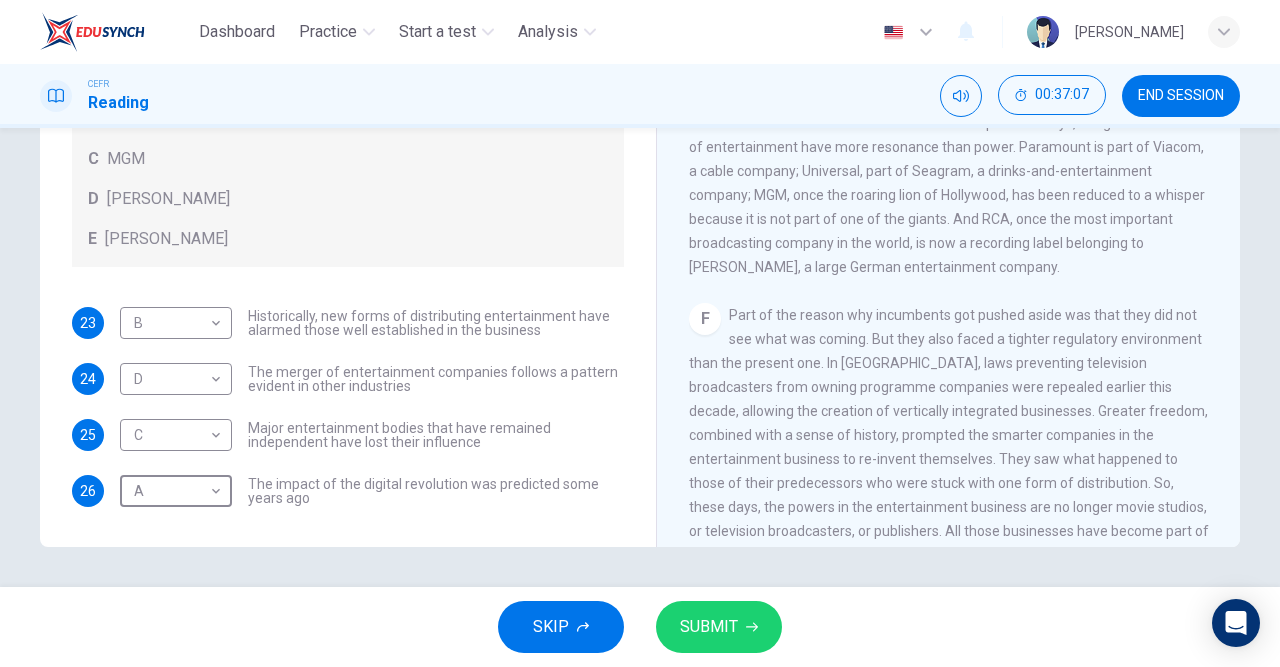 click on "SUBMIT" at bounding box center [709, 627] 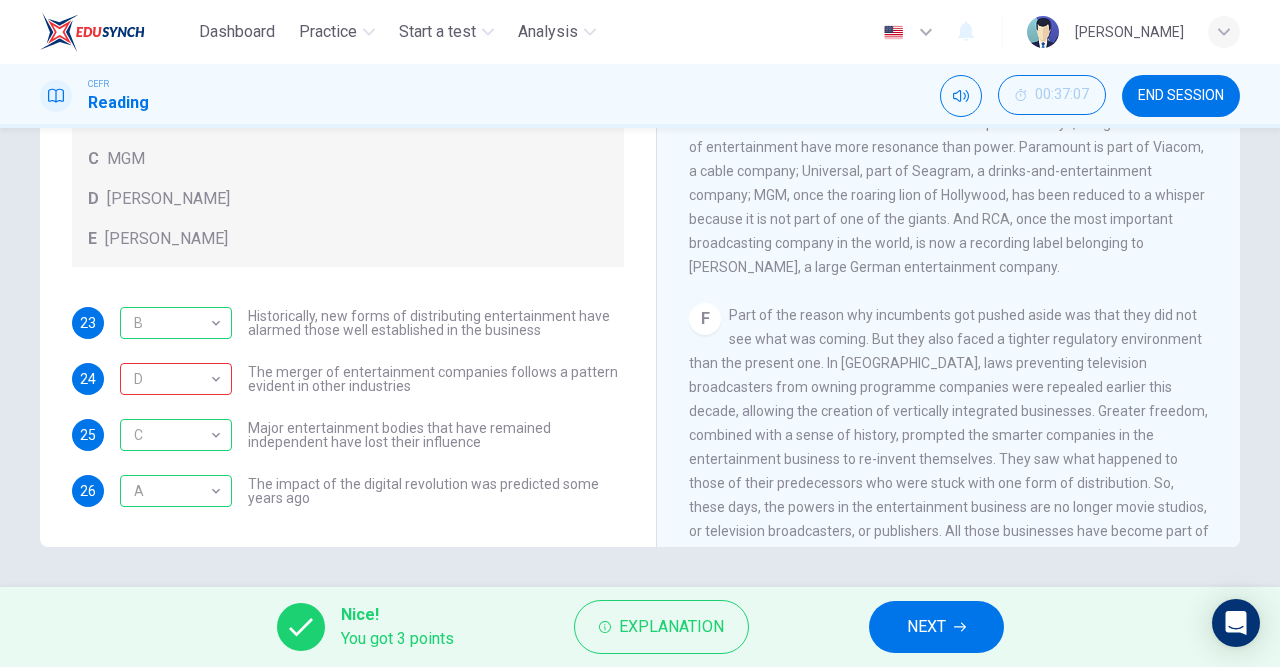 click on "D" at bounding box center [172, 379] 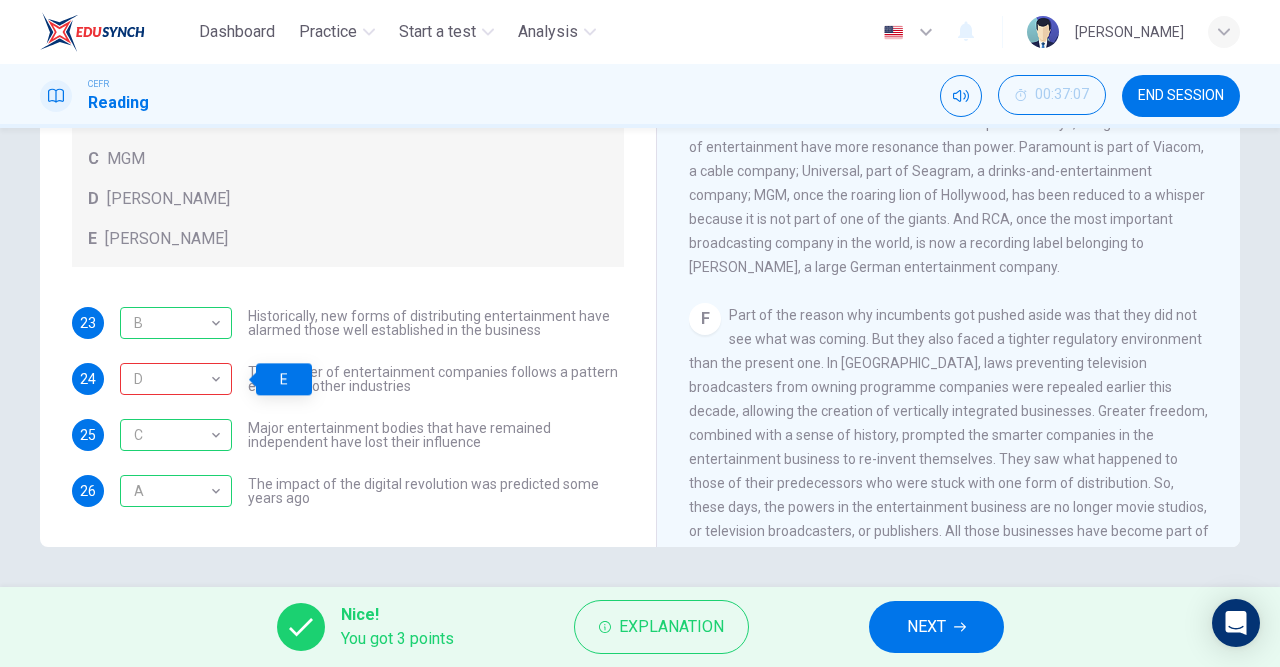 click on "All the same, there is something in the old companies' fears. New technologies may not threaten their lives, but they usually change their role. Once television became widespread, film and radio stopped being the staple form of entertainment. Cable television has undermined the power of the broadcasters. And as power has shifted the movie studios, the radio companies and the television broadcasters have been swallowed up. These days, the grand old names of entertainment have more resonance than power. Paramount is part of Viacom, a cable company; Universal, part of Seagram, a drinks-and-entertainment company; MGM, once the roaring lion of Hollywood, has been reduced to a whisper because it is not part of one of the giants. And RCA, once the most important broadcasting company in the world, is now a recording label belonging to [PERSON_NAME], a large German entertainment company." at bounding box center [949, 135] 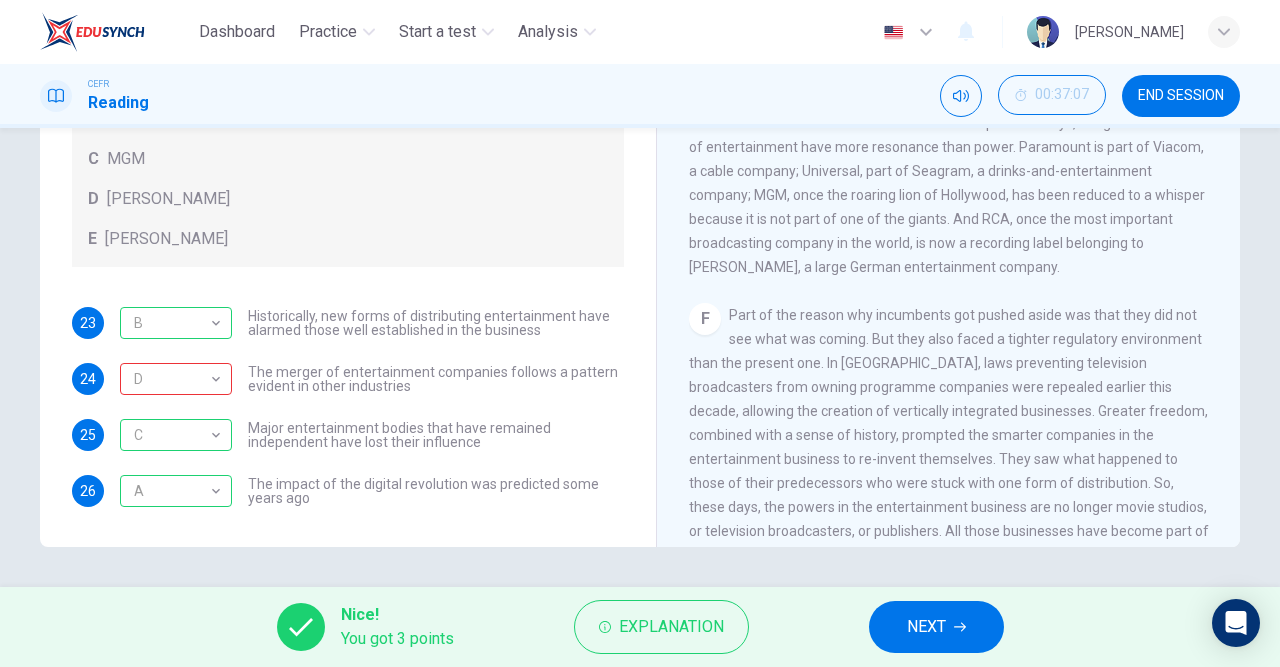 click 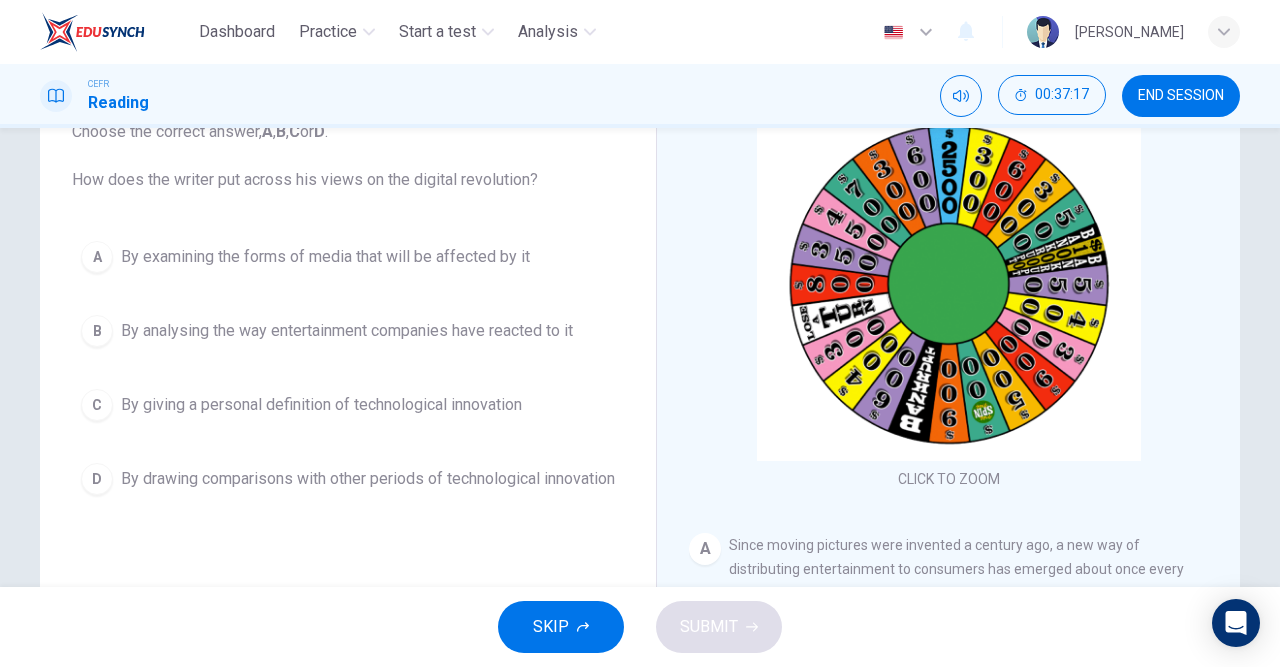 scroll, scrollTop: 144, scrollLeft: 0, axis: vertical 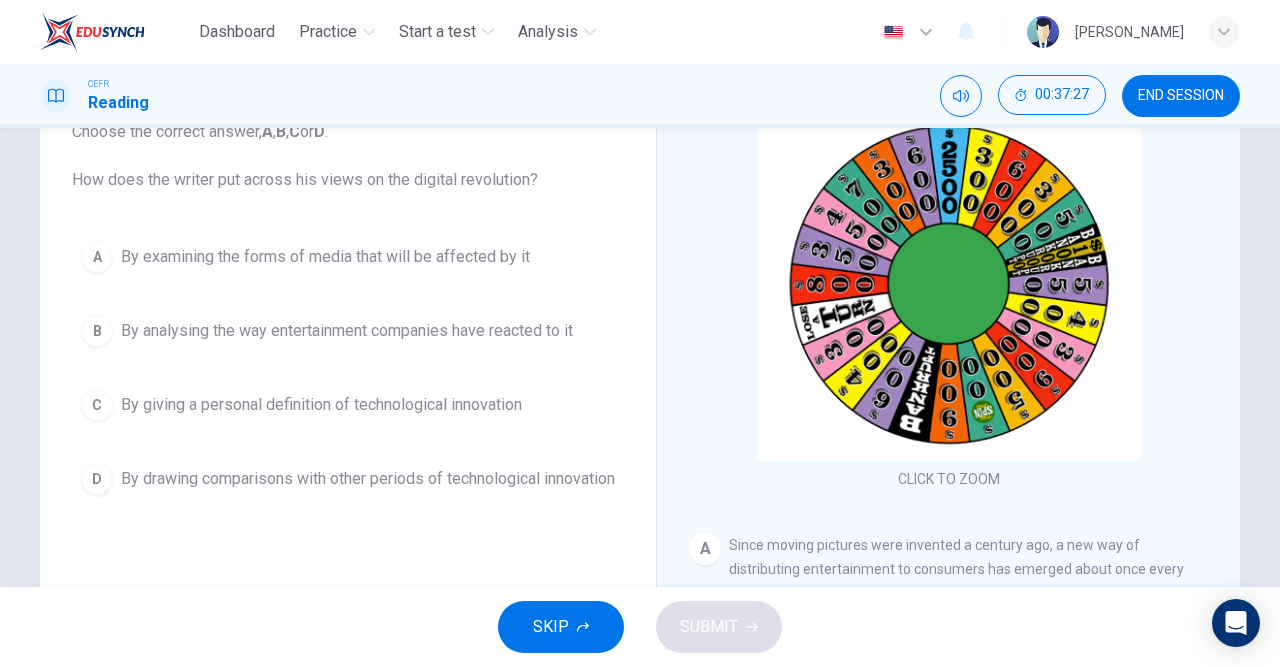 click on "By analysing the way entertainment companies have reacted to it" at bounding box center [347, 331] 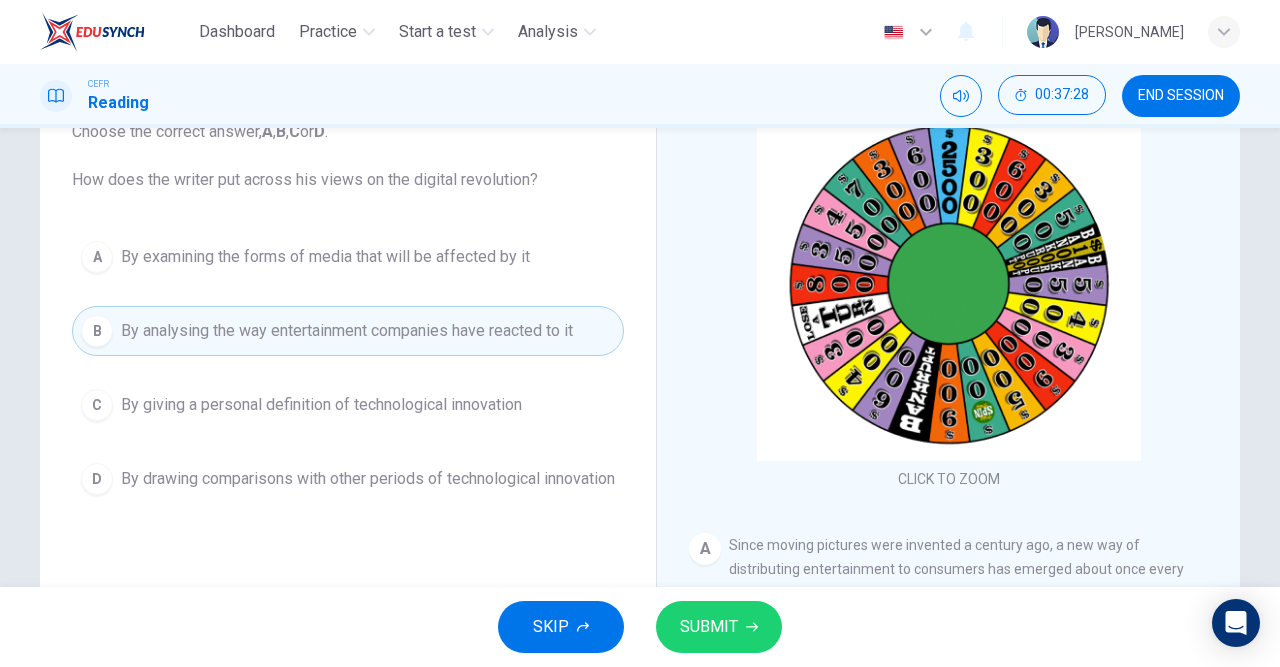click 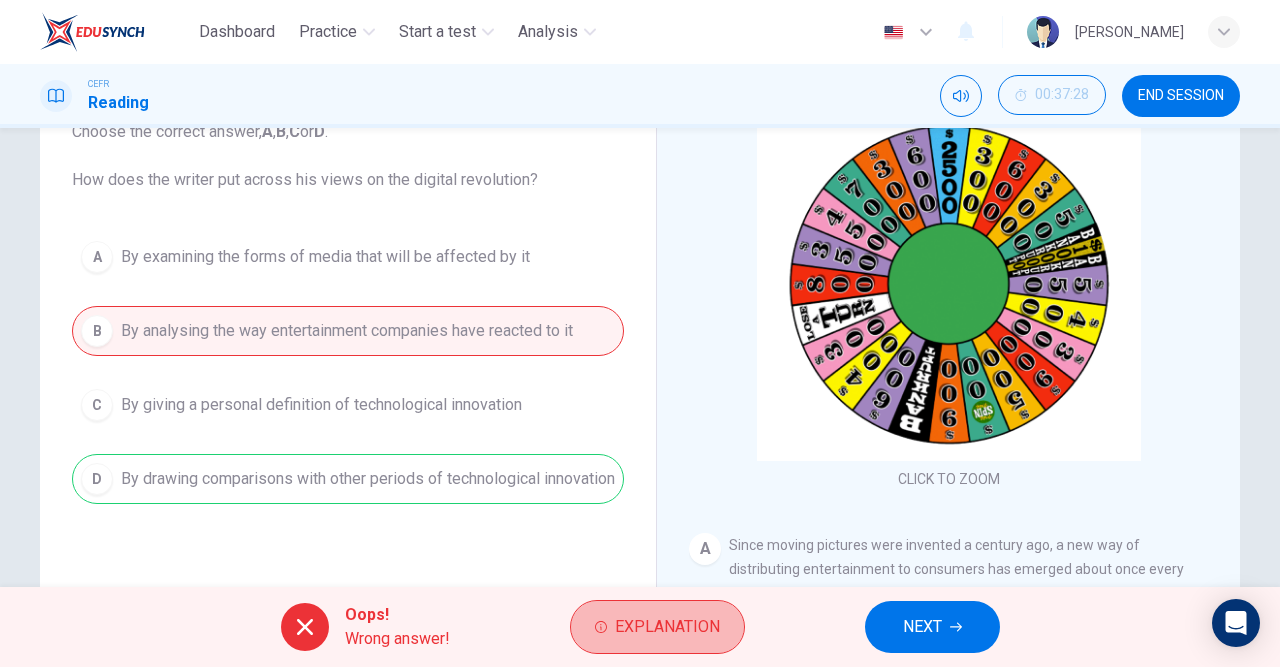 click on "Explanation" at bounding box center (667, 627) 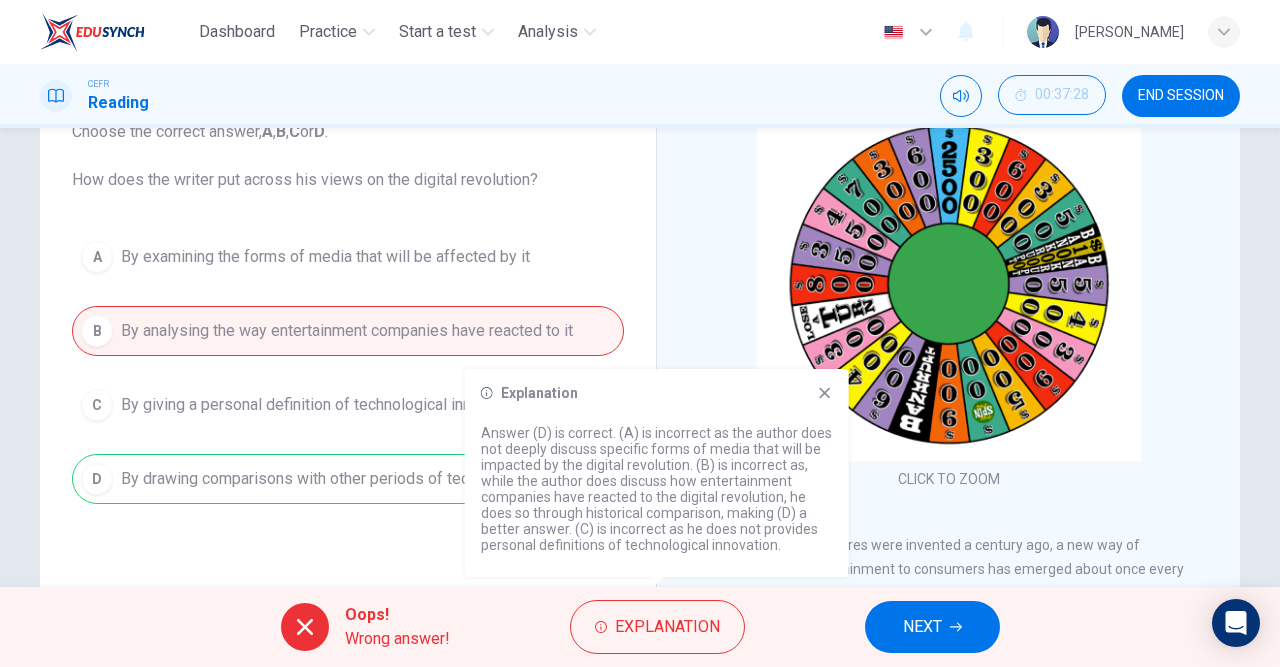 click on "NEXT" at bounding box center (922, 627) 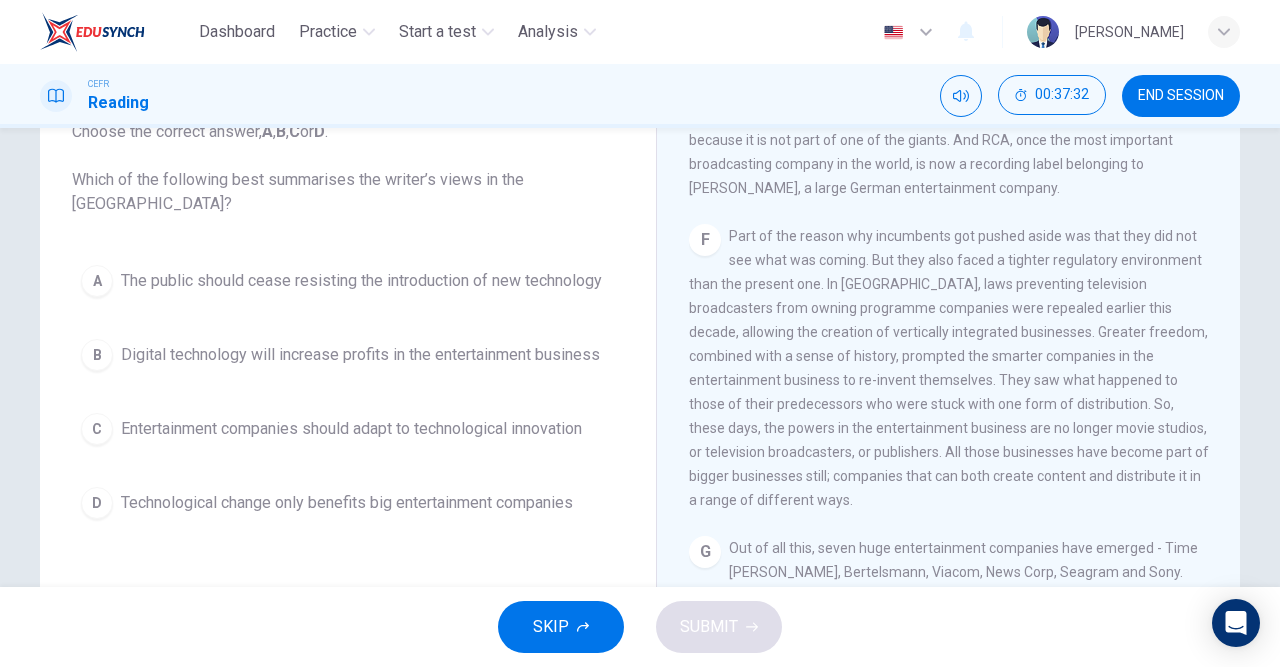 scroll, scrollTop: 1502, scrollLeft: 0, axis: vertical 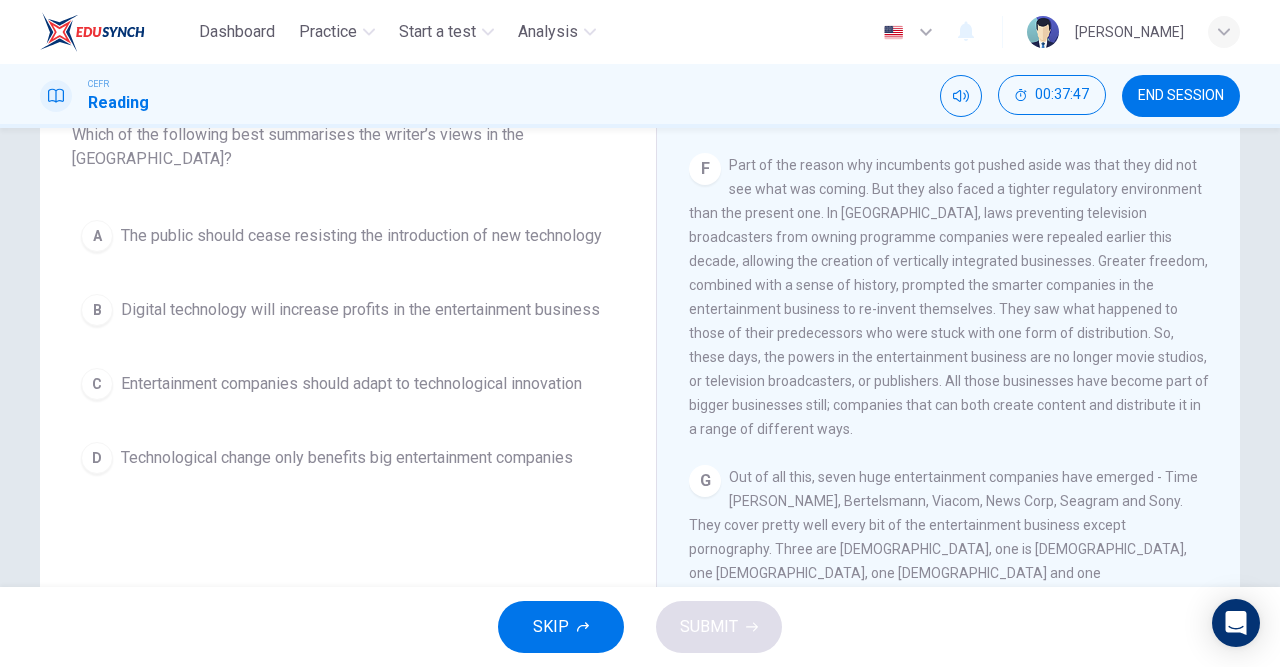 click on "Entertainment companies should adapt to technological innovation" at bounding box center (351, 384) 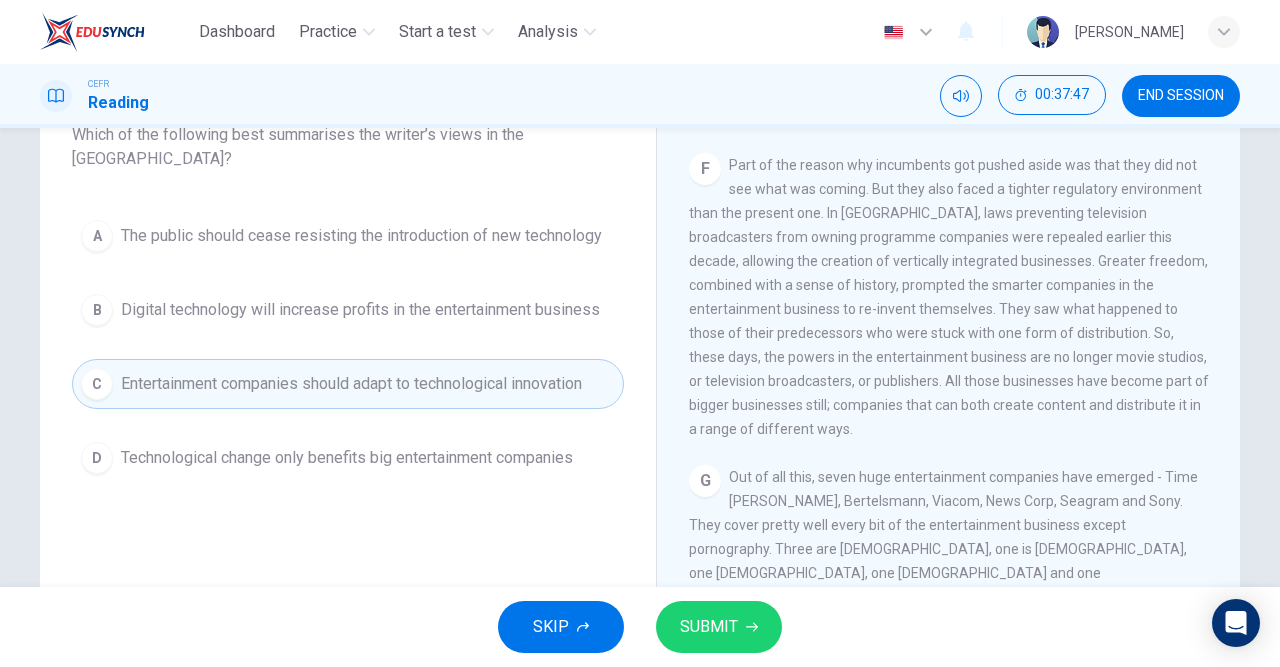 click on "SUBMIT" at bounding box center (719, 627) 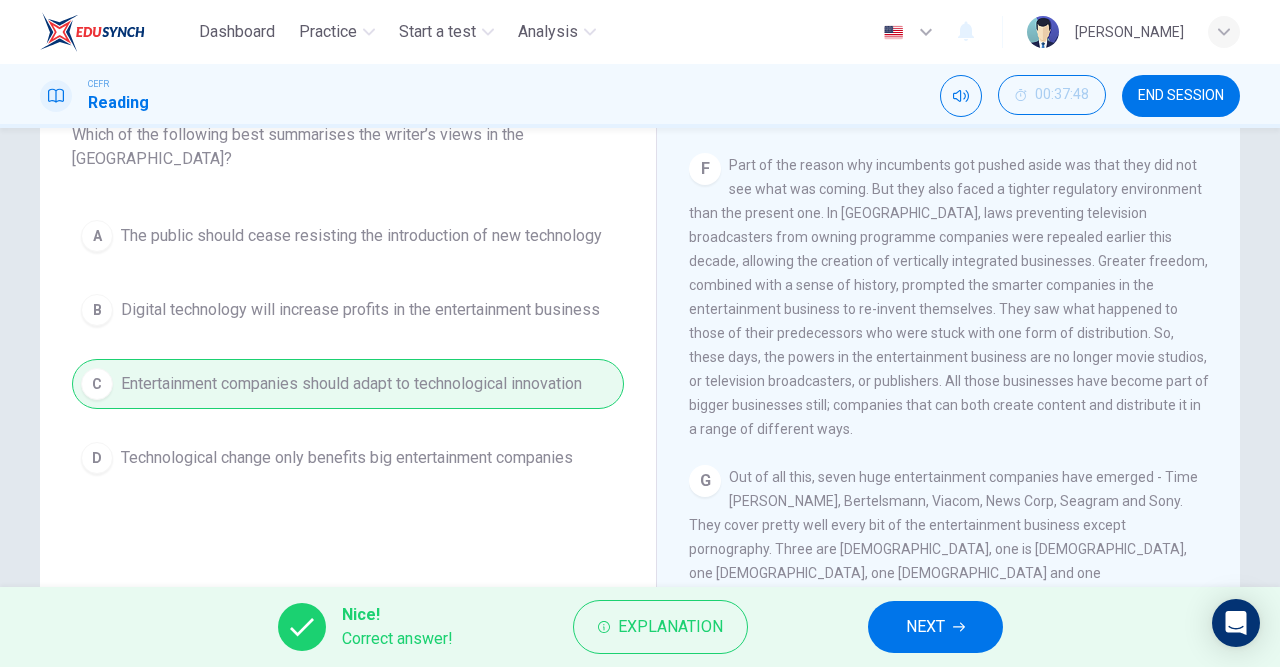 click on "NEXT" at bounding box center [925, 627] 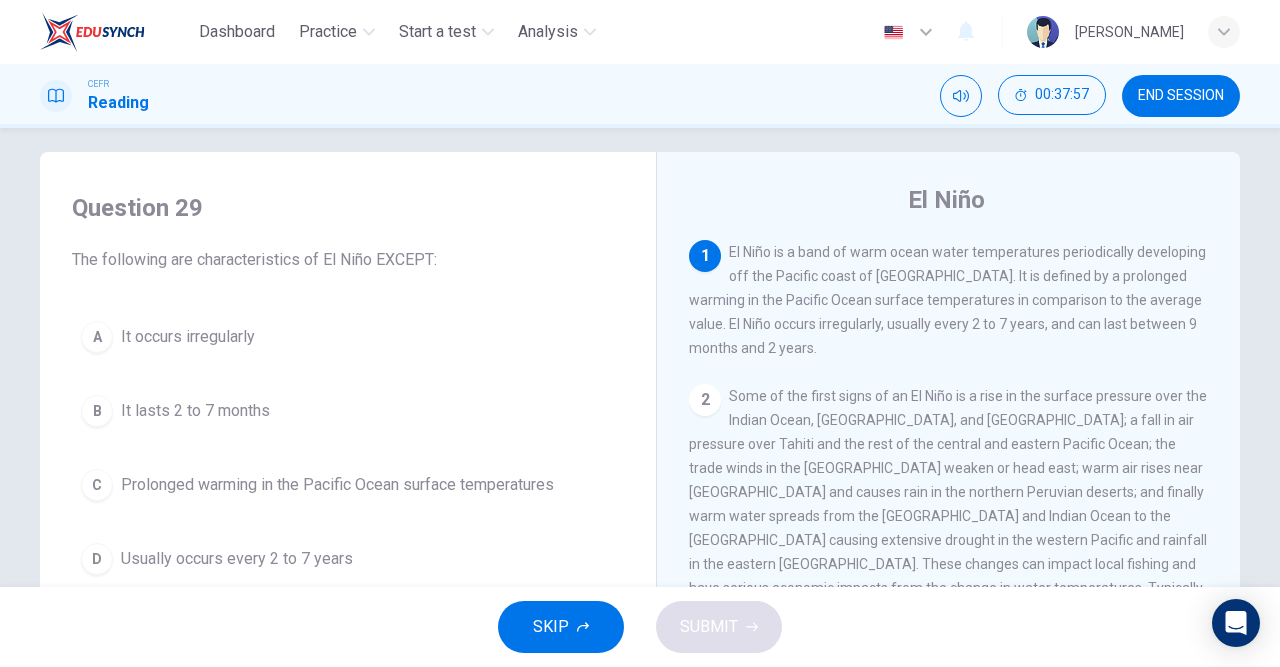 scroll, scrollTop: 48, scrollLeft: 0, axis: vertical 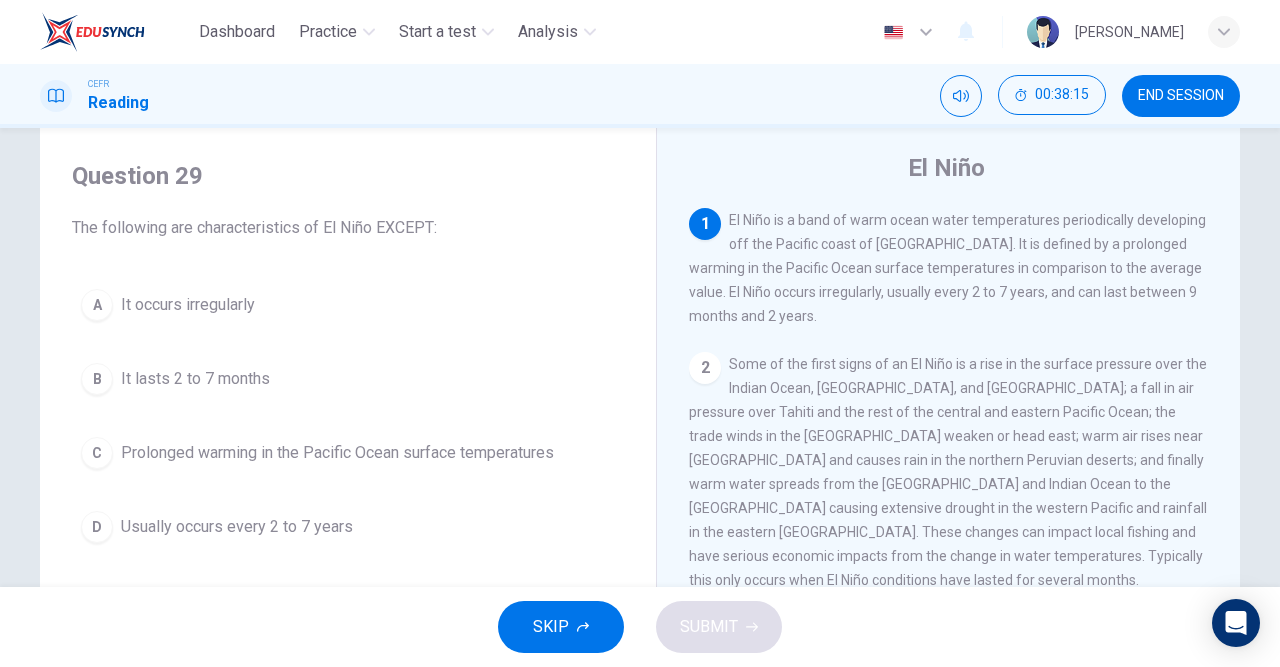 click on "It lasts 2 to 7 months" at bounding box center [195, 379] 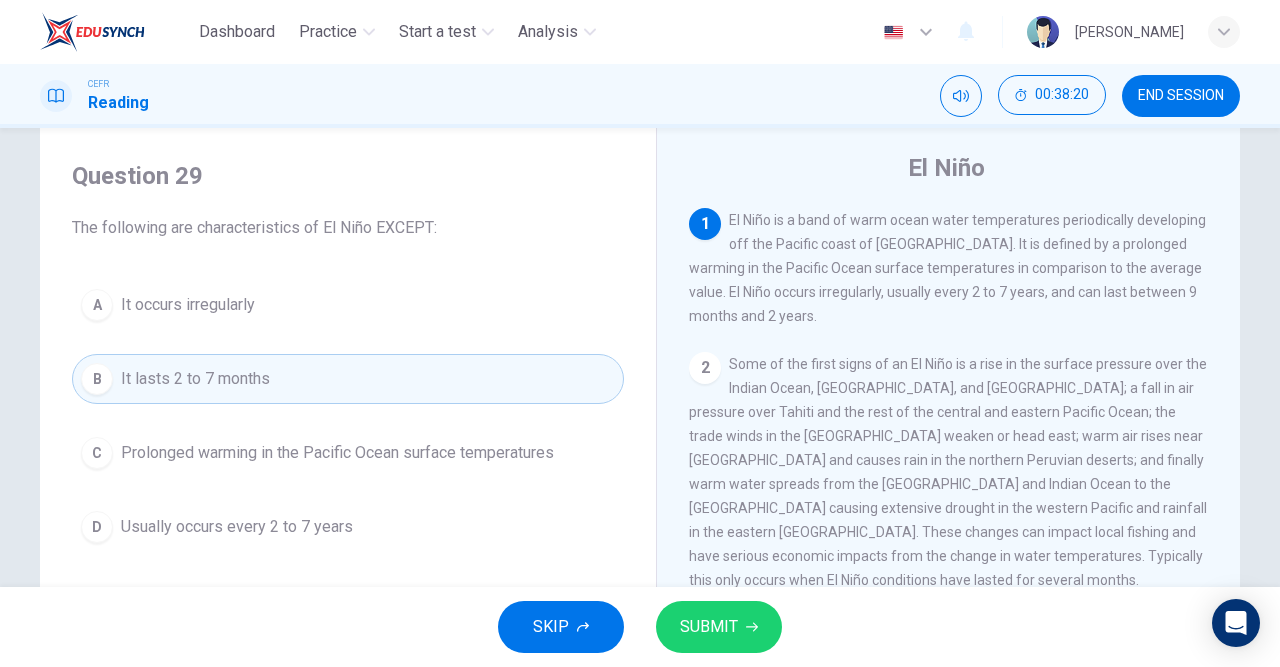 click 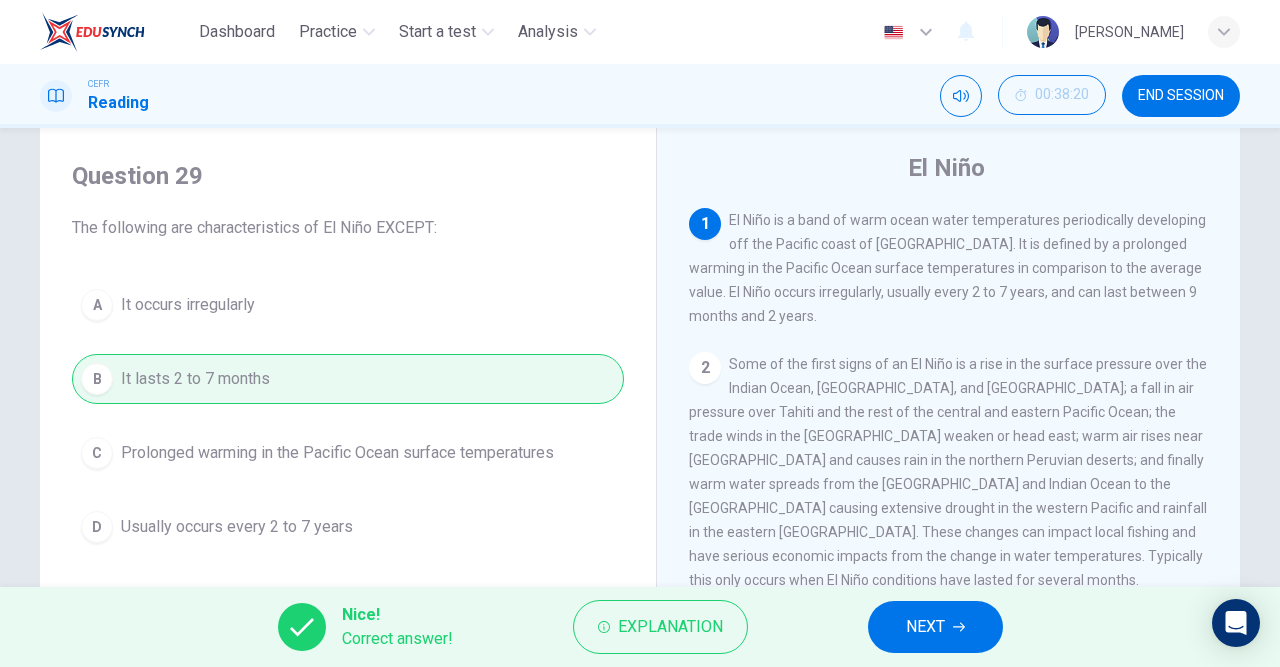 click 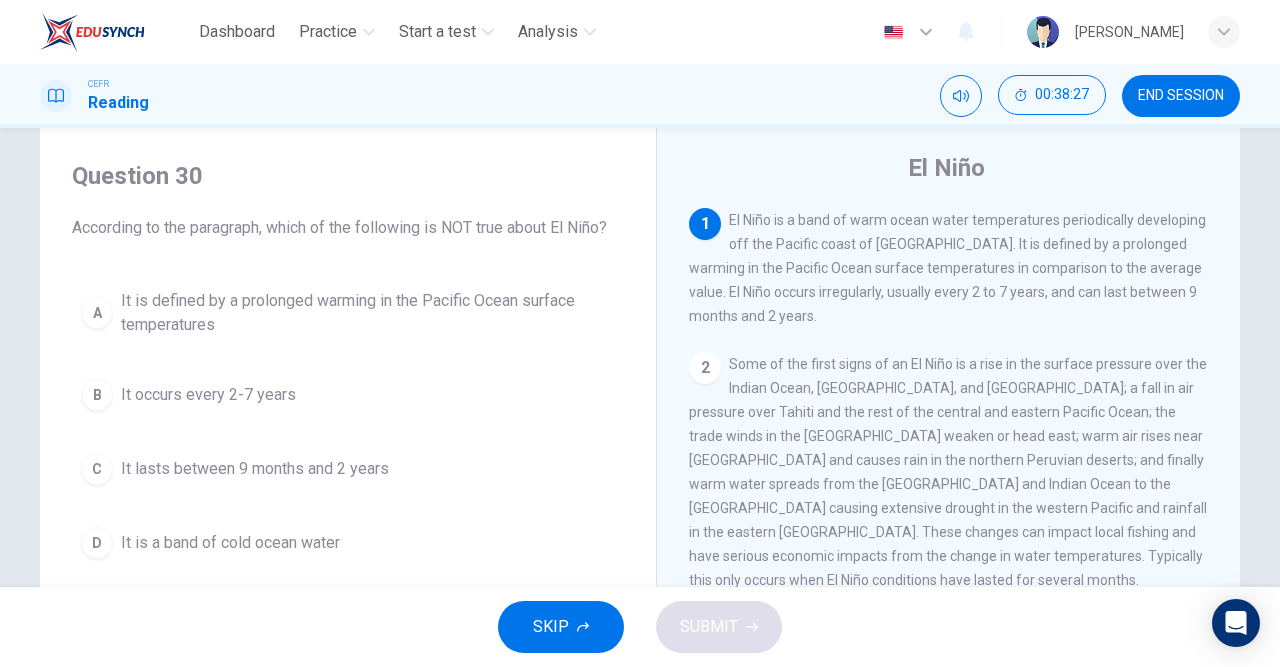 click on "It is a band of cold ocean water" at bounding box center [230, 543] 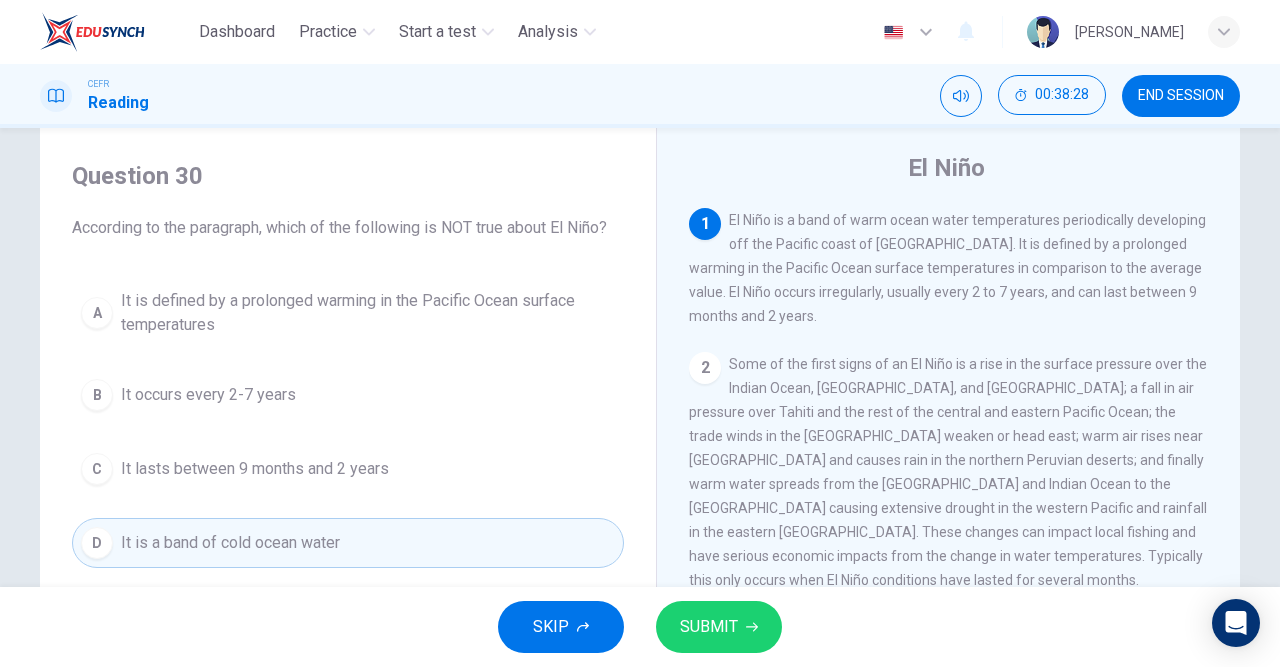 click 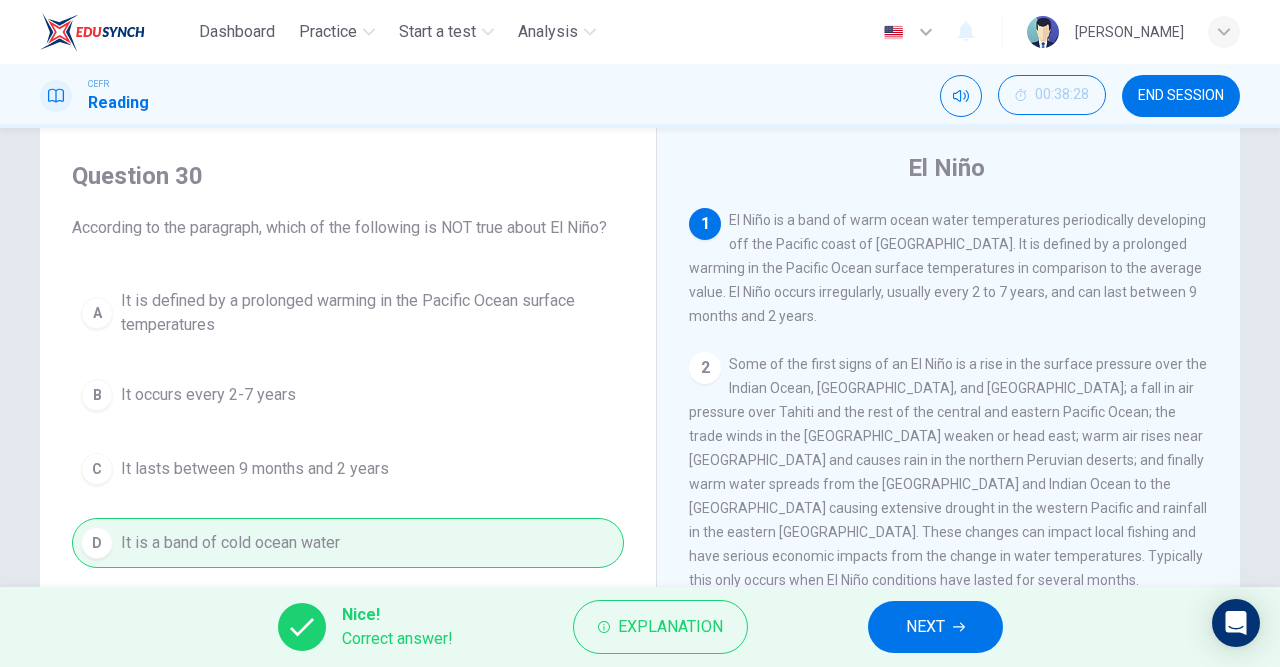 click on "NEXT" at bounding box center (935, 627) 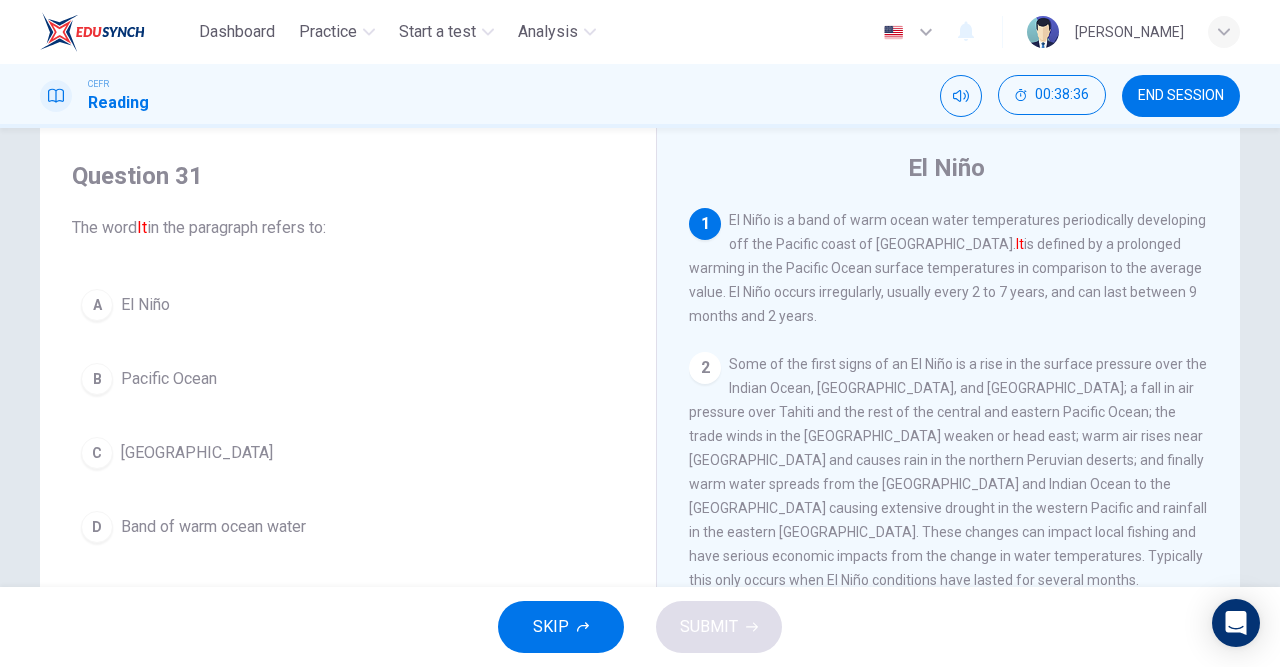 click on "El Niño" at bounding box center (145, 305) 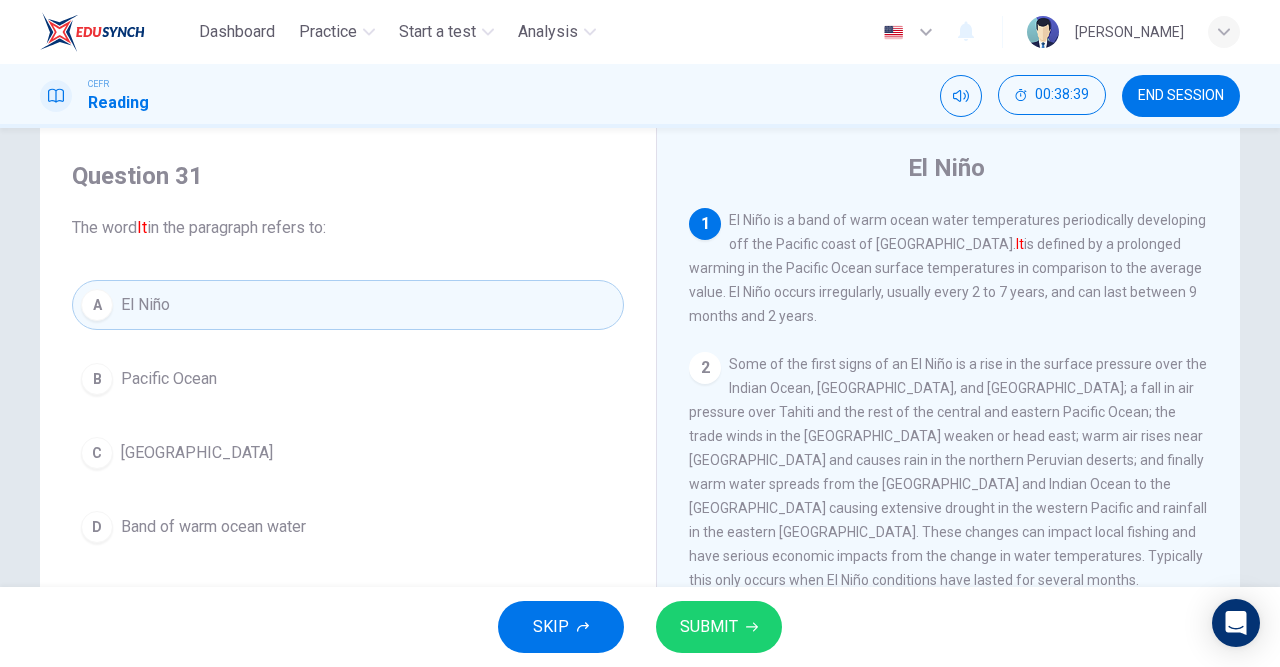 click 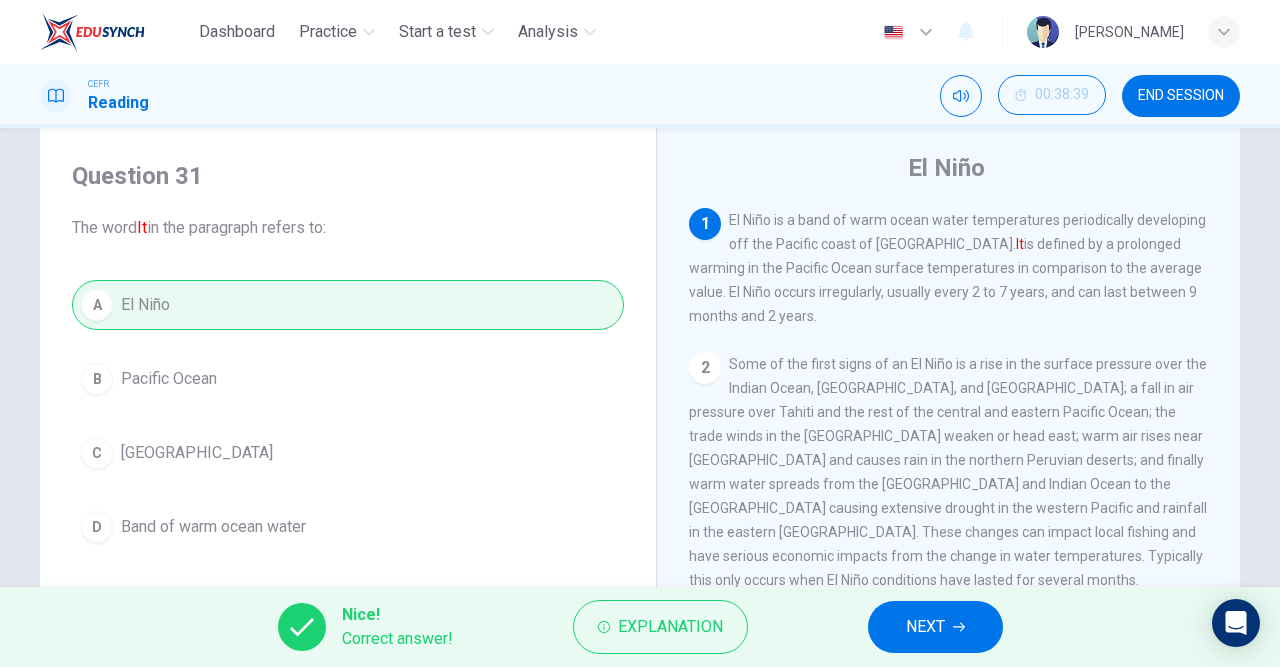 click on "NEXT" at bounding box center [925, 627] 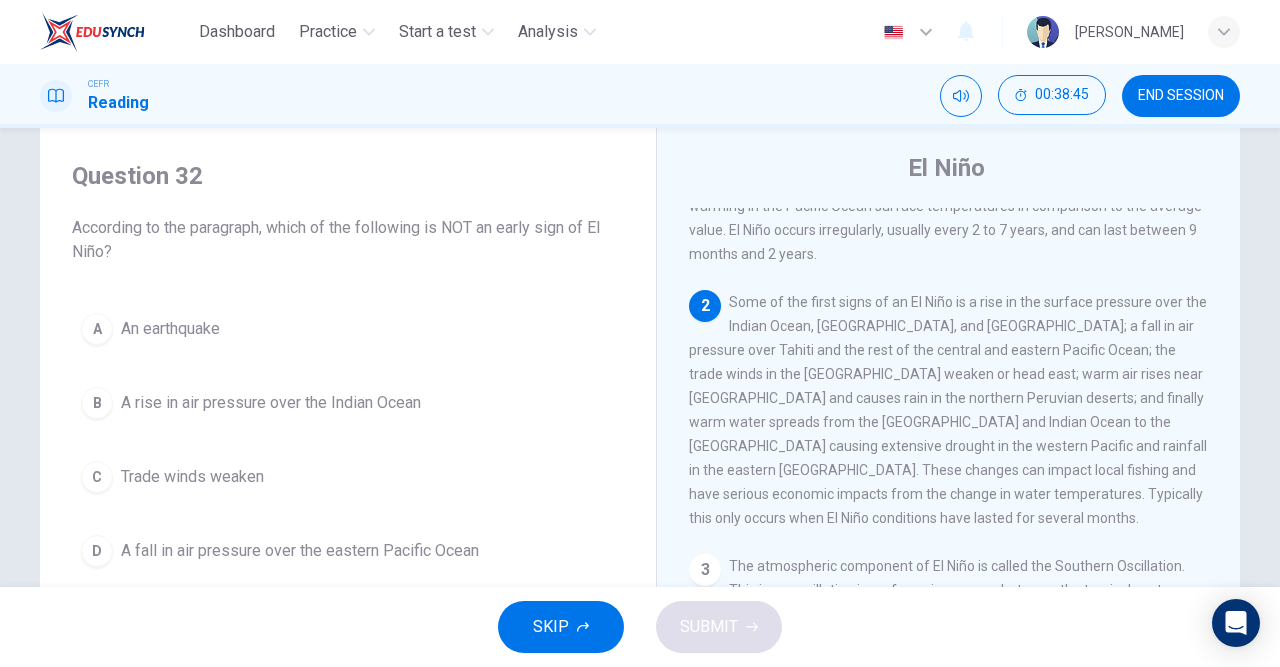 scroll, scrollTop: 79, scrollLeft: 0, axis: vertical 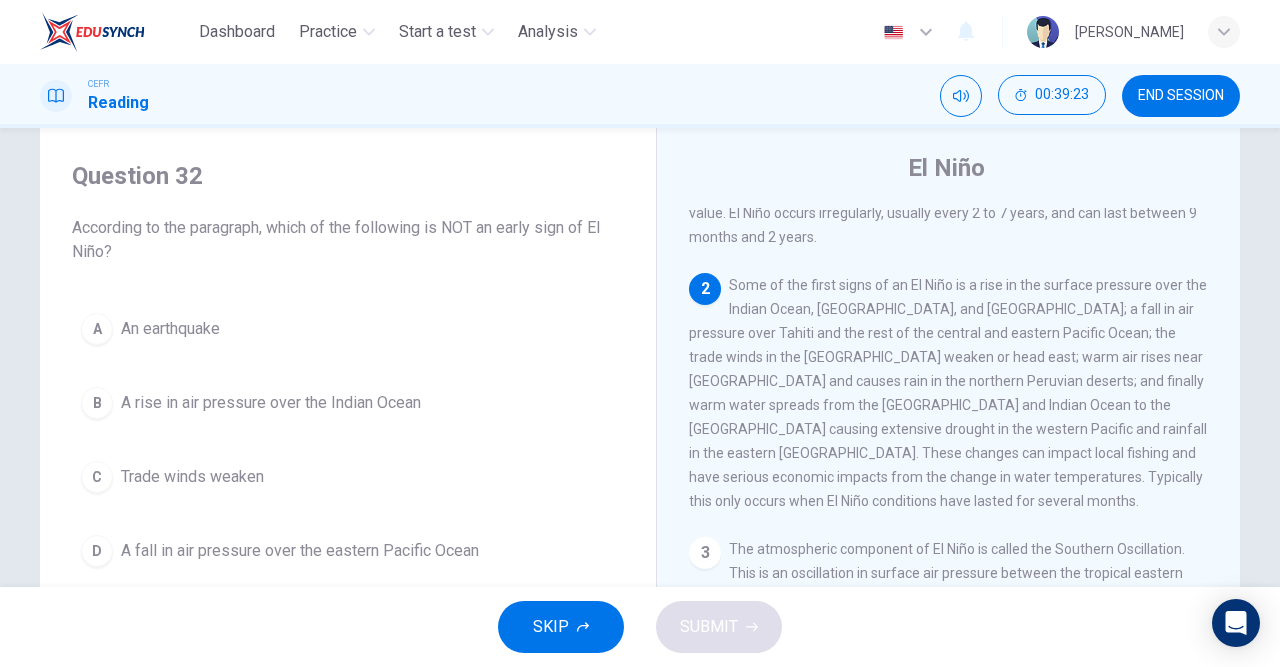 click on "A An earthquake" at bounding box center (348, 329) 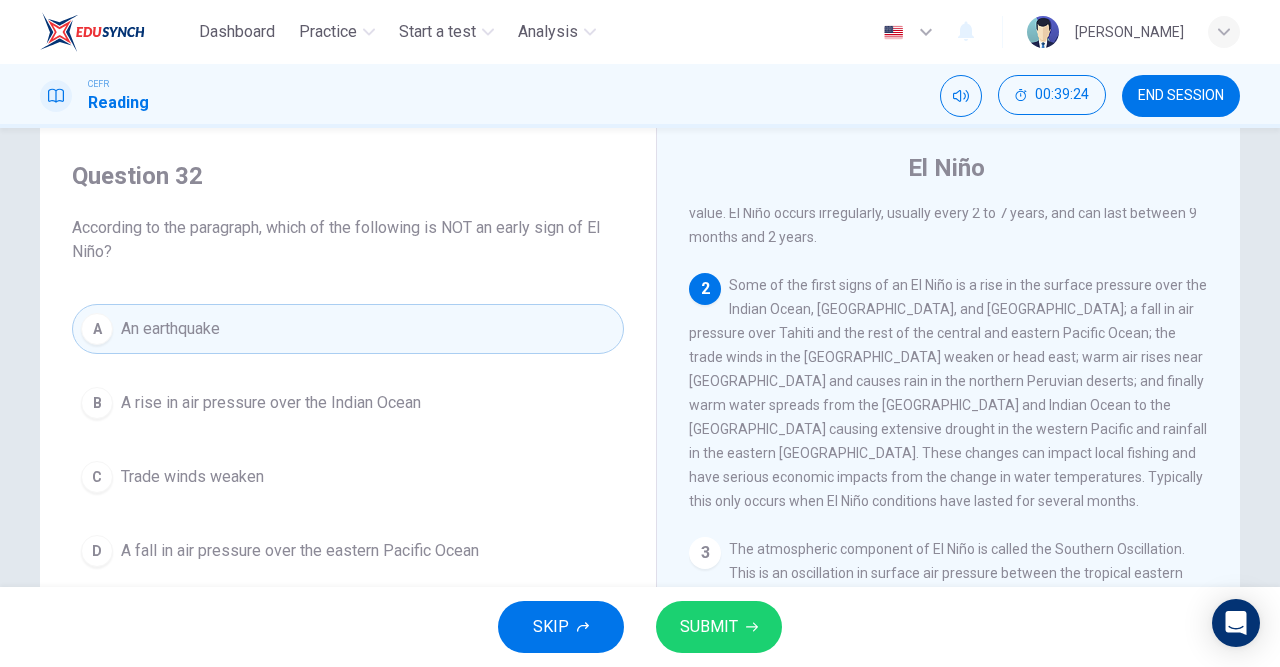 click on "SUBMIT" at bounding box center [709, 627] 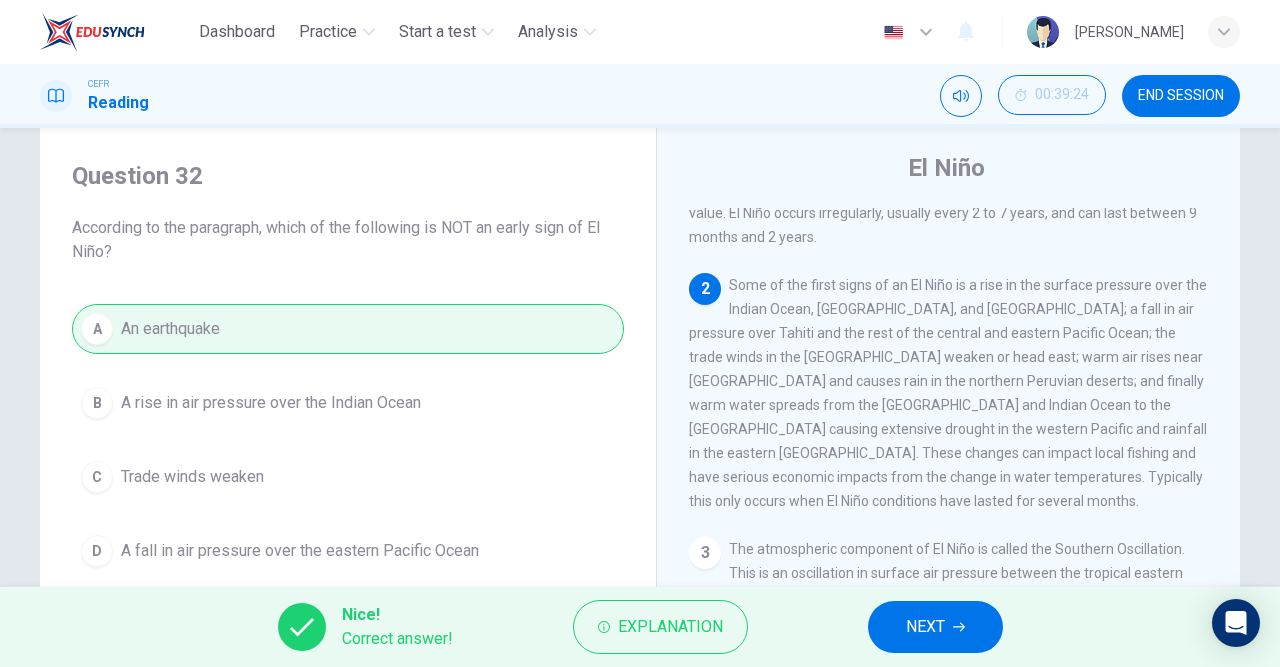 click on "NEXT" at bounding box center [925, 627] 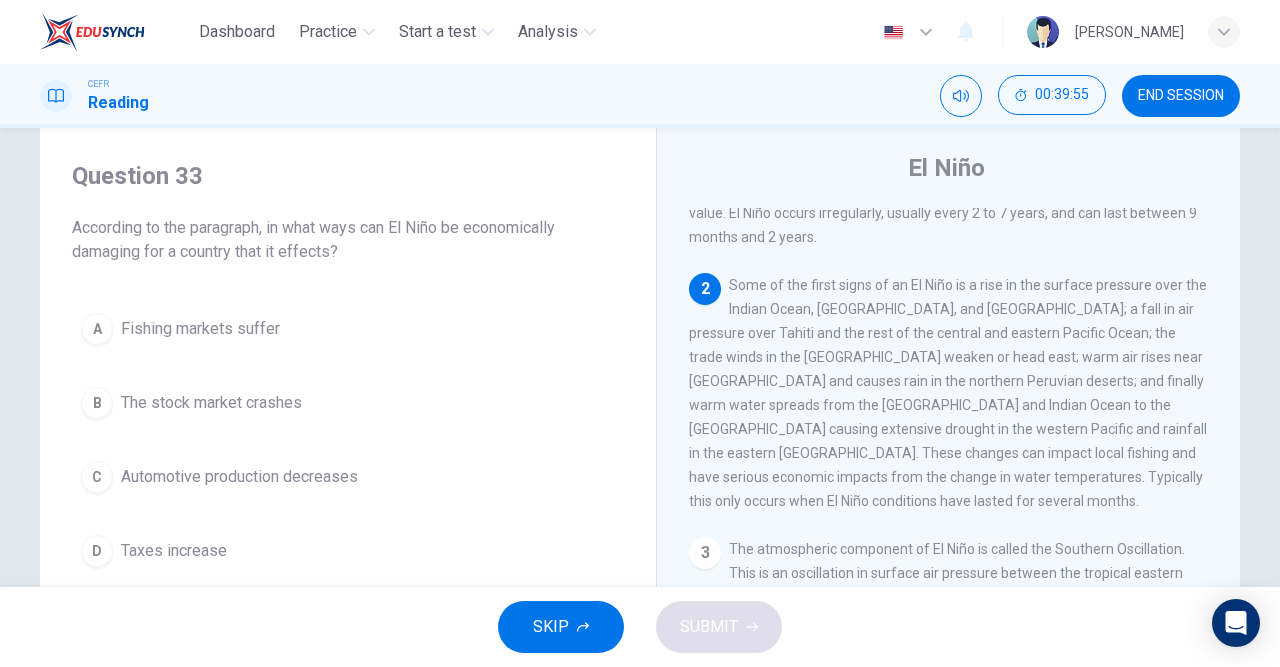 click on "Fishing markets suffer" at bounding box center [200, 329] 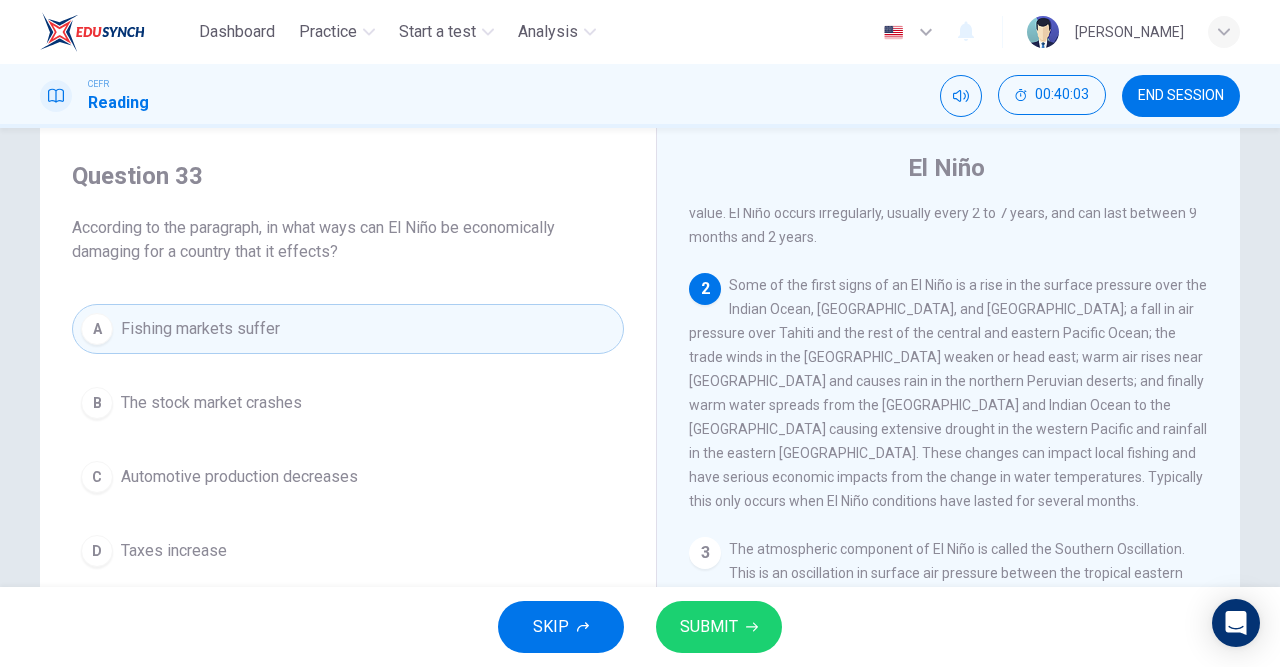 click on "SUBMIT" at bounding box center [709, 627] 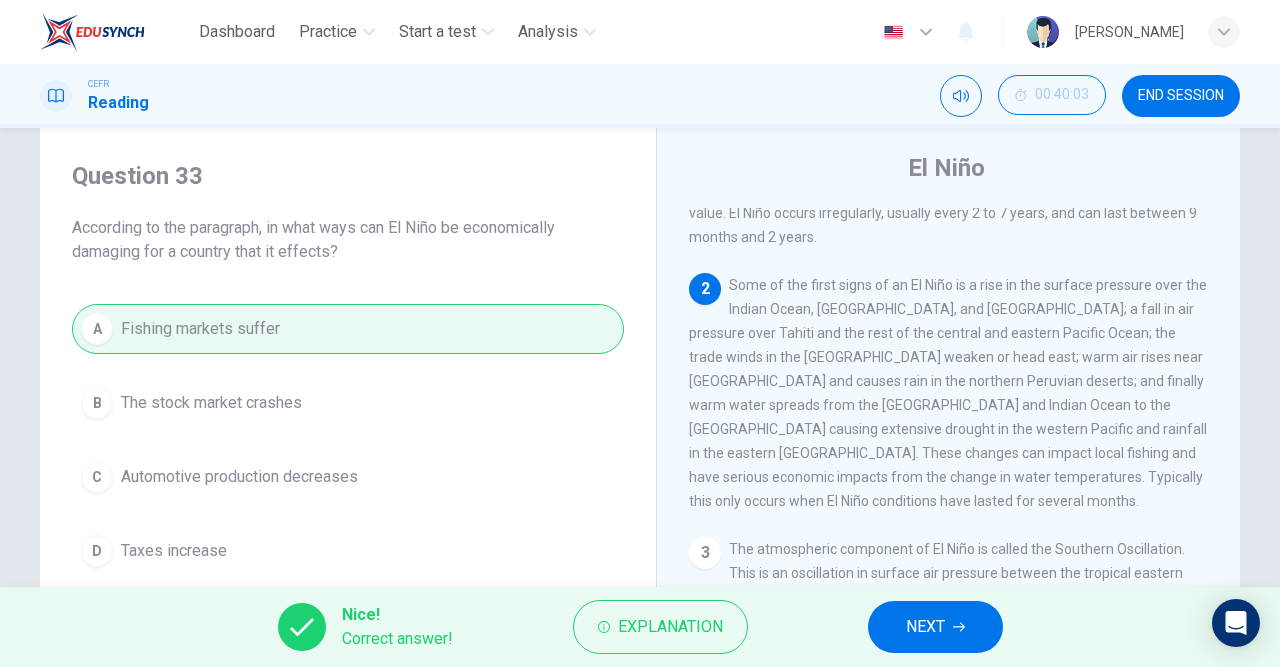 click on "NEXT" at bounding box center [925, 627] 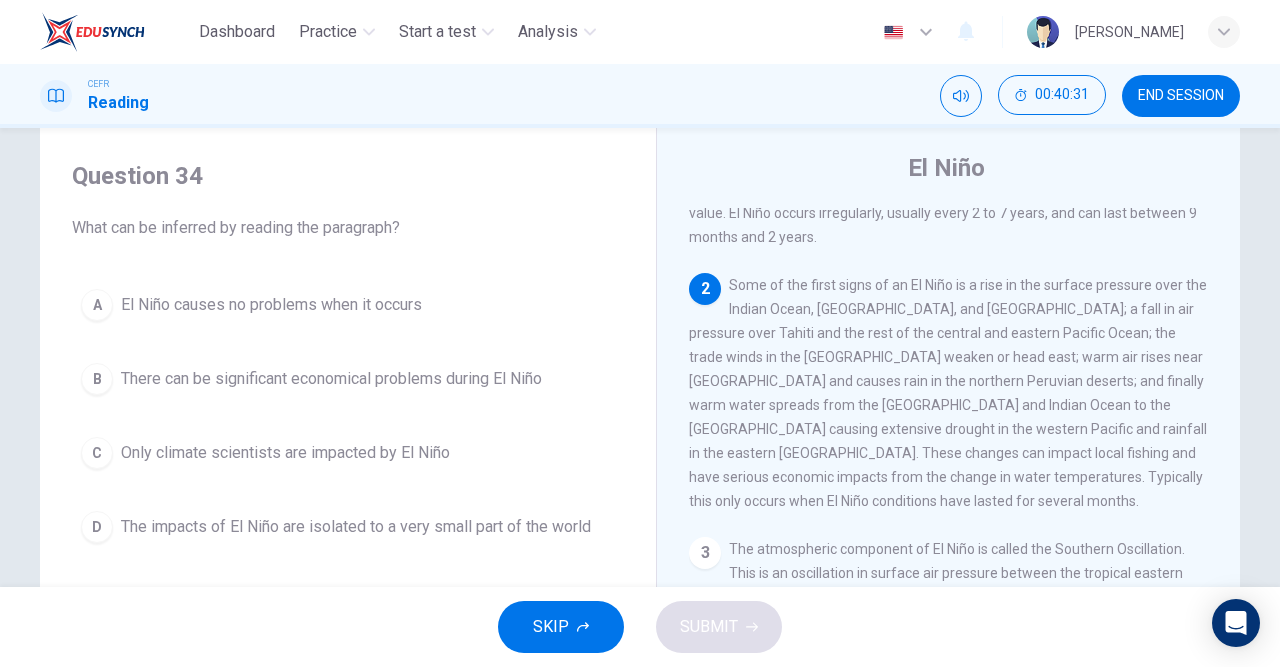 click on "There can be significant economical problems during El Niño" at bounding box center (331, 379) 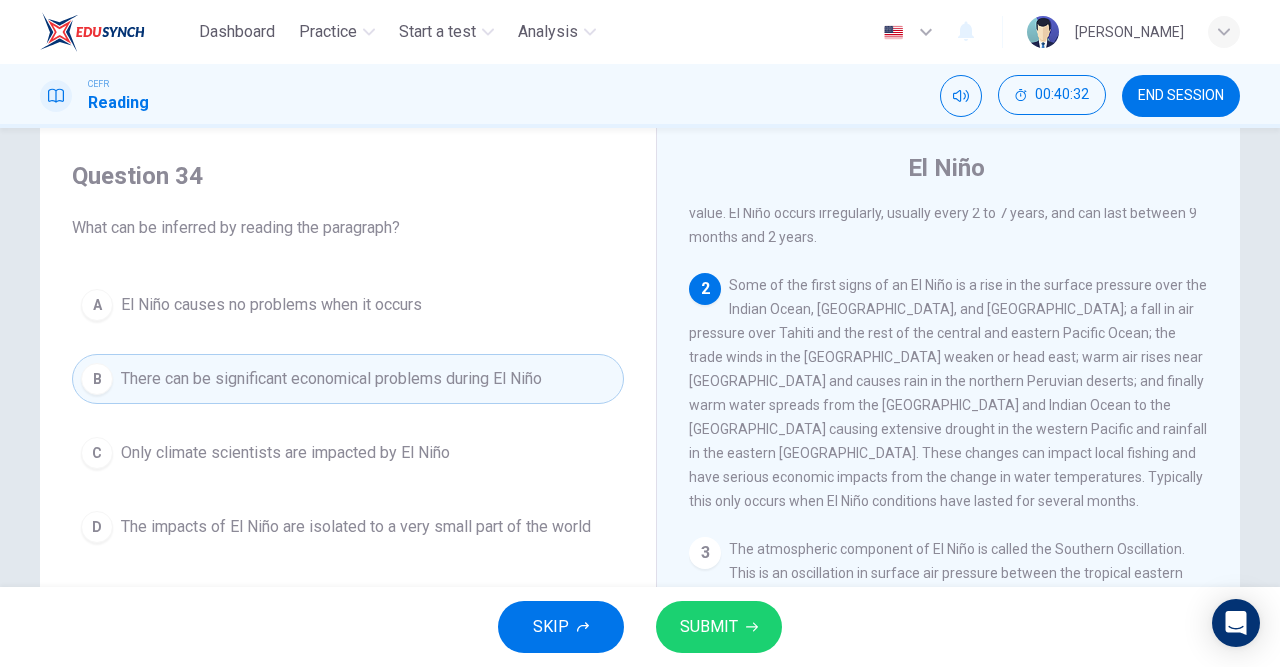 click on "SUBMIT" at bounding box center (709, 627) 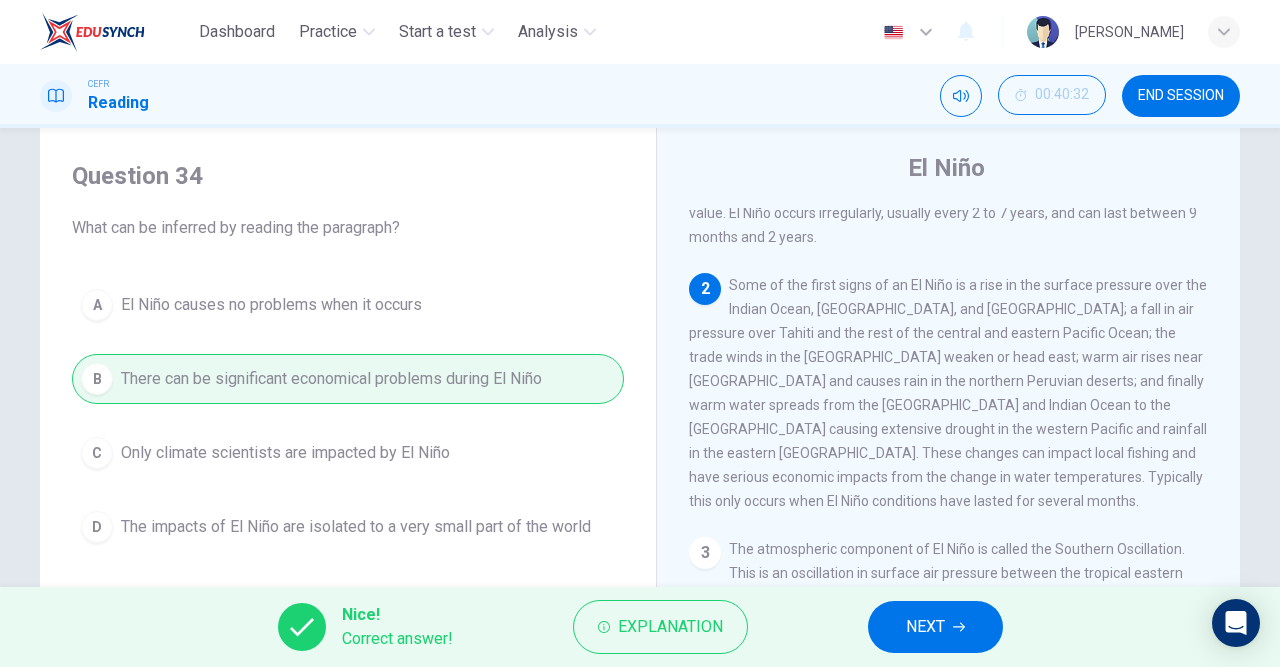 click on "NEXT" at bounding box center [925, 627] 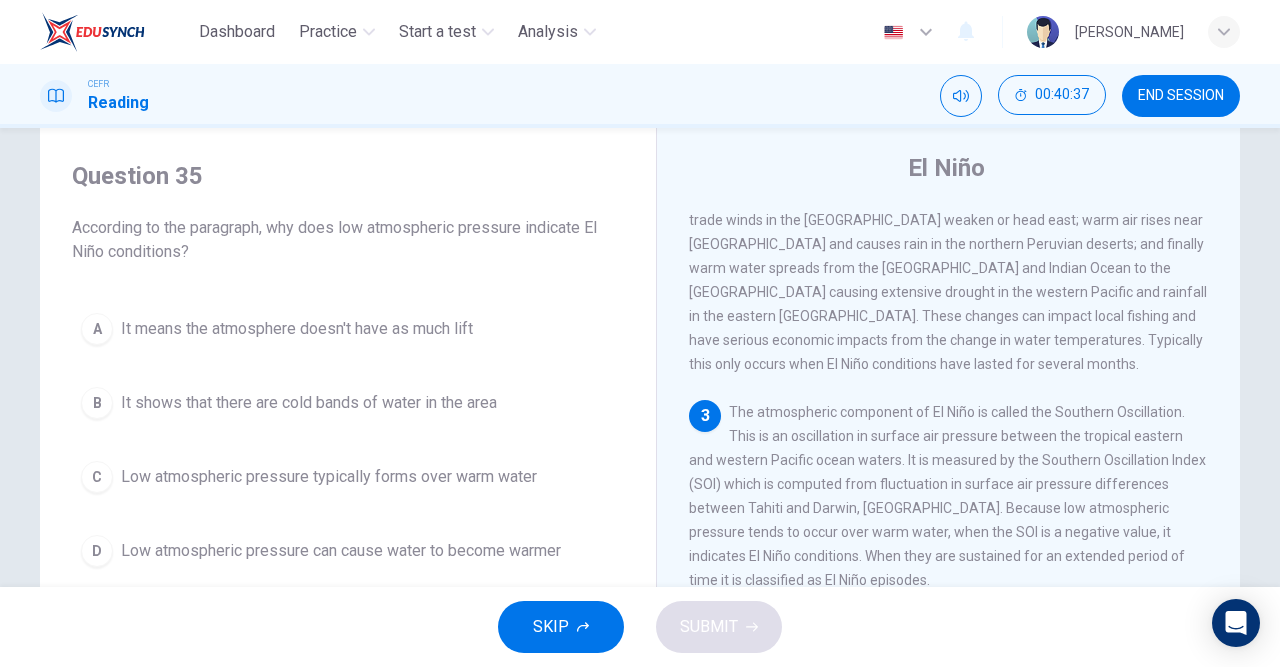 scroll, scrollTop: 248, scrollLeft: 0, axis: vertical 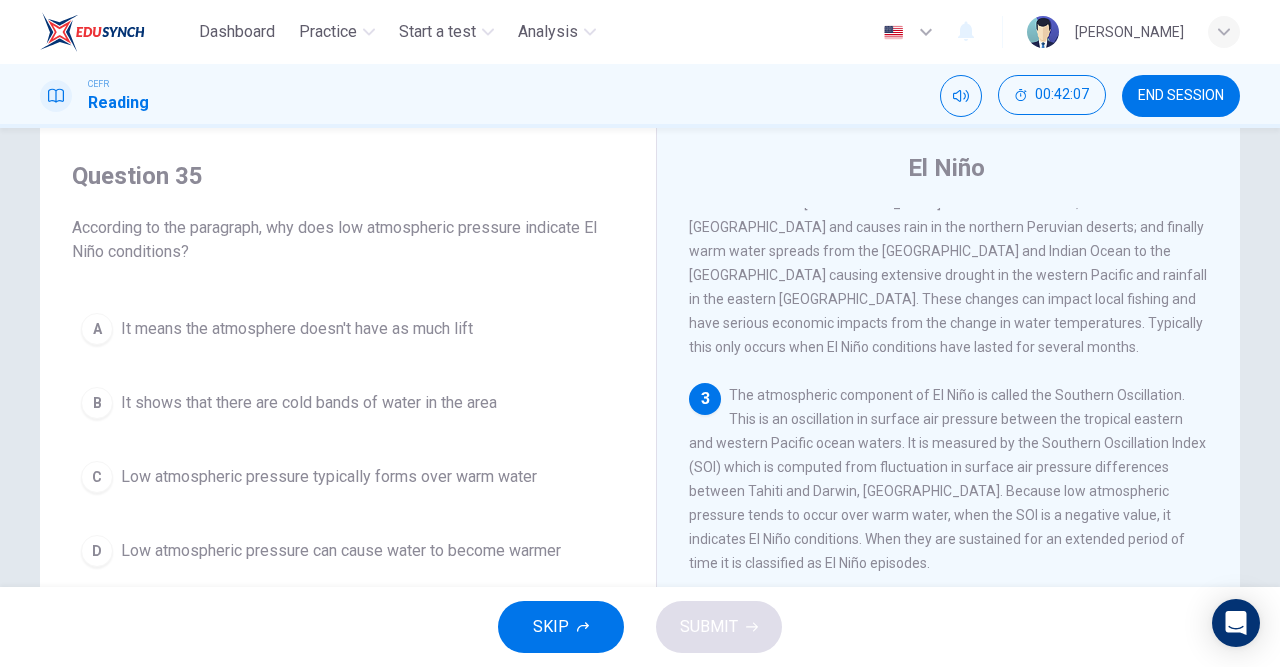 click on "Low atmospheric pressure typically forms over warm water" at bounding box center [329, 477] 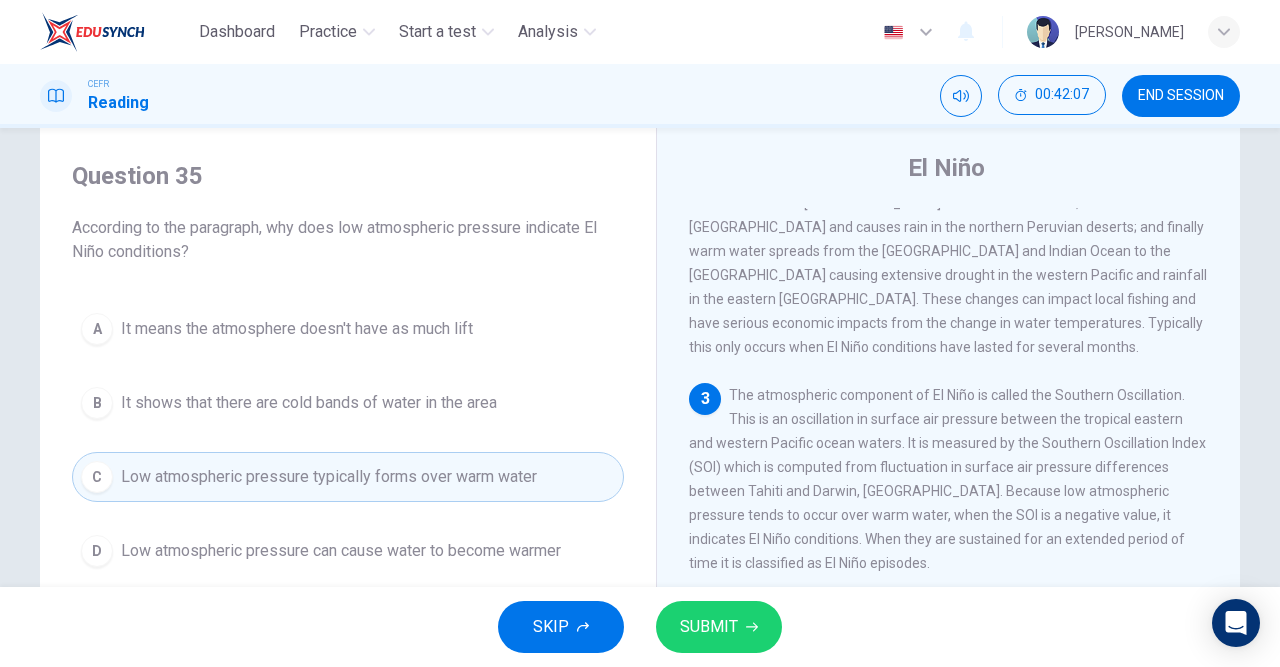 click on "SUBMIT" at bounding box center [709, 627] 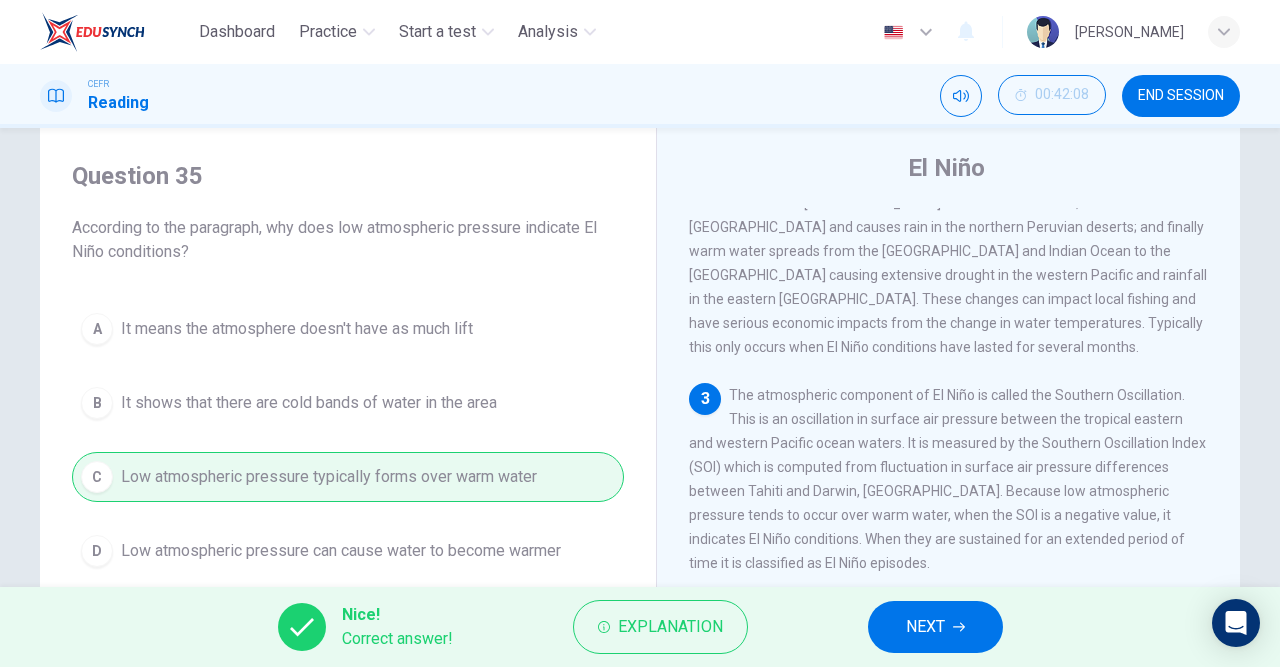 click 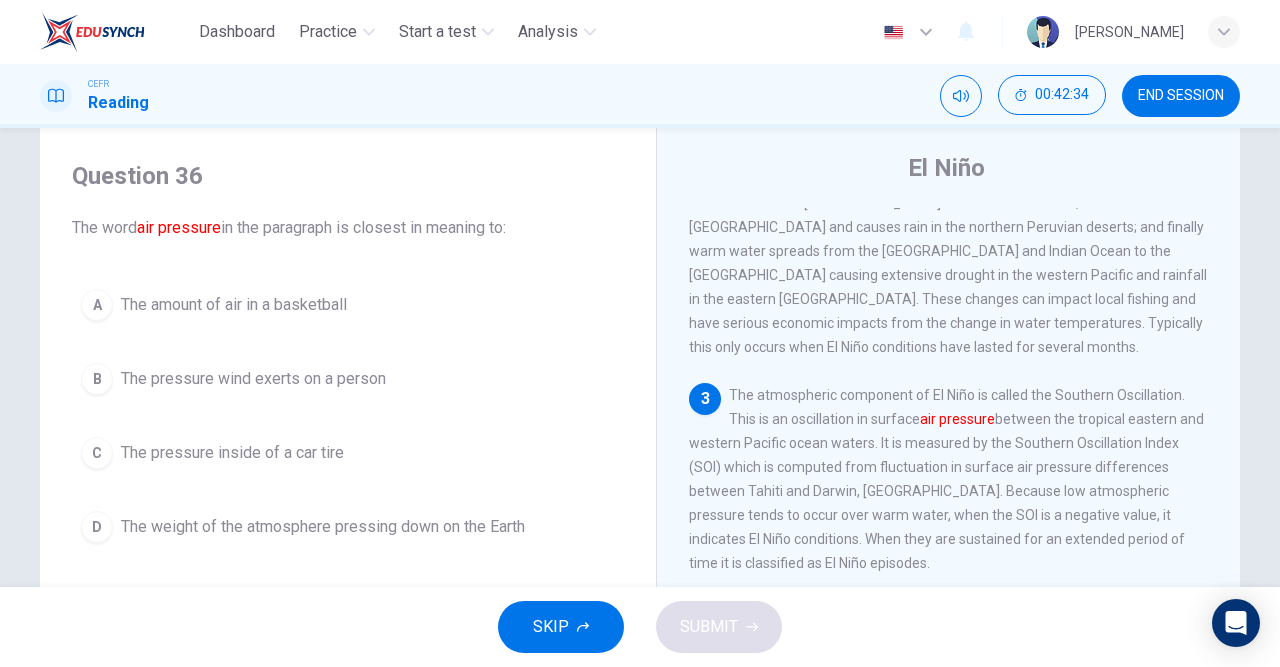click on "The weight of the atmosphere pressing down on the Earth" at bounding box center (323, 527) 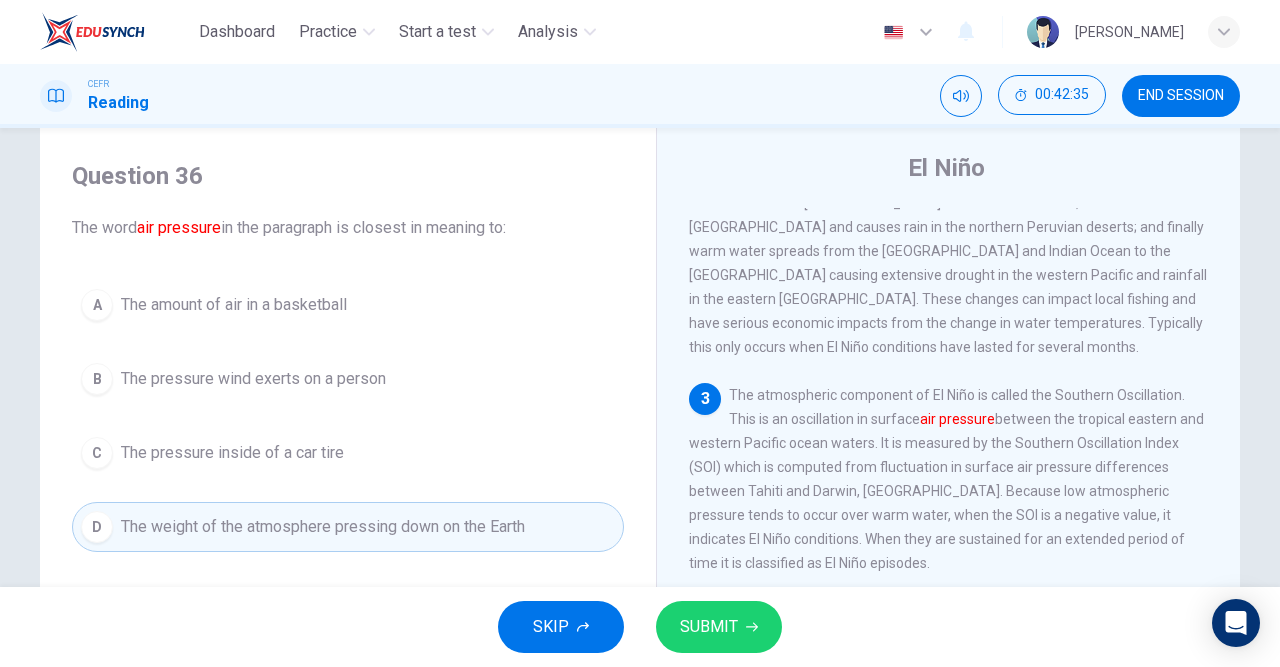 click on "SUBMIT" at bounding box center (709, 627) 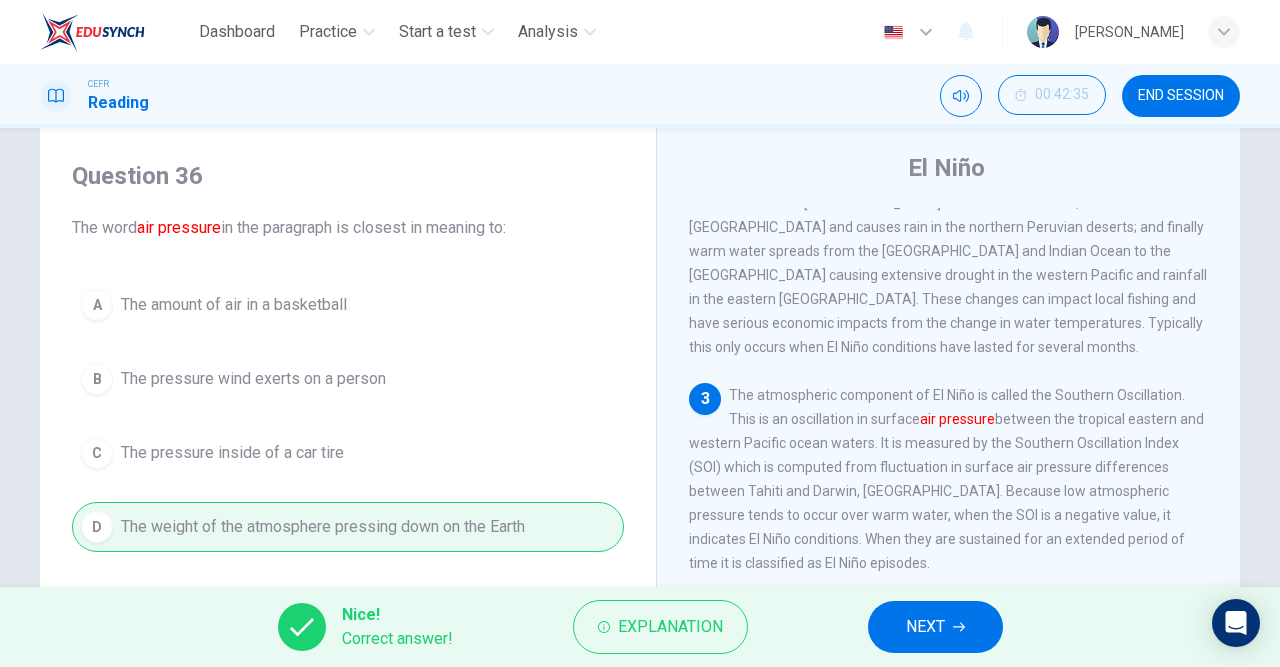 click on "NEXT" at bounding box center (925, 627) 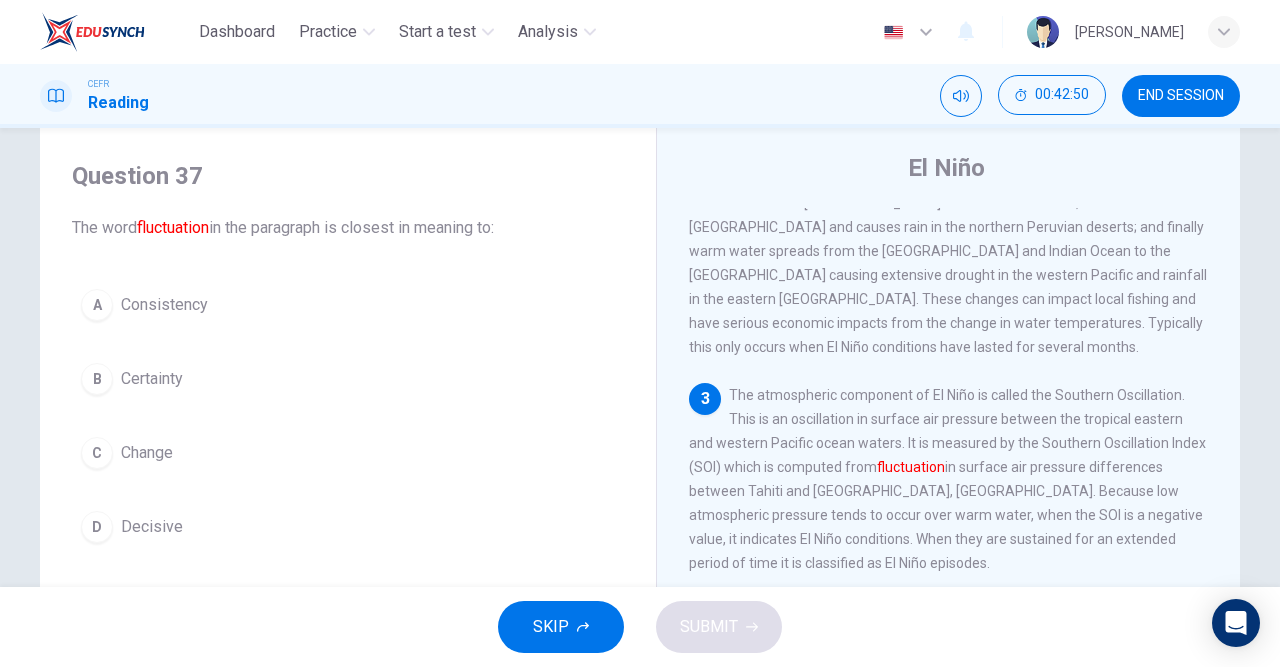 click on "Change" at bounding box center (147, 453) 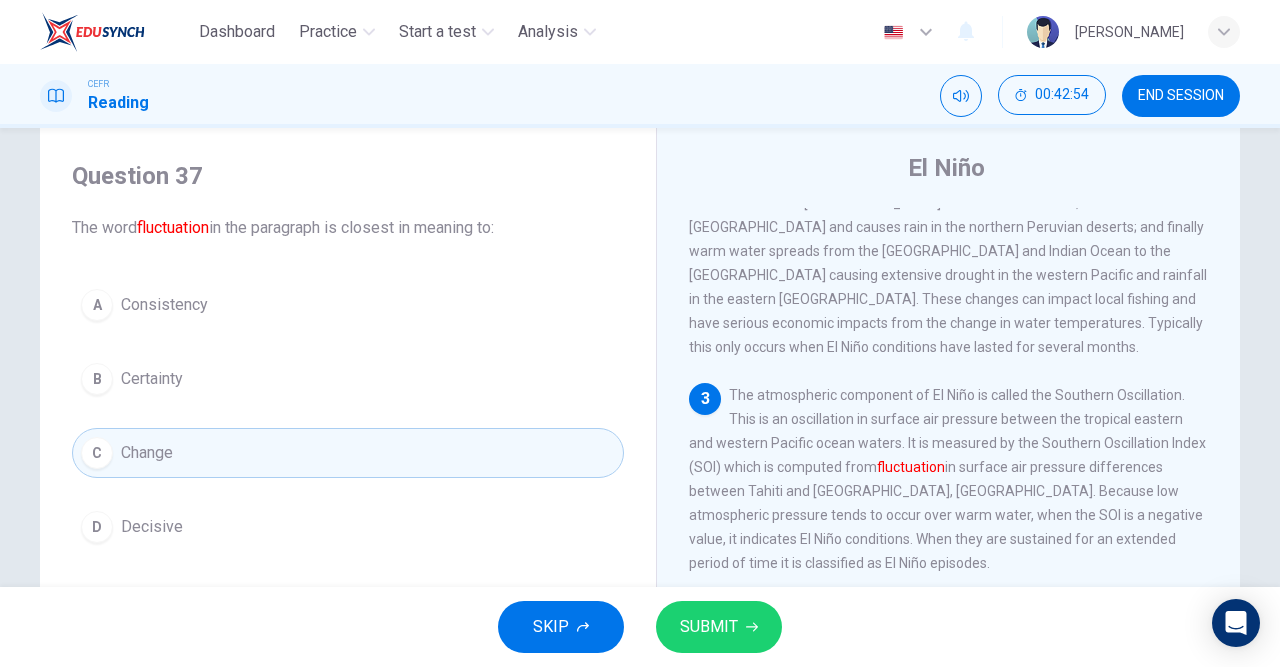 click 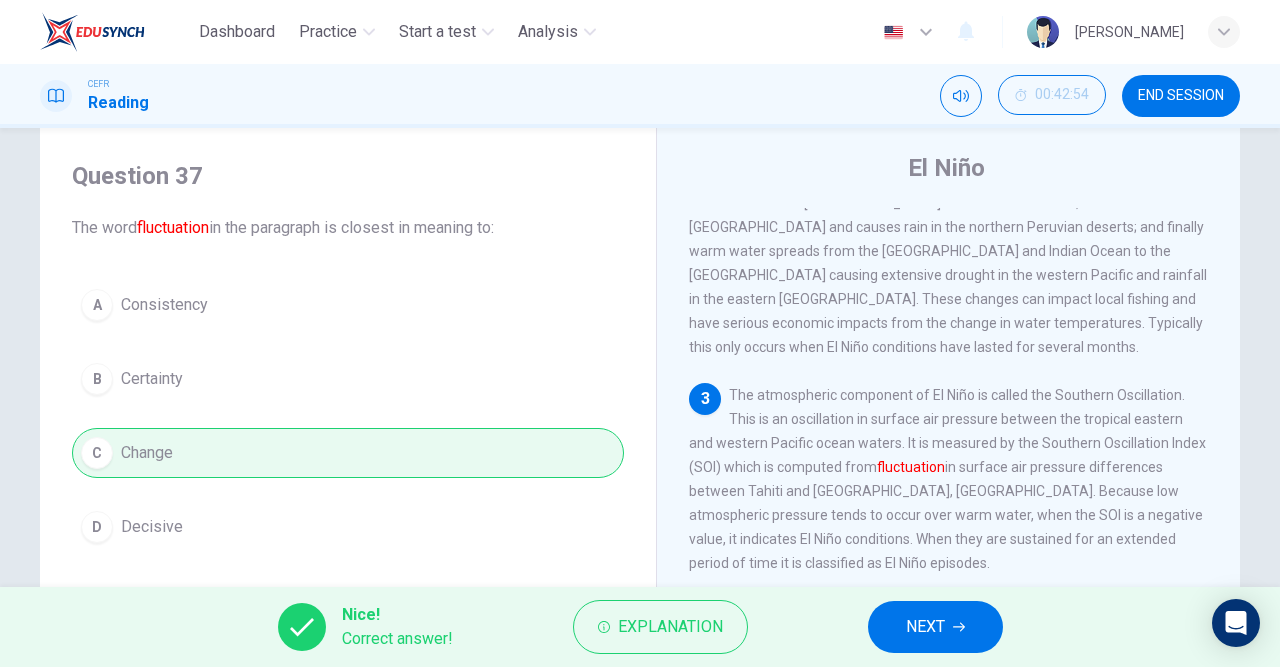 click on "Explanation" at bounding box center [670, 627] 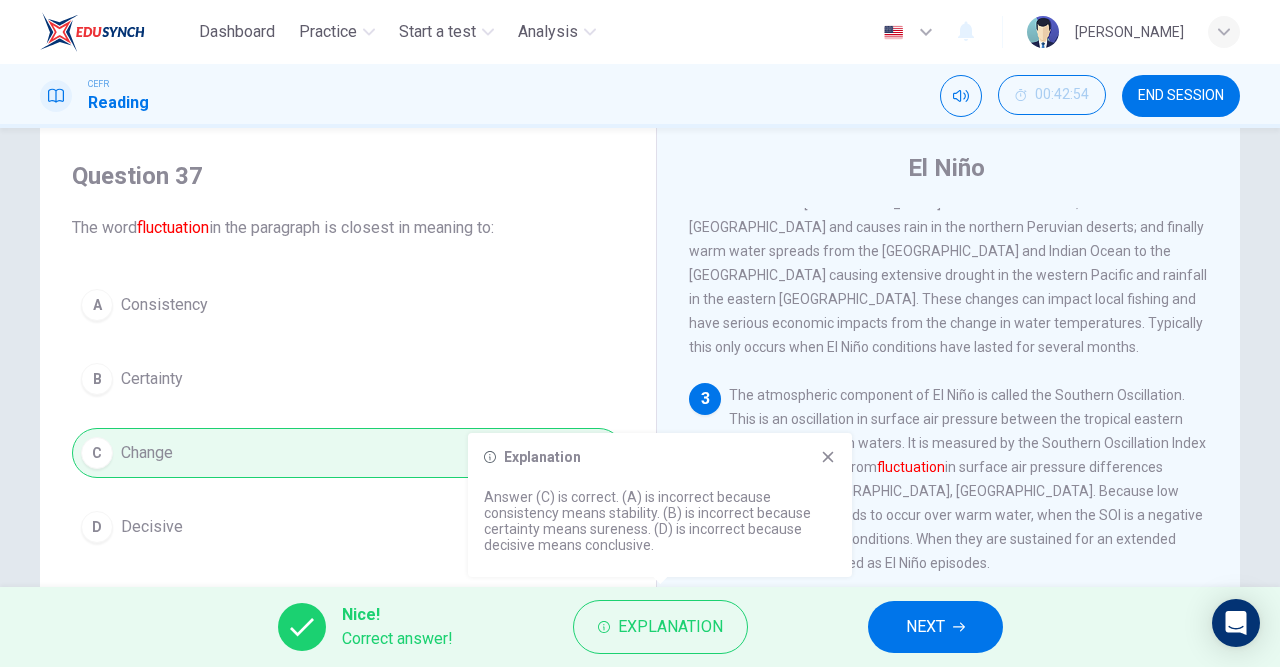 click on "NEXT" at bounding box center [925, 627] 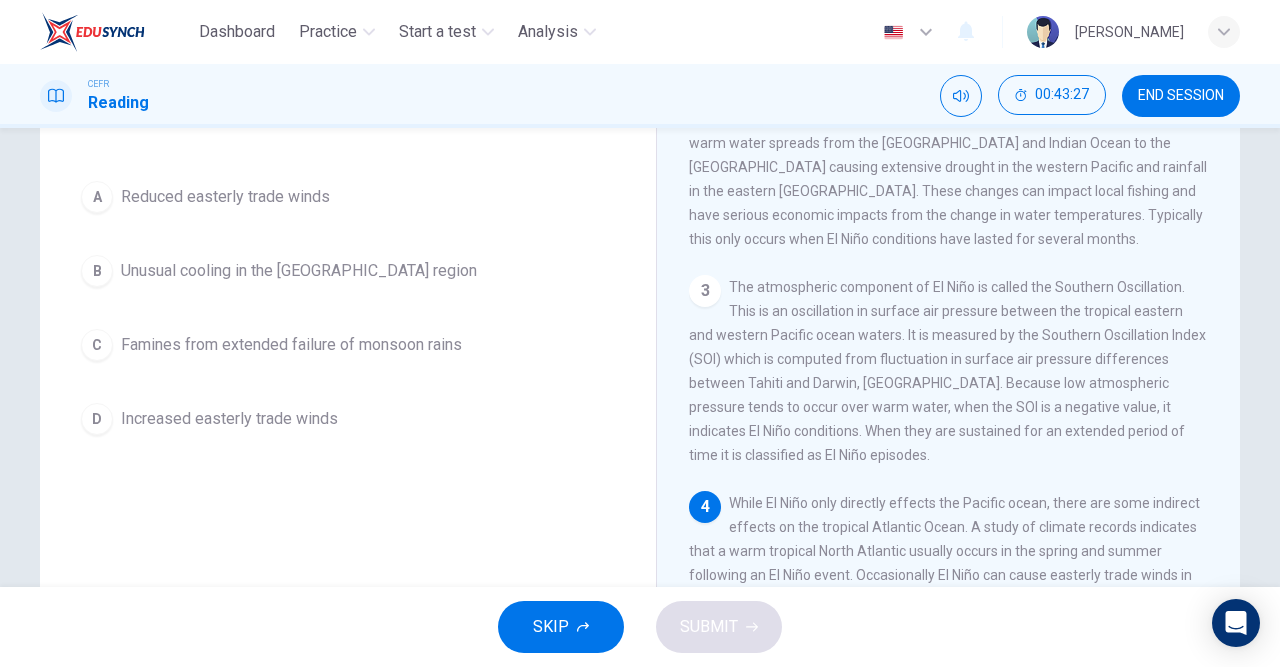 scroll, scrollTop: 147, scrollLeft: 0, axis: vertical 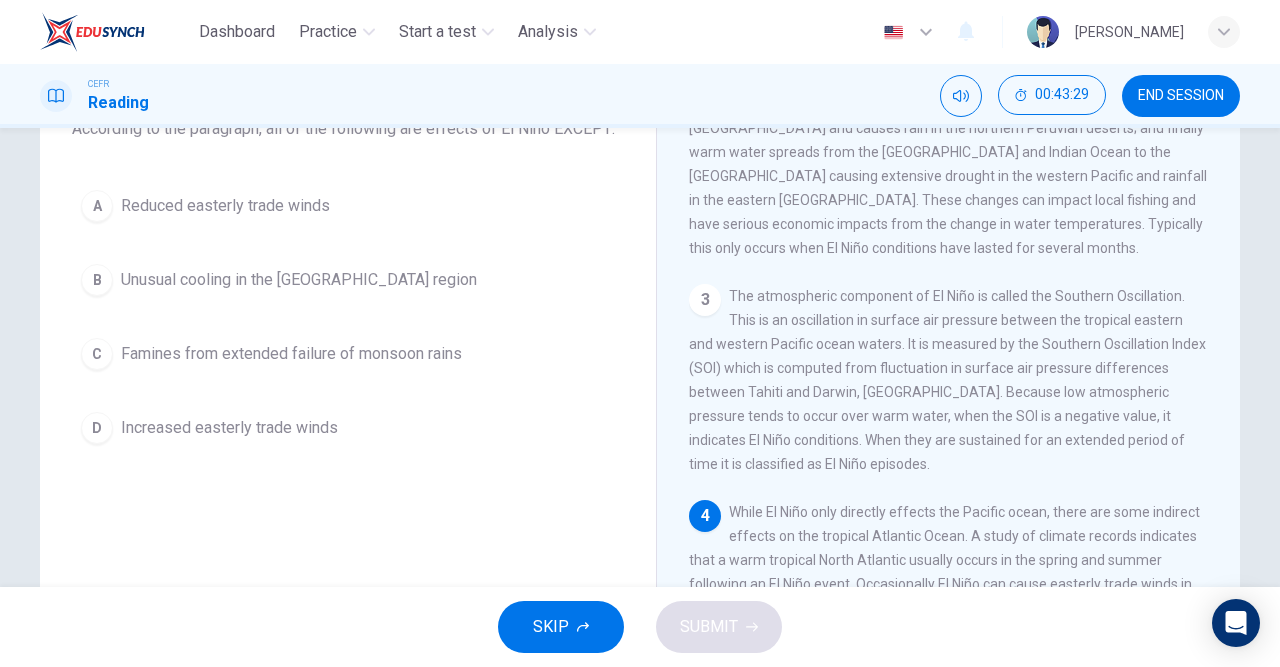 click on "Reduced easterly trade winds" at bounding box center (225, 206) 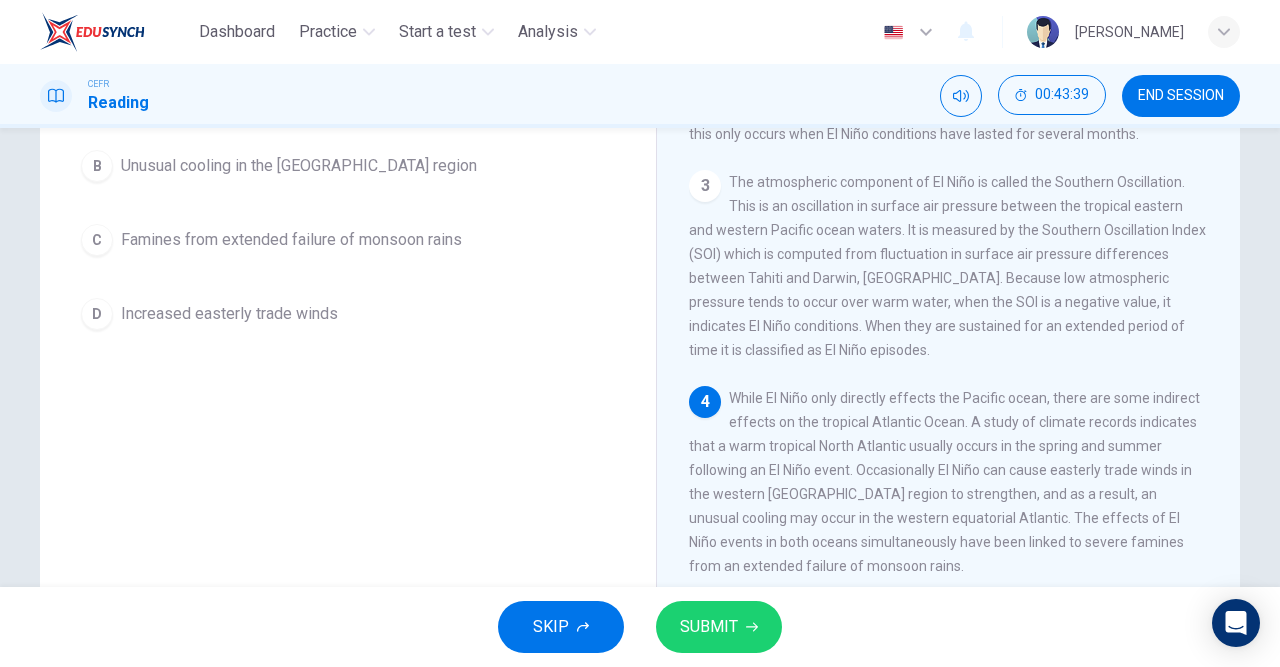 scroll, scrollTop: 262, scrollLeft: 0, axis: vertical 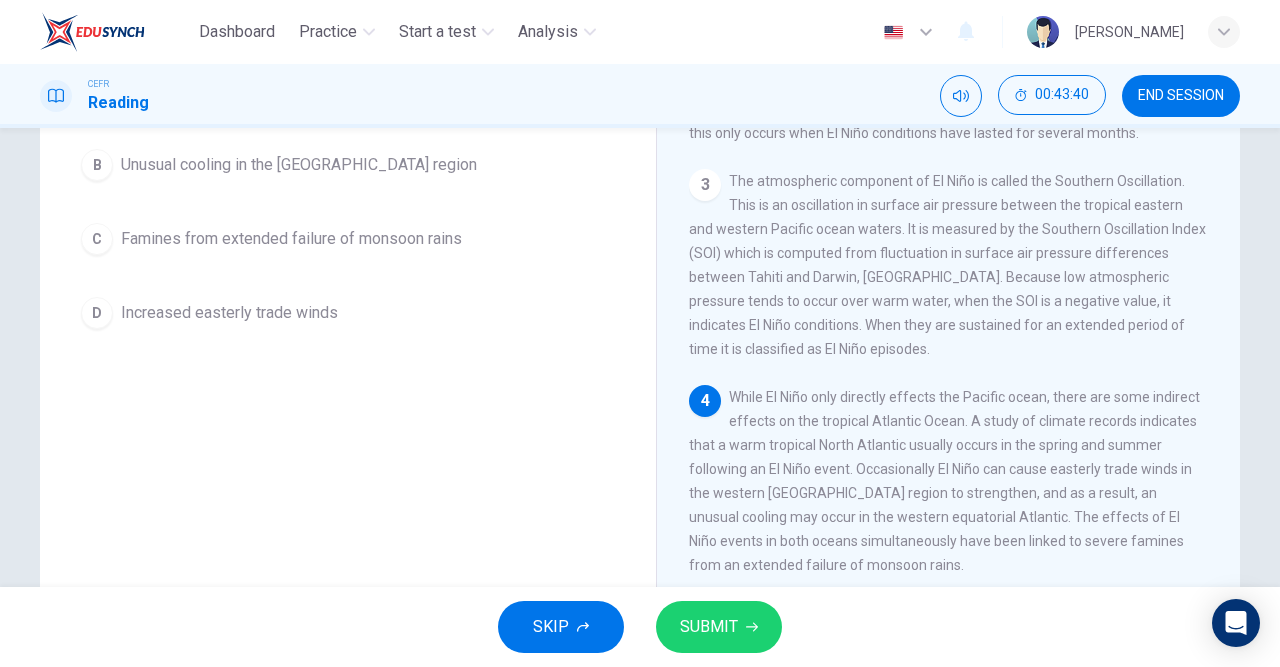 click on "SUBMIT" at bounding box center (709, 627) 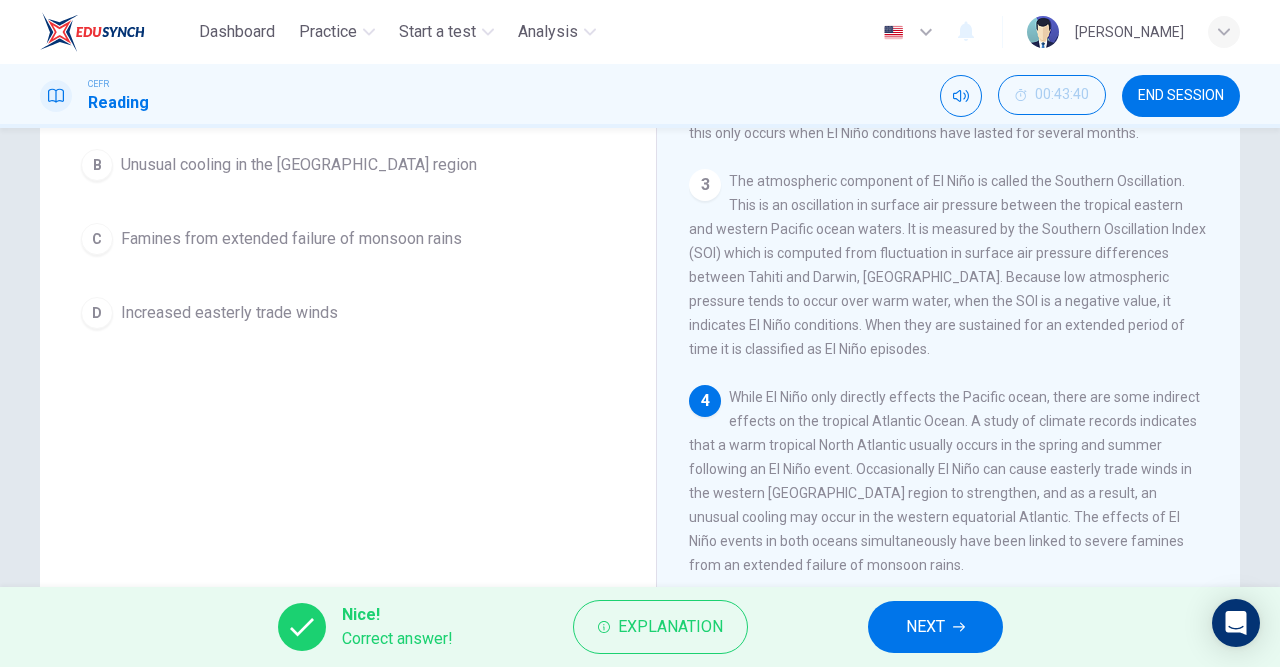 click on "NEXT" at bounding box center [925, 627] 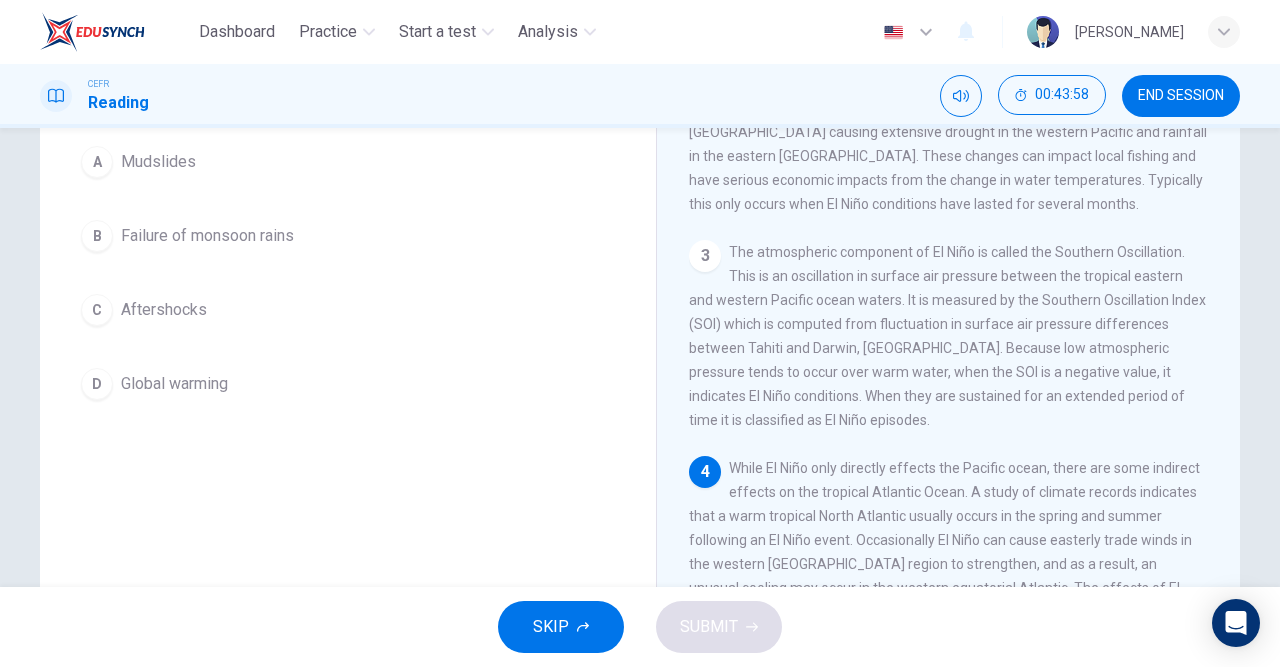 scroll, scrollTop: 190, scrollLeft: 0, axis: vertical 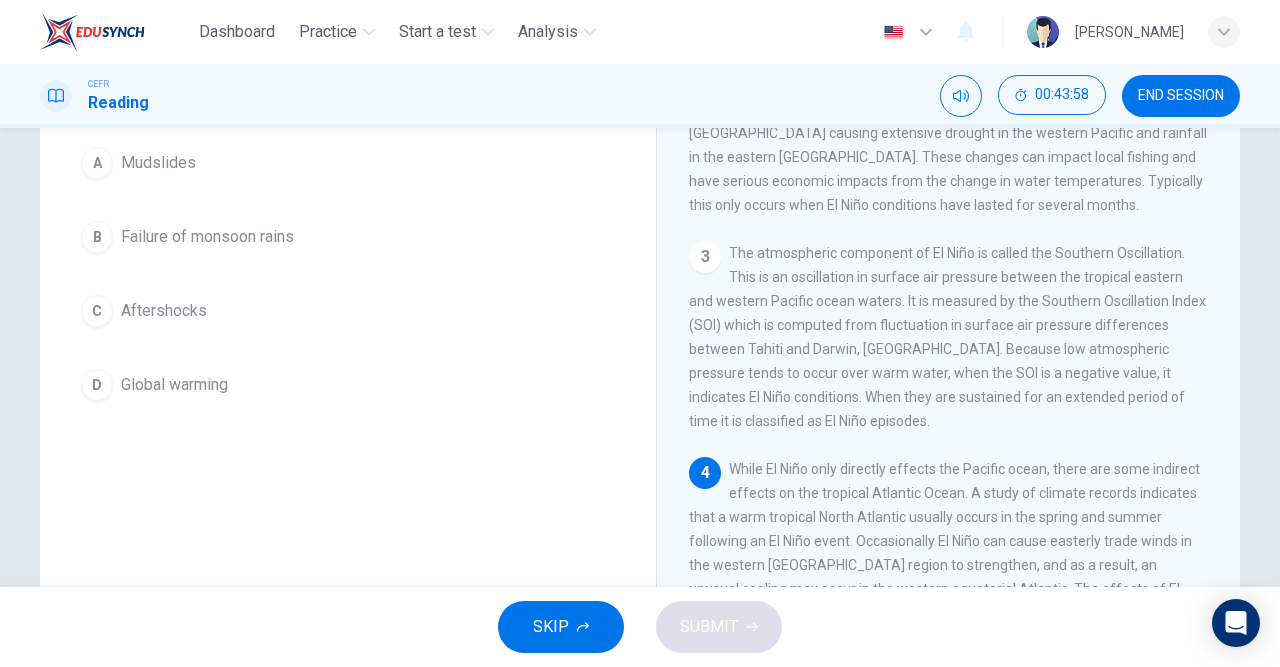 click on "Failure of monsoon rains" at bounding box center (207, 237) 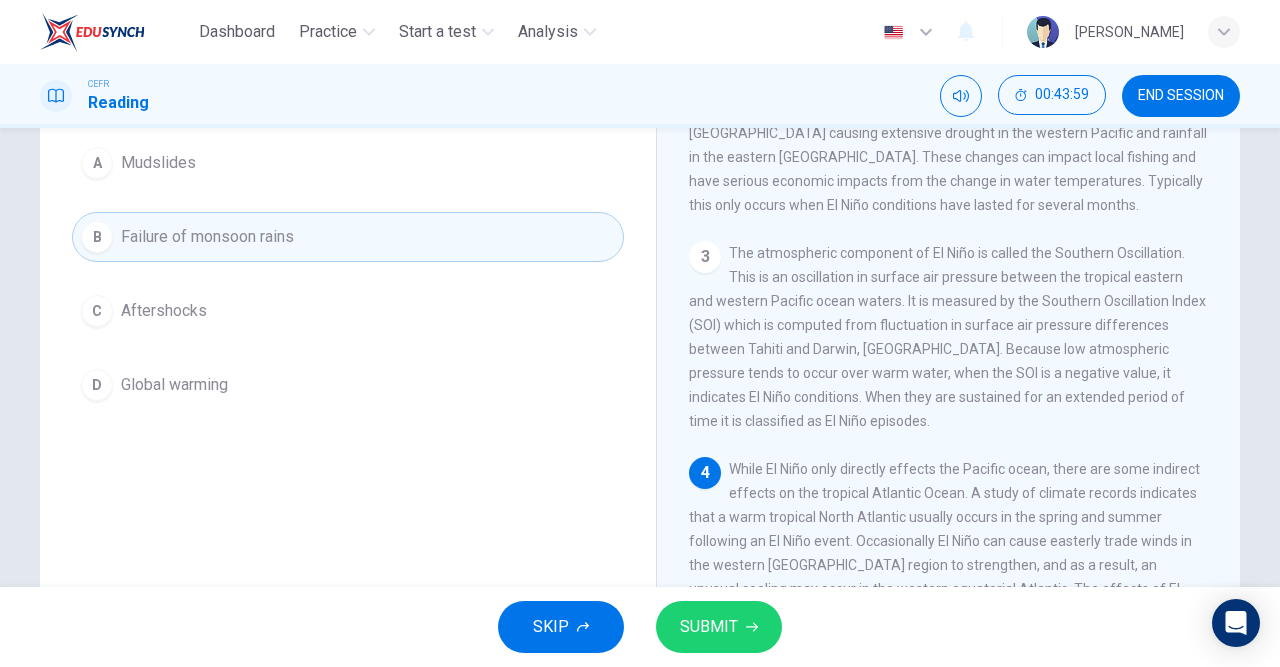 click on "SUBMIT" at bounding box center [709, 627] 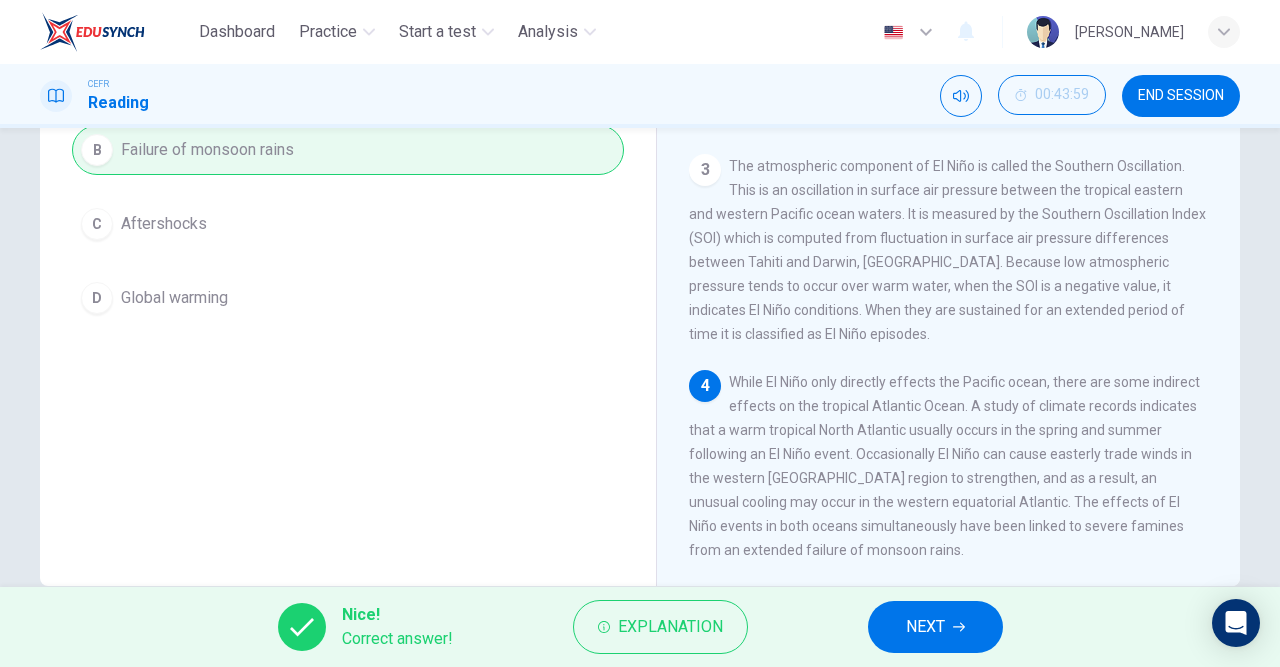 scroll, scrollTop: 288, scrollLeft: 0, axis: vertical 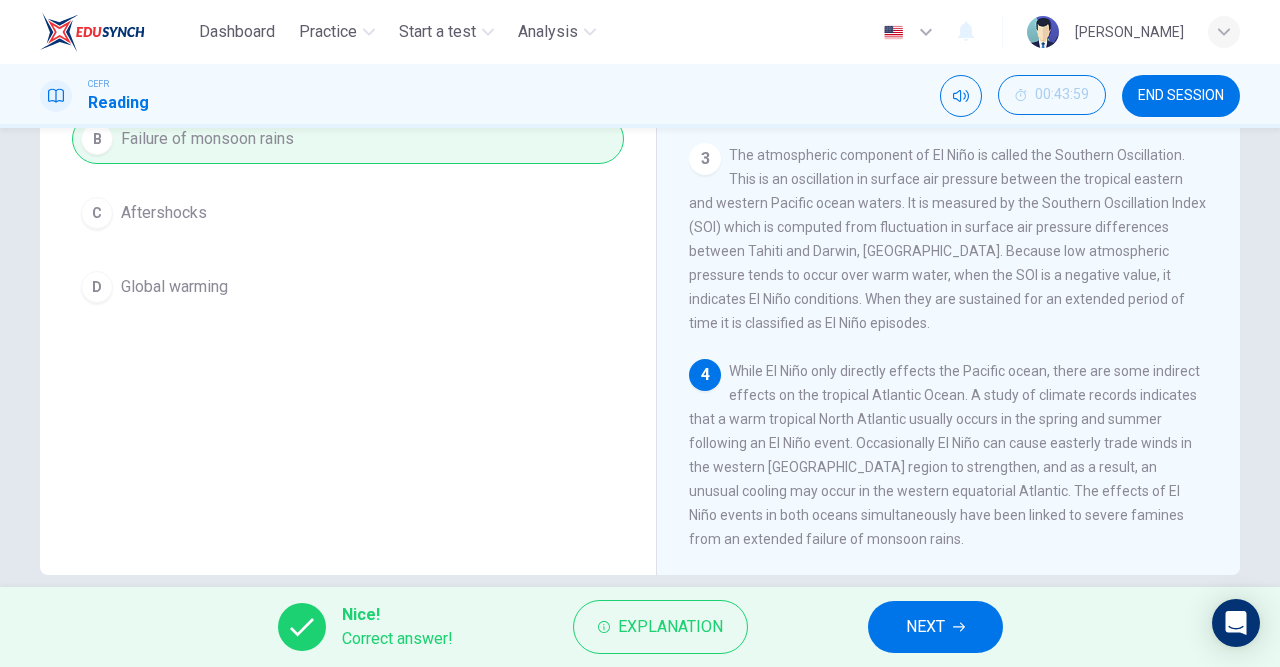 click on "NEXT" at bounding box center (925, 627) 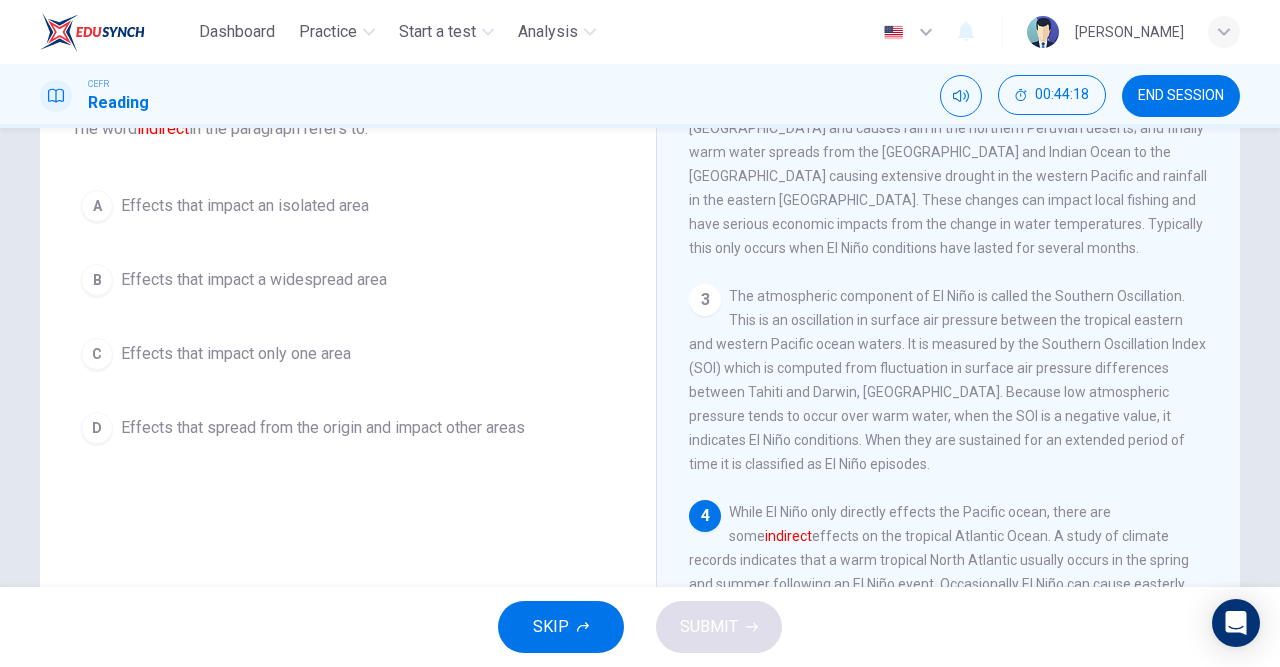 scroll, scrollTop: 146, scrollLeft: 0, axis: vertical 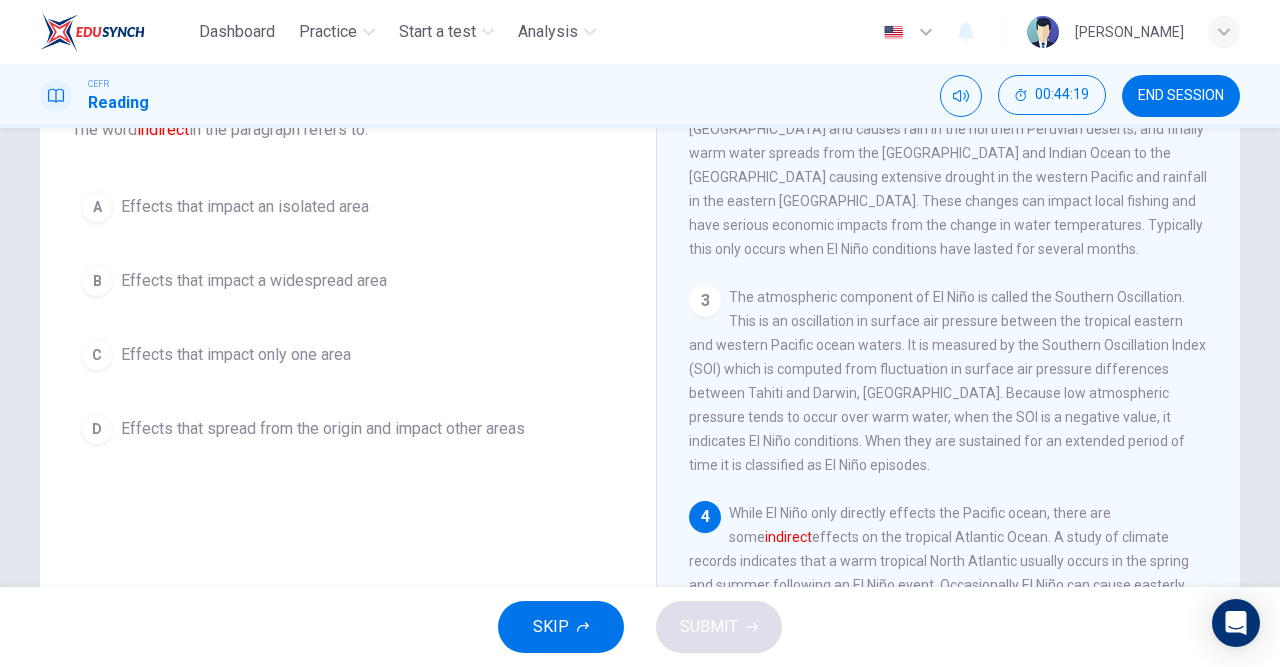 click on "D" at bounding box center (97, 429) 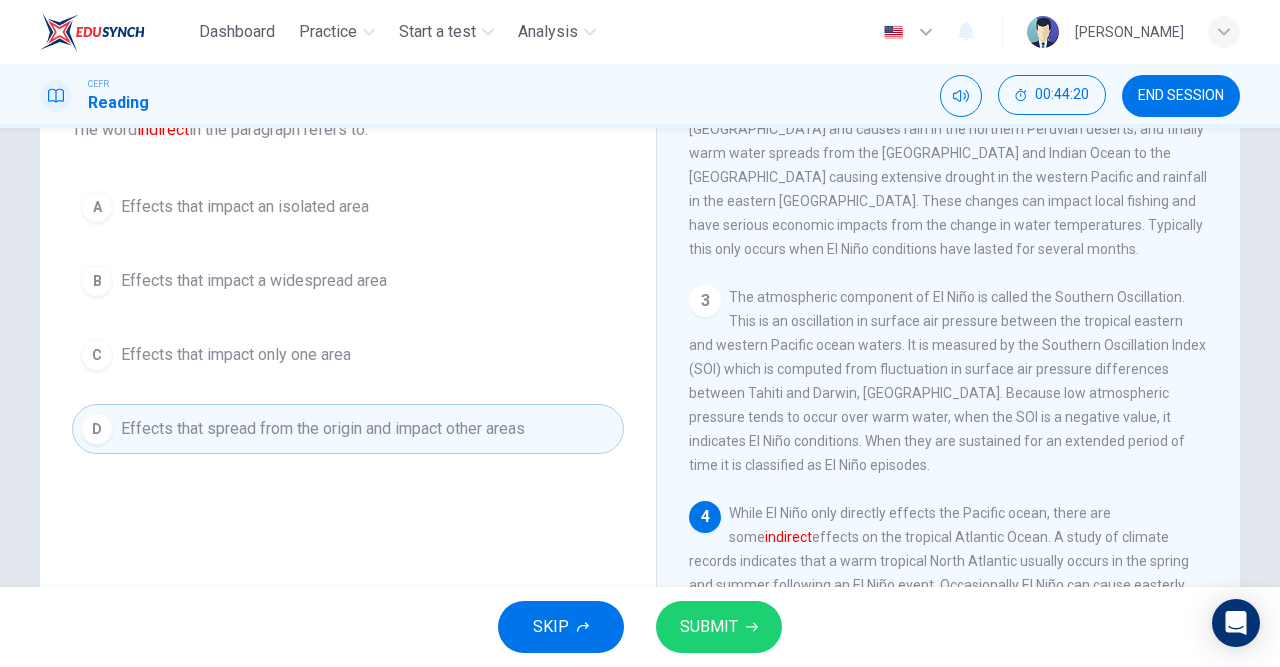 click on "SUBMIT" at bounding box center (709, 627) 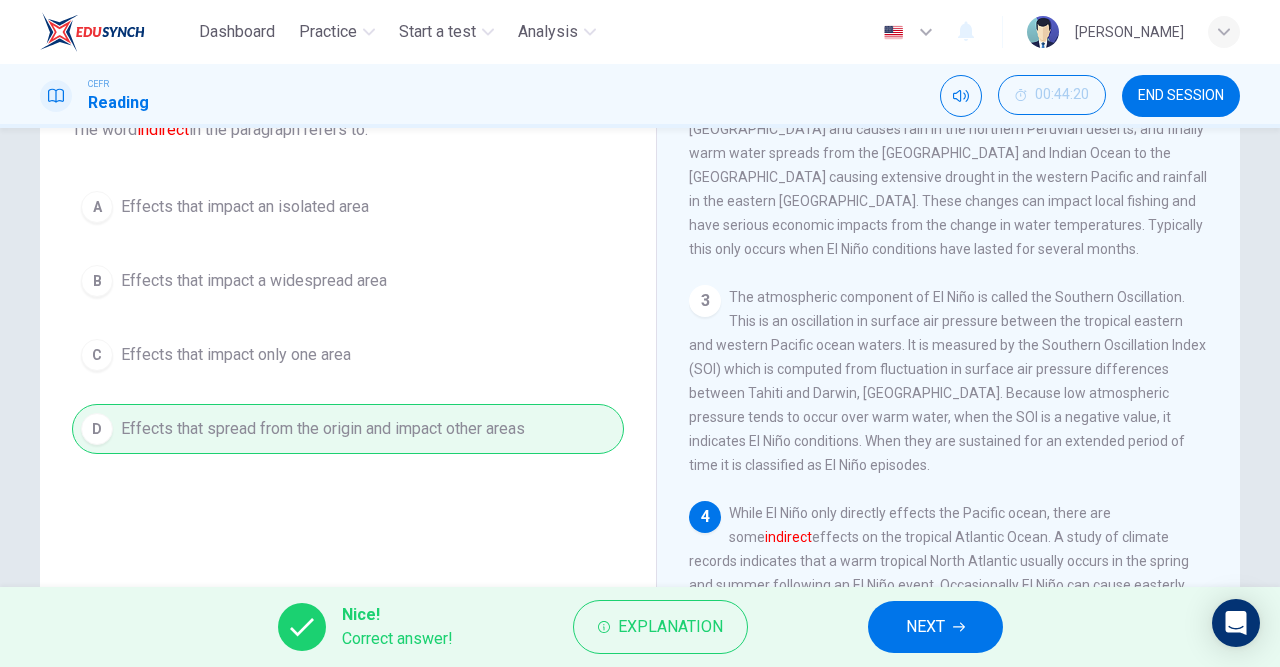 click on "NEXT" at bounding box center [925, 627] 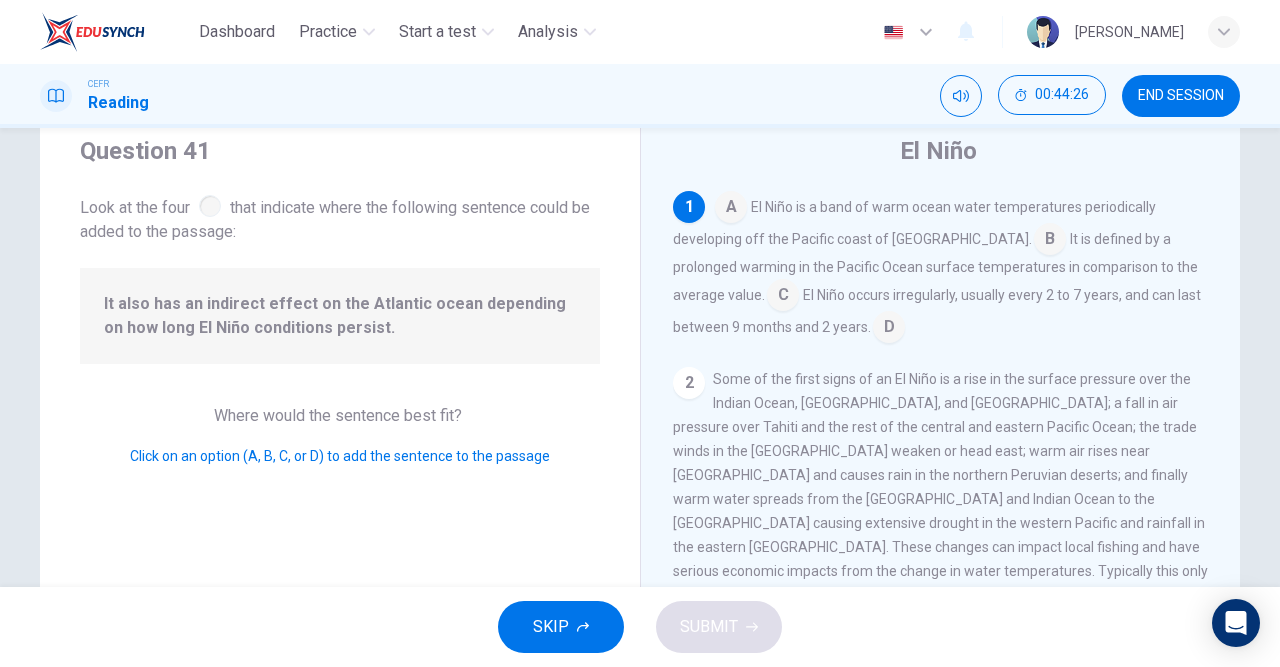 scroll, scrollTop: 63, scrollLeft: 0, axis: vertical 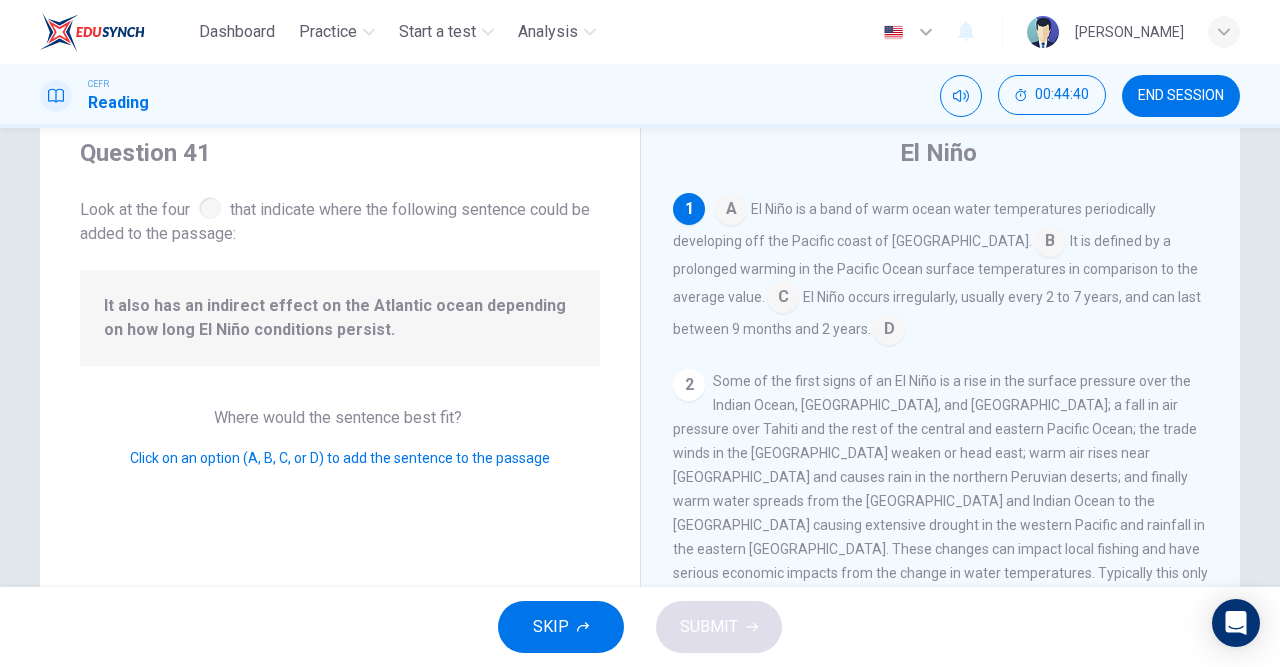 click at bounding box center (783, 299) 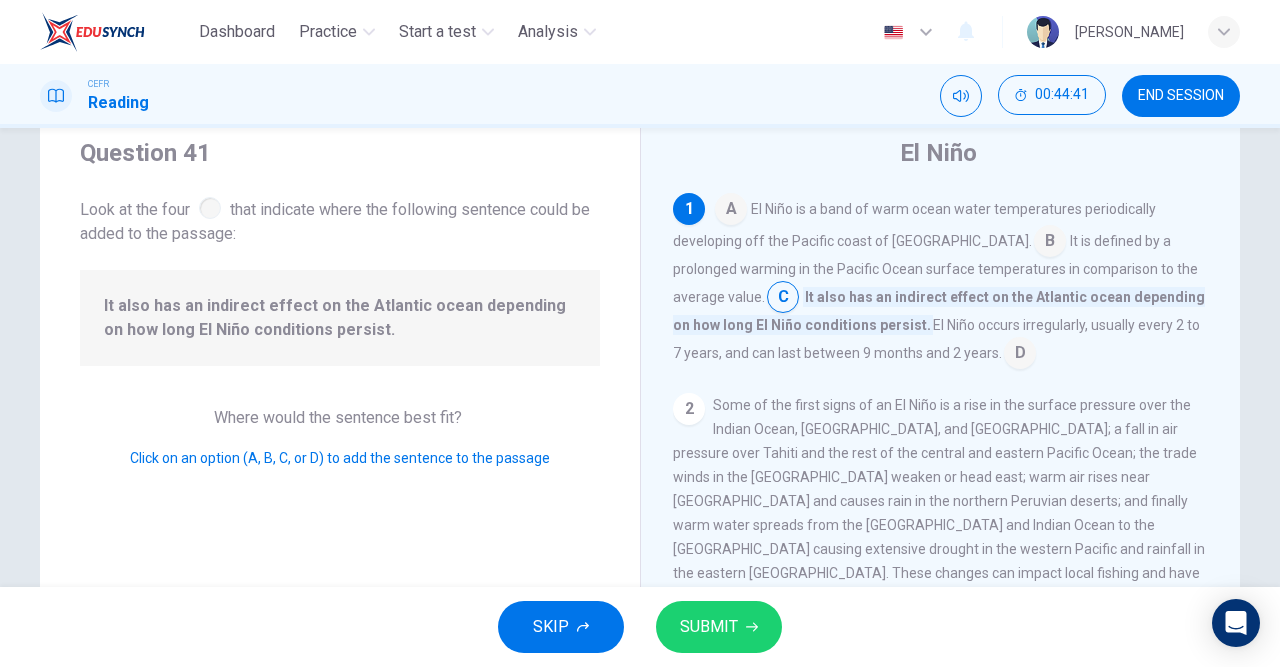 click on "SUBMIT" at bounding box center (709, 627) 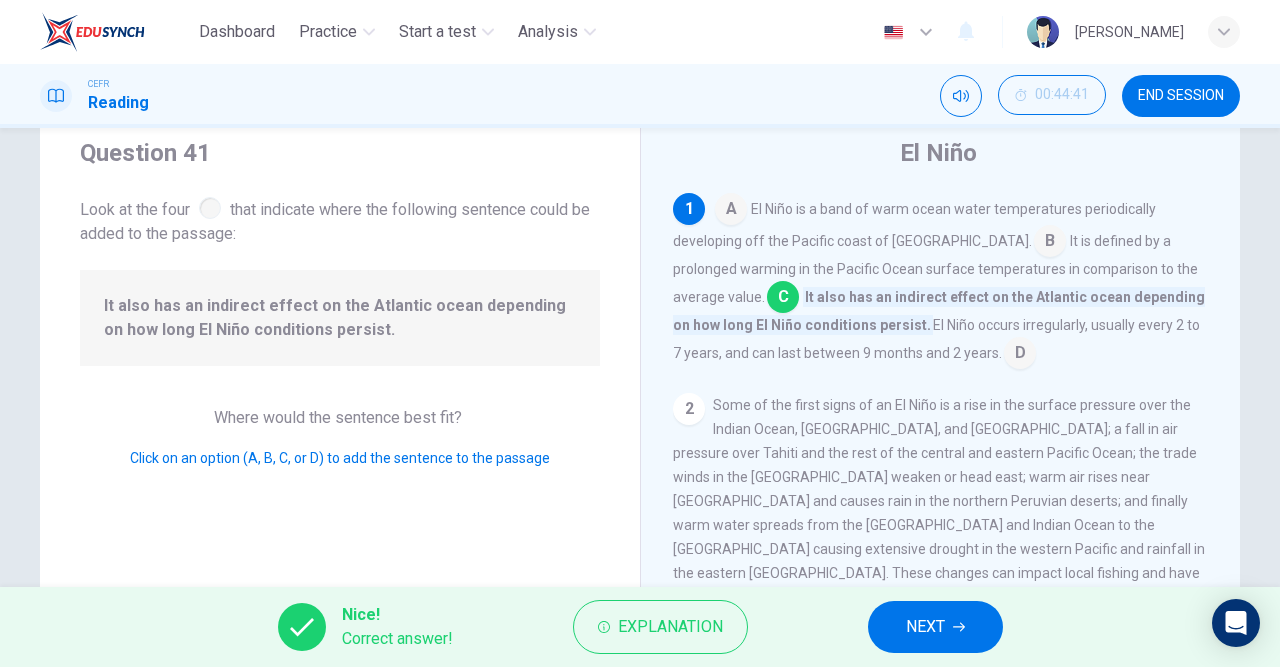 click on "NEXT" at bounding box center (925, 627) 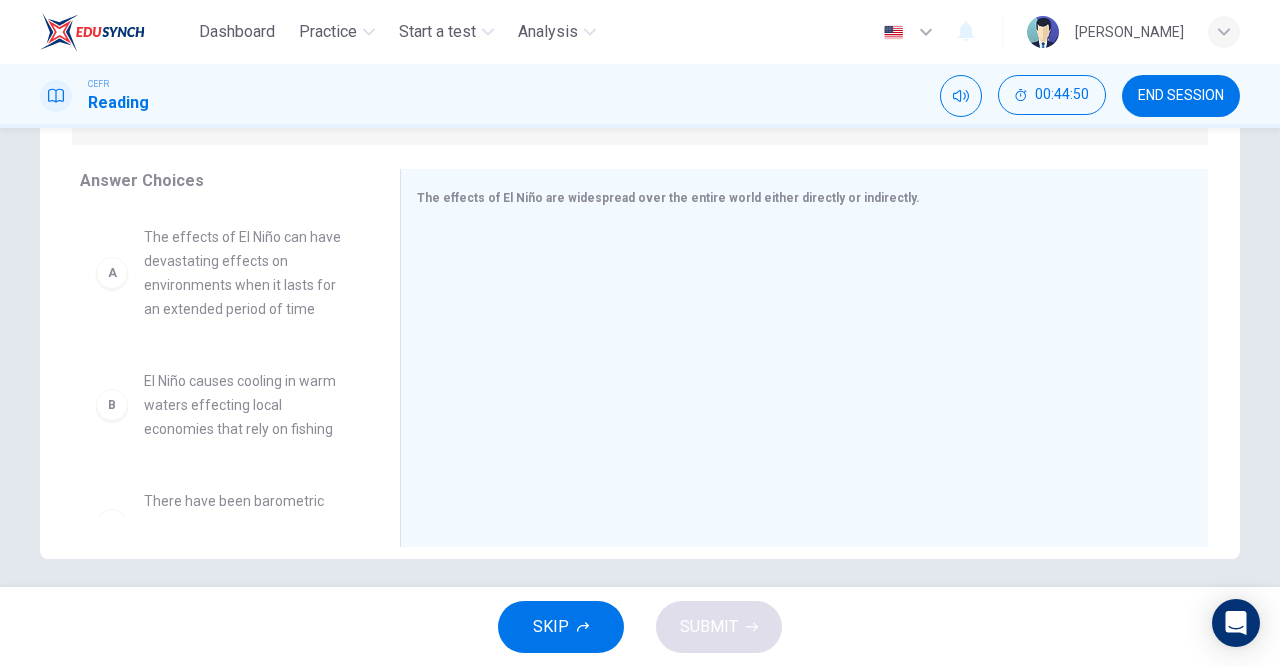 scroll, scrollTop: 316, scrollLeft: 0, axis: vertical 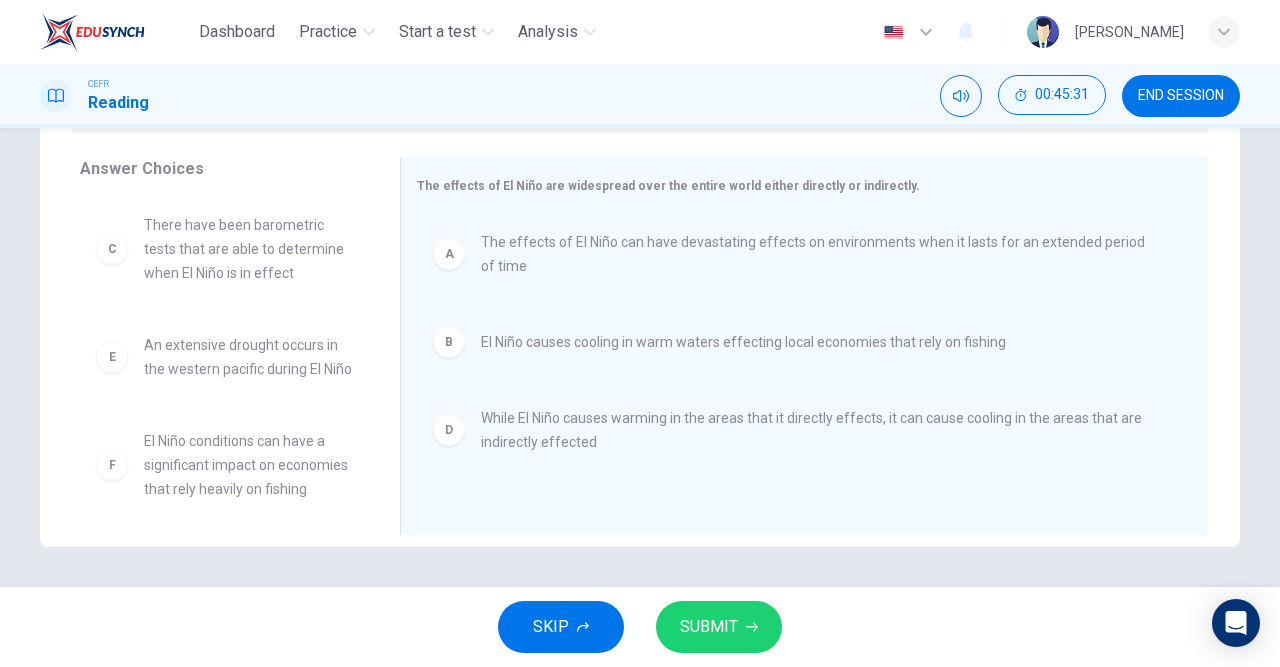 click on "SUBMIT" at bounding box center (709, 627) 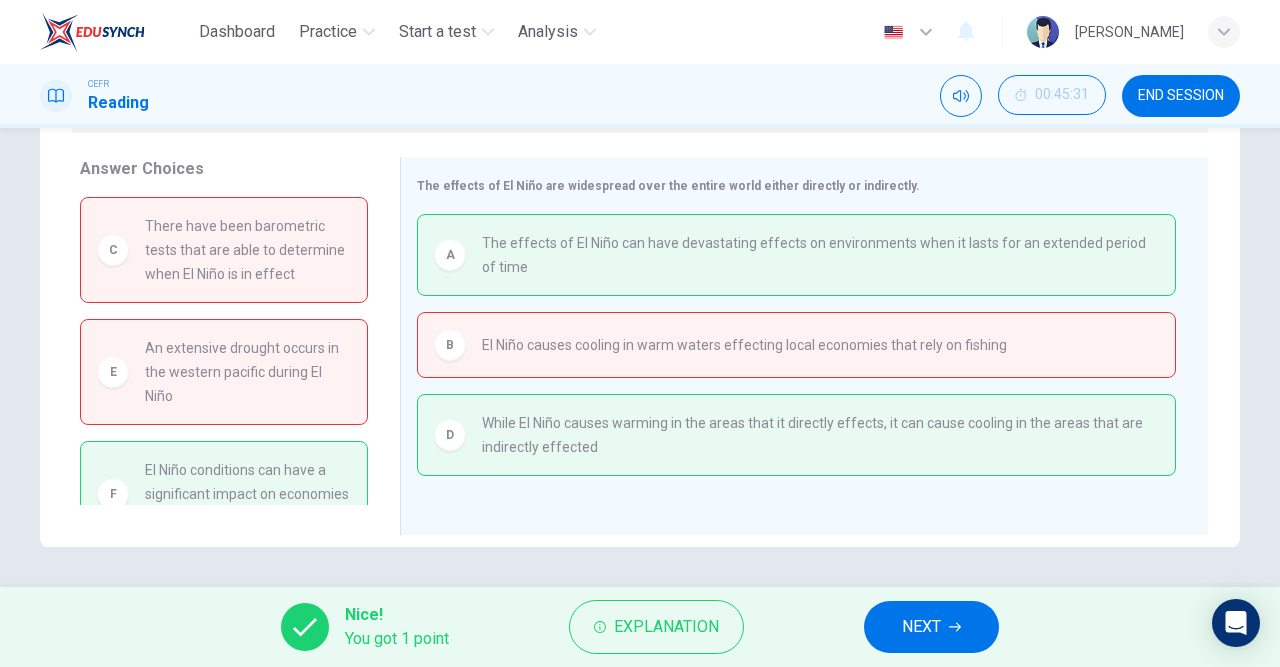 scroll, scrollTop: 40, scrollLeft: 0, axis: vertical 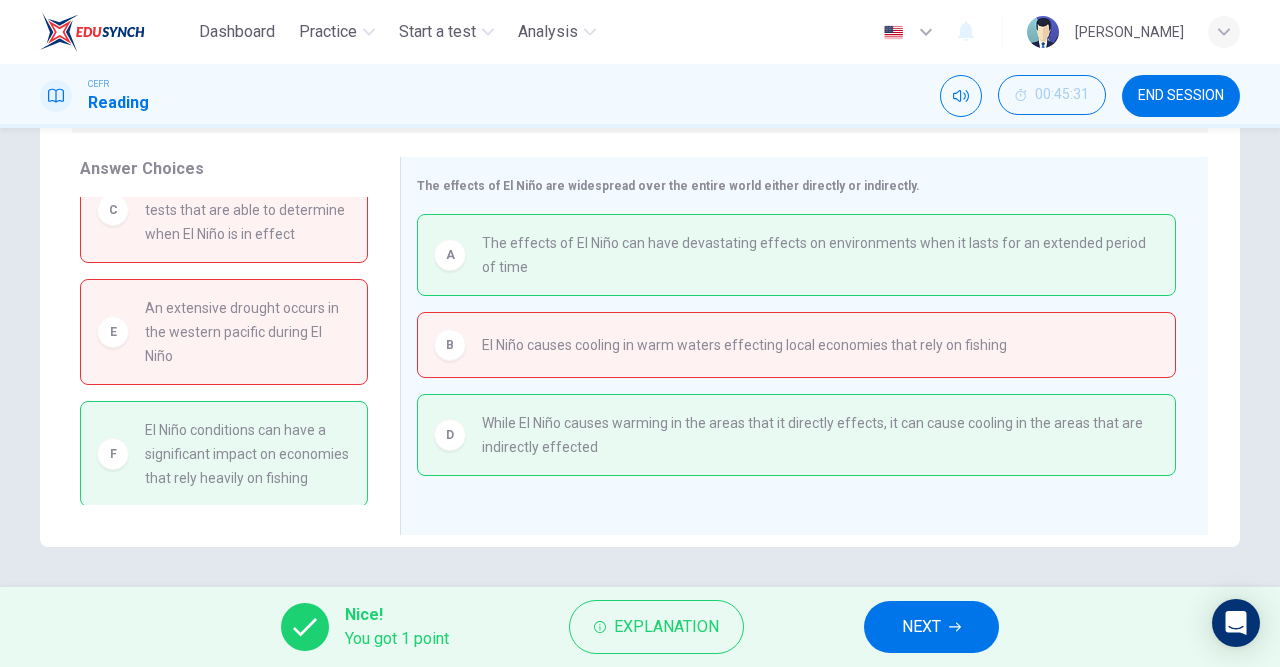 click on "NEXT" at bounding box center [931, 627] 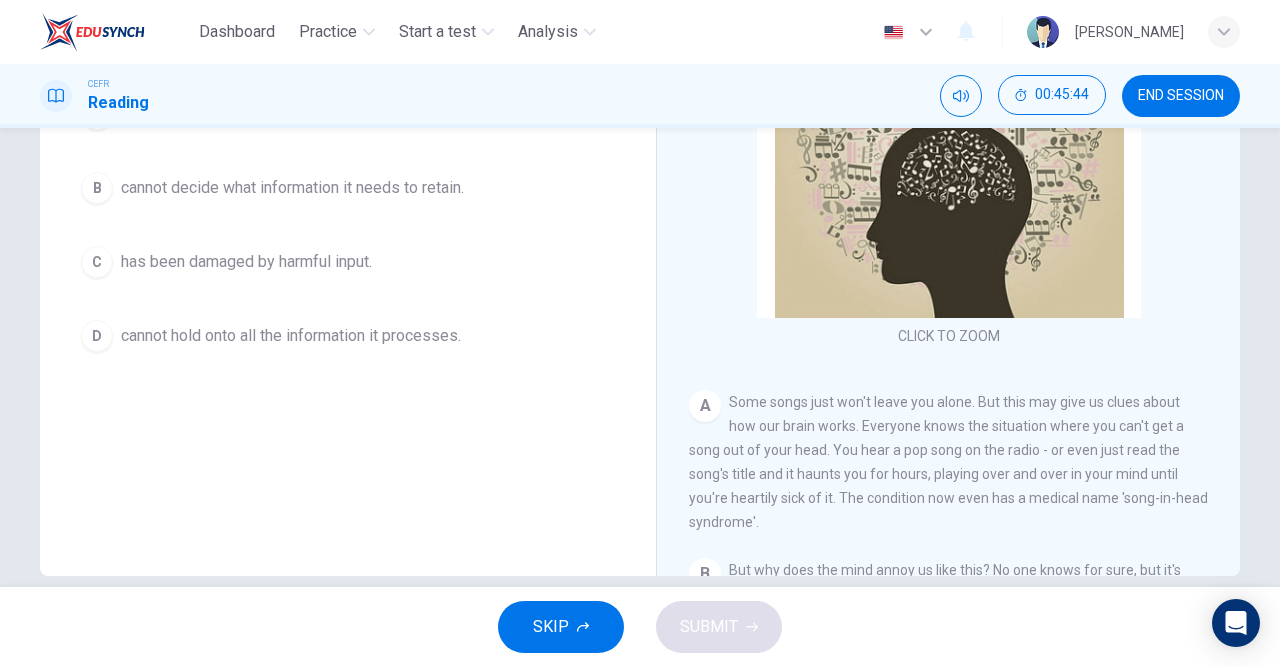 scroll, scrollTop: 316, scrollLeft: 0, axis: vertical 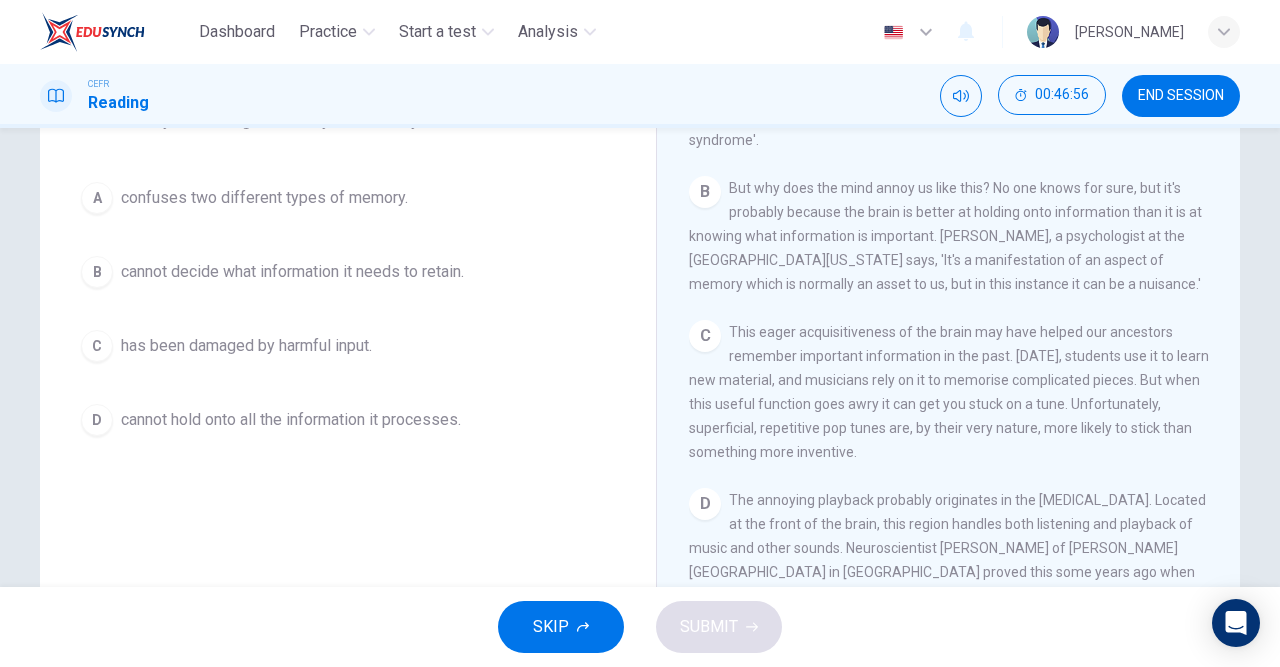 click on "END SESSION" at bounding box center (1181, 96) 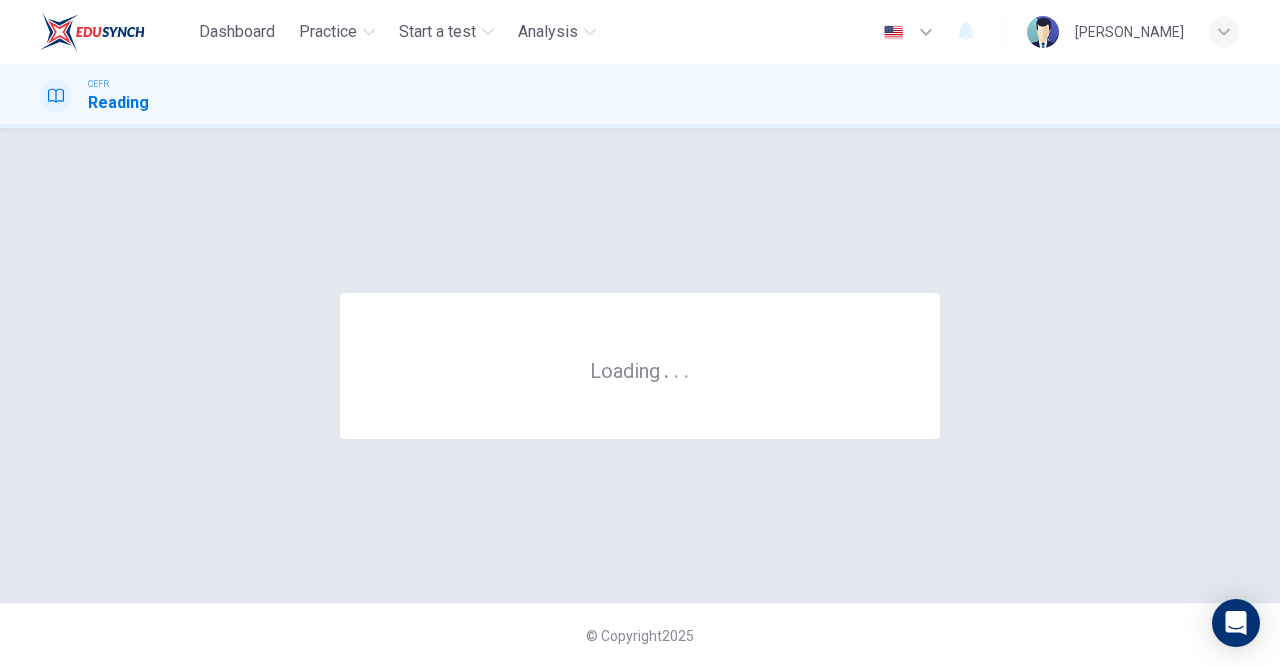 scroll, scrollTop: 0, scrollLeft: 0, axis: both 